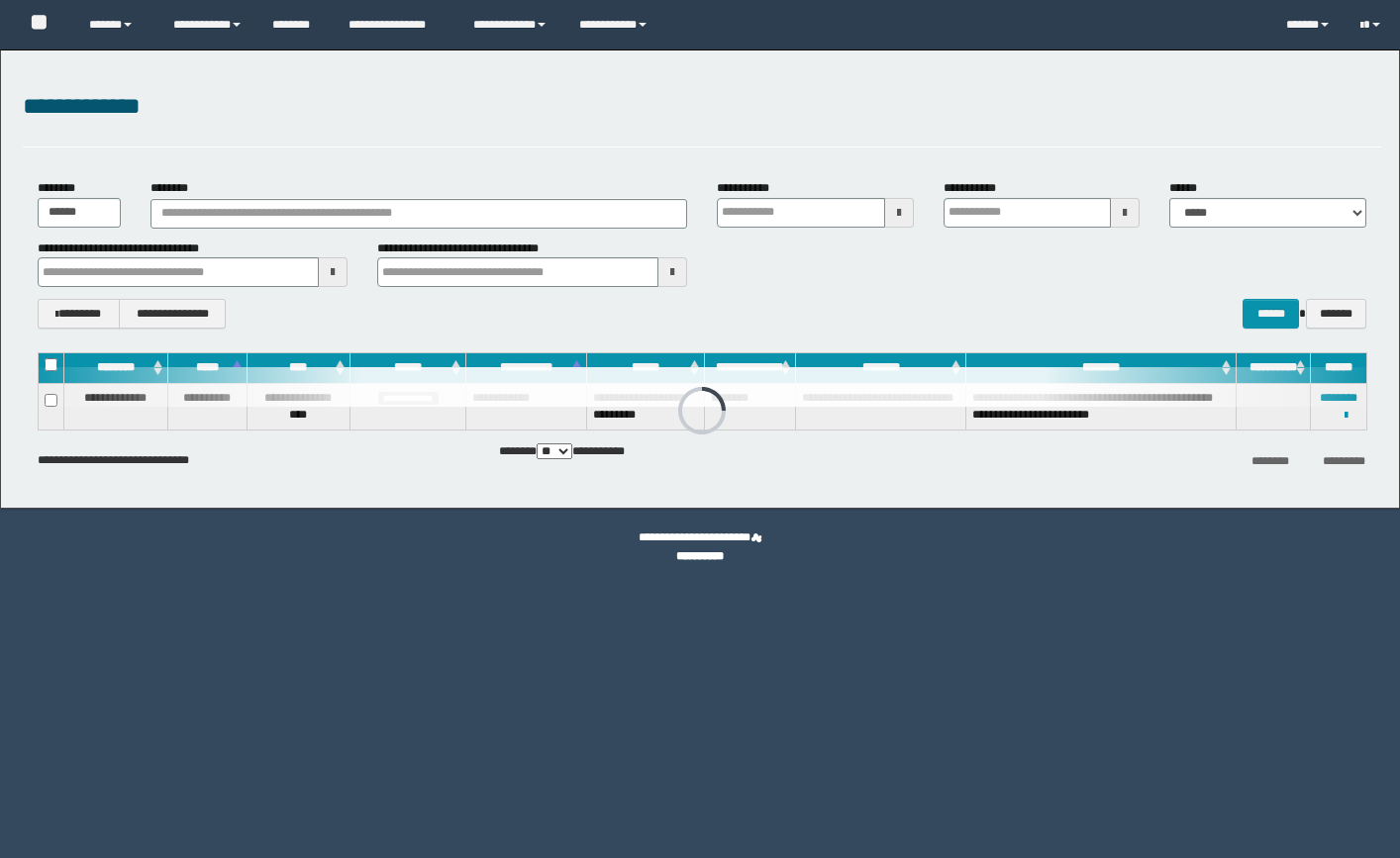 scroll, scrollTop: 0, scrollLeft: 0, axis: both 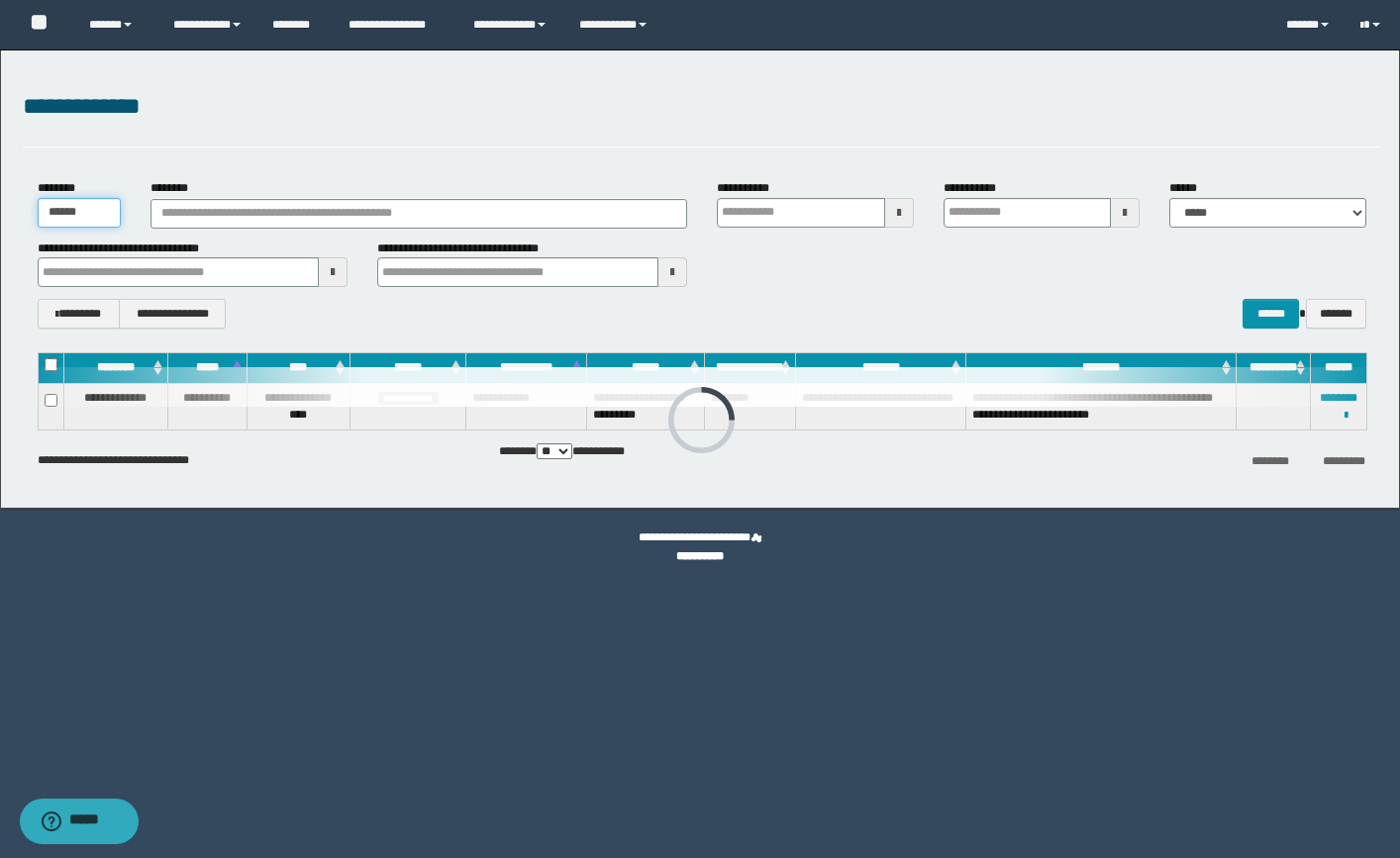 drag, startPoint x: 93, startPoint y: 212, endPoint x: 108, endPoint y: 212, distance: 15 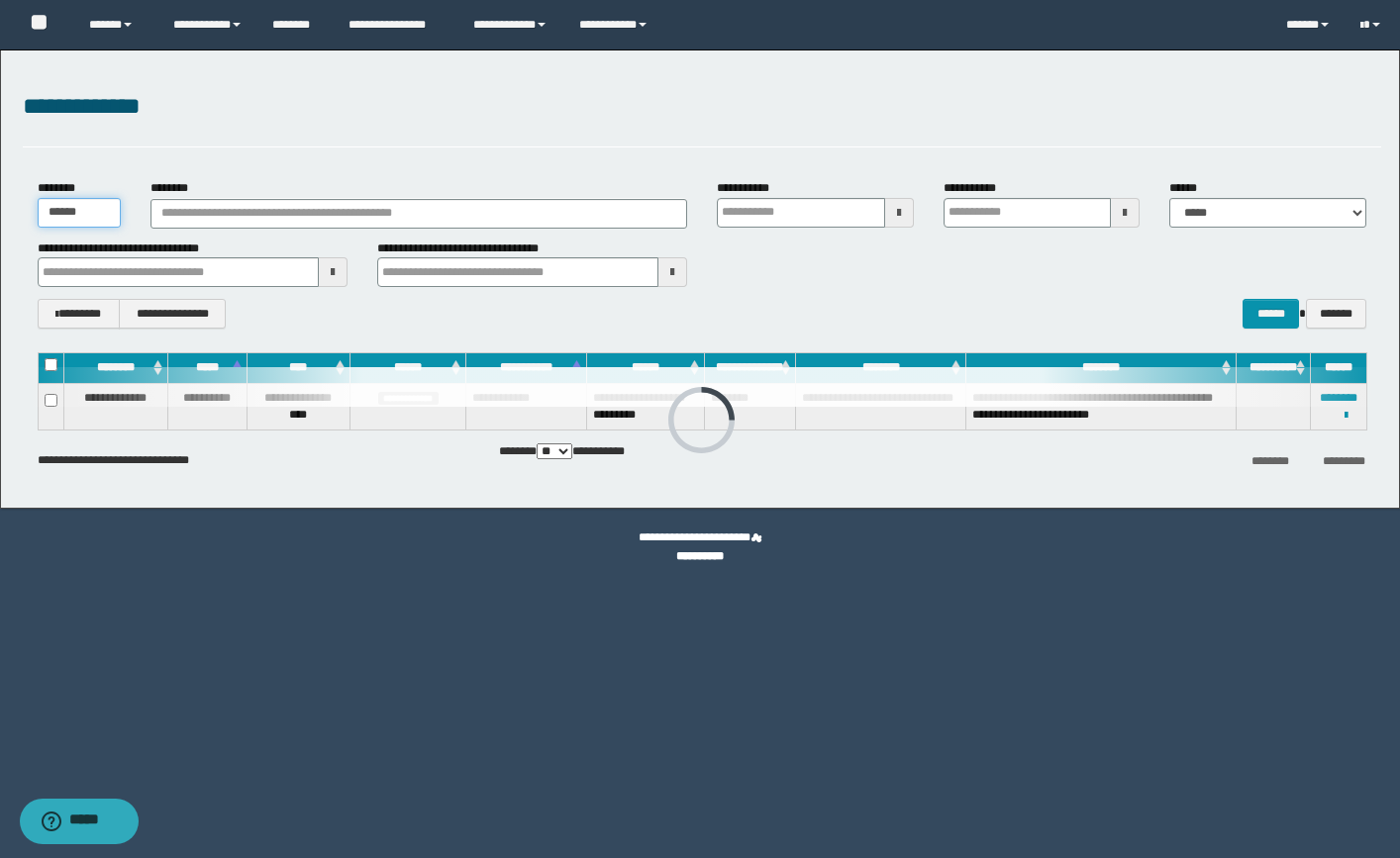 click on "******" at bounding box center (79, 213) 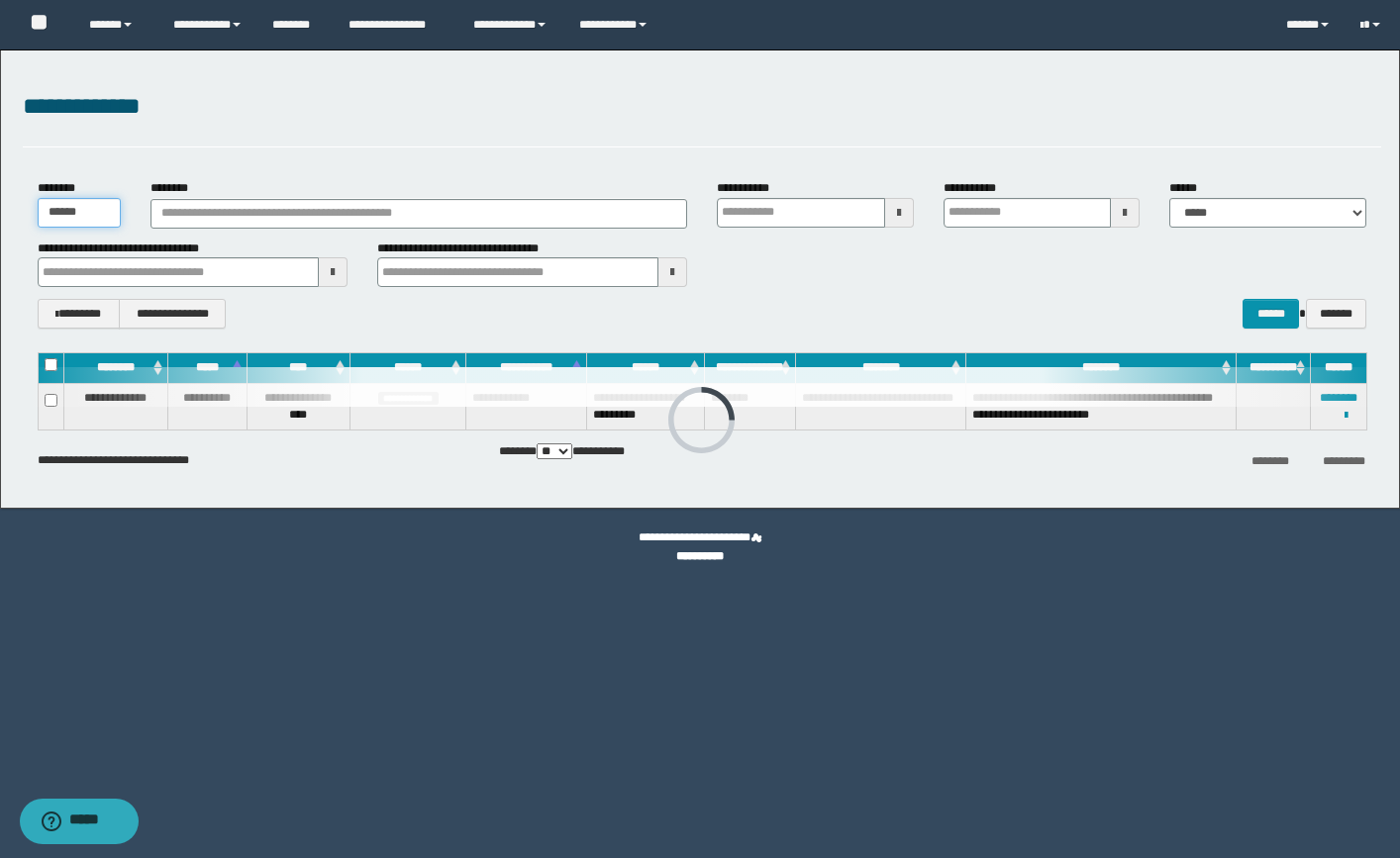 drag, startPoint x: 91, startPoint y: 208, endPoint x: 3, endPoint y: 208, distance: 88 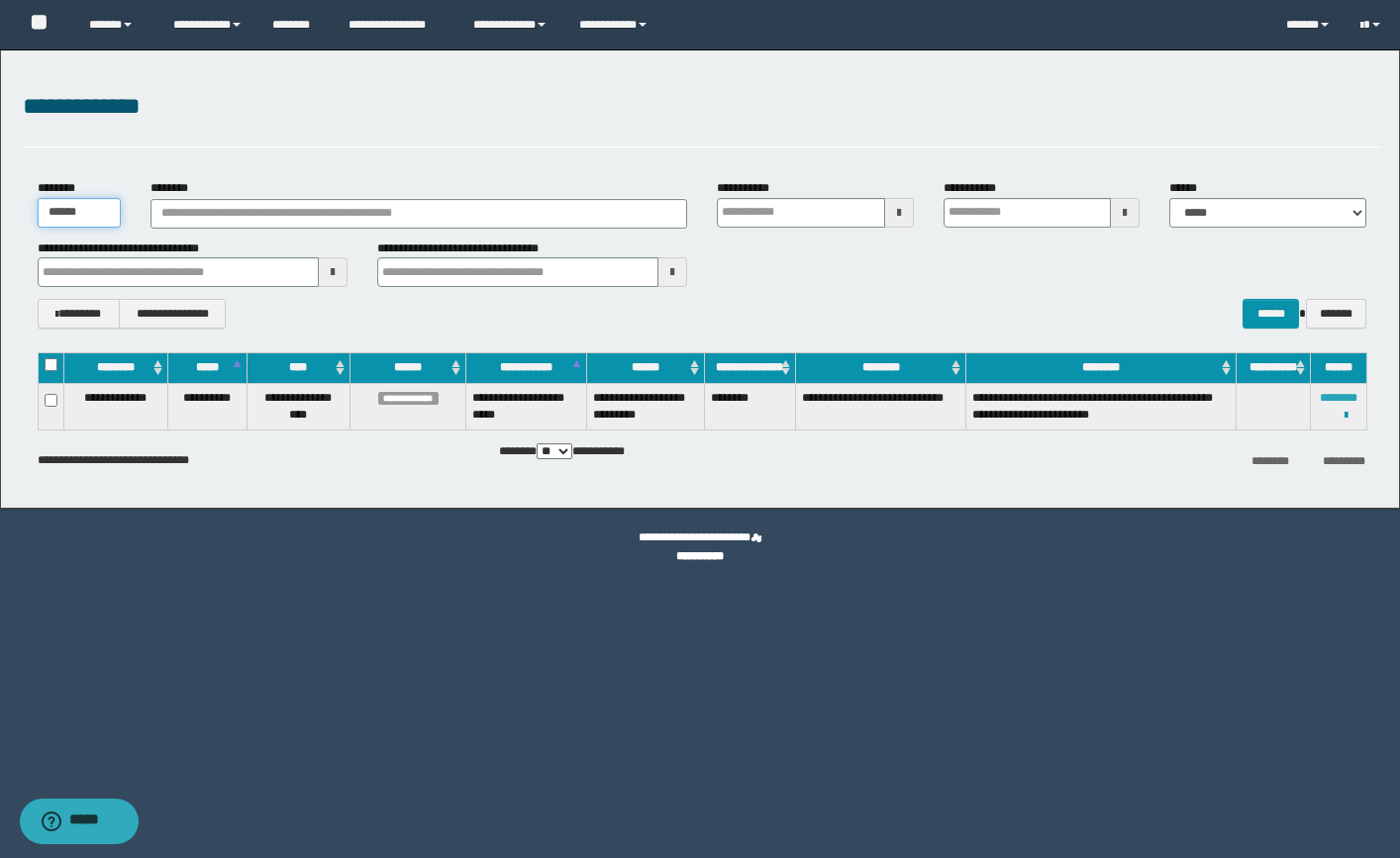 type on "******" 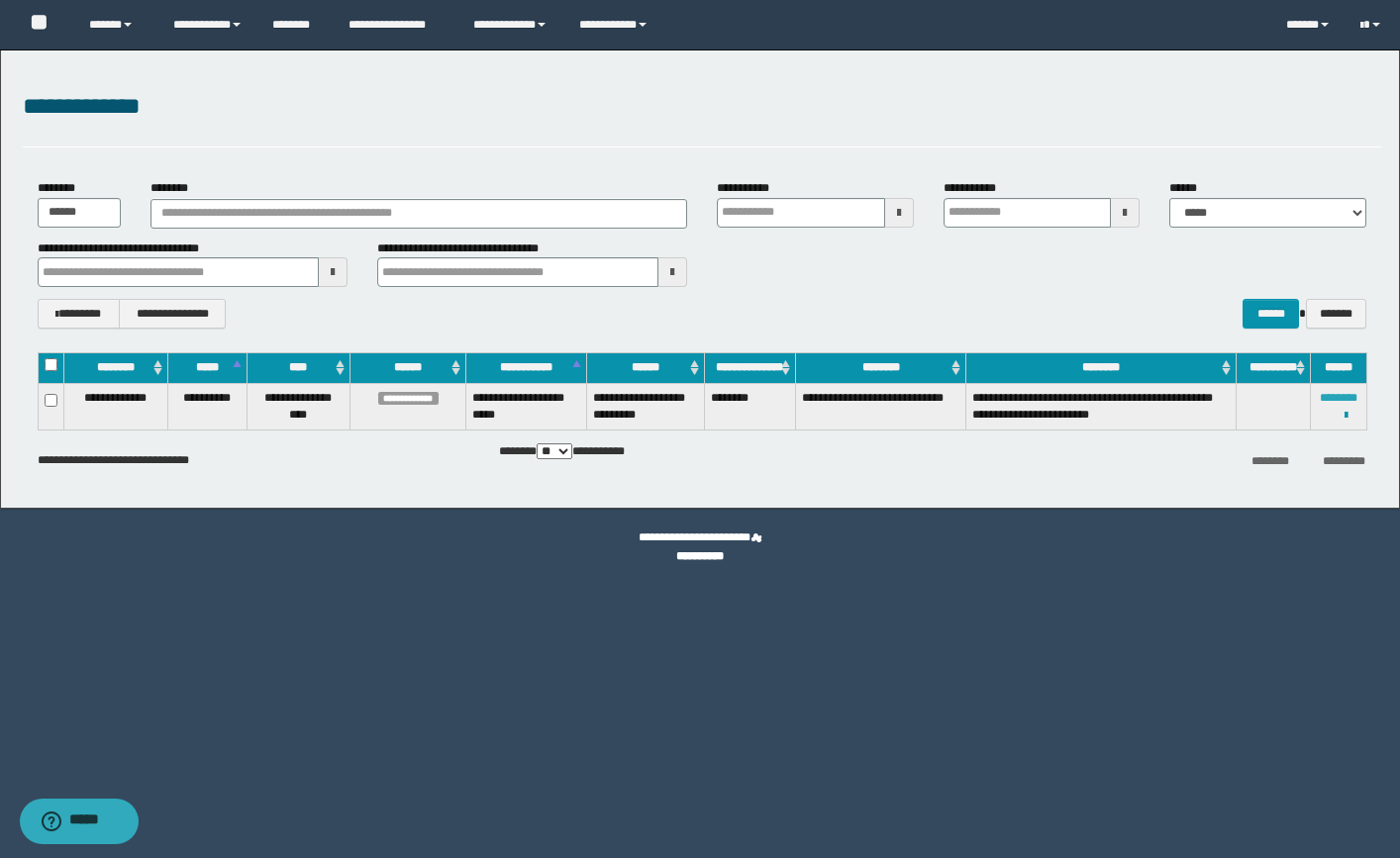 click on "********" at bounding box center (1339, 398) 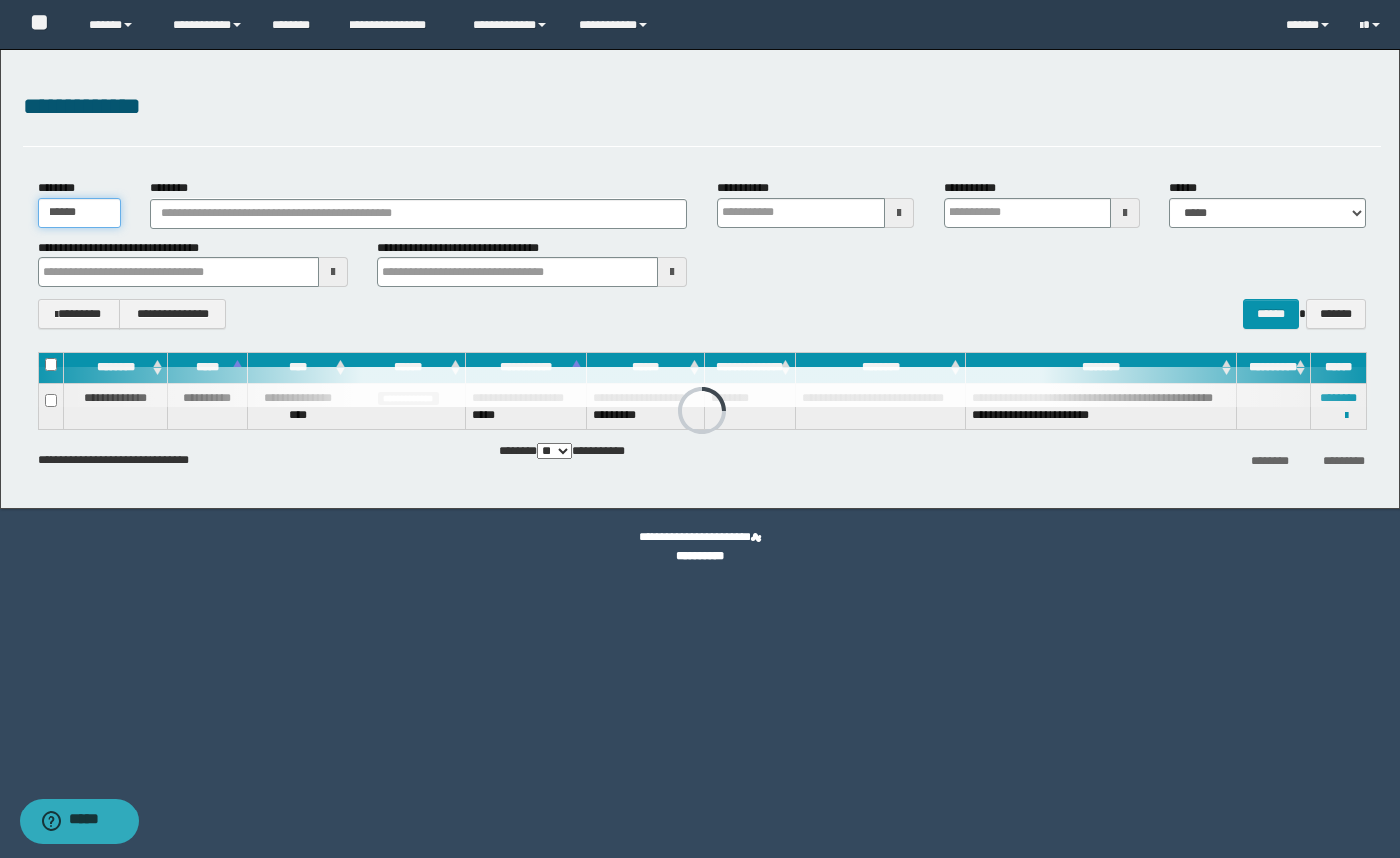 drag, startPoint x: 65, startPoint y: 219, endPoint x: 1, endPoint y: 218, distance: 64.00781 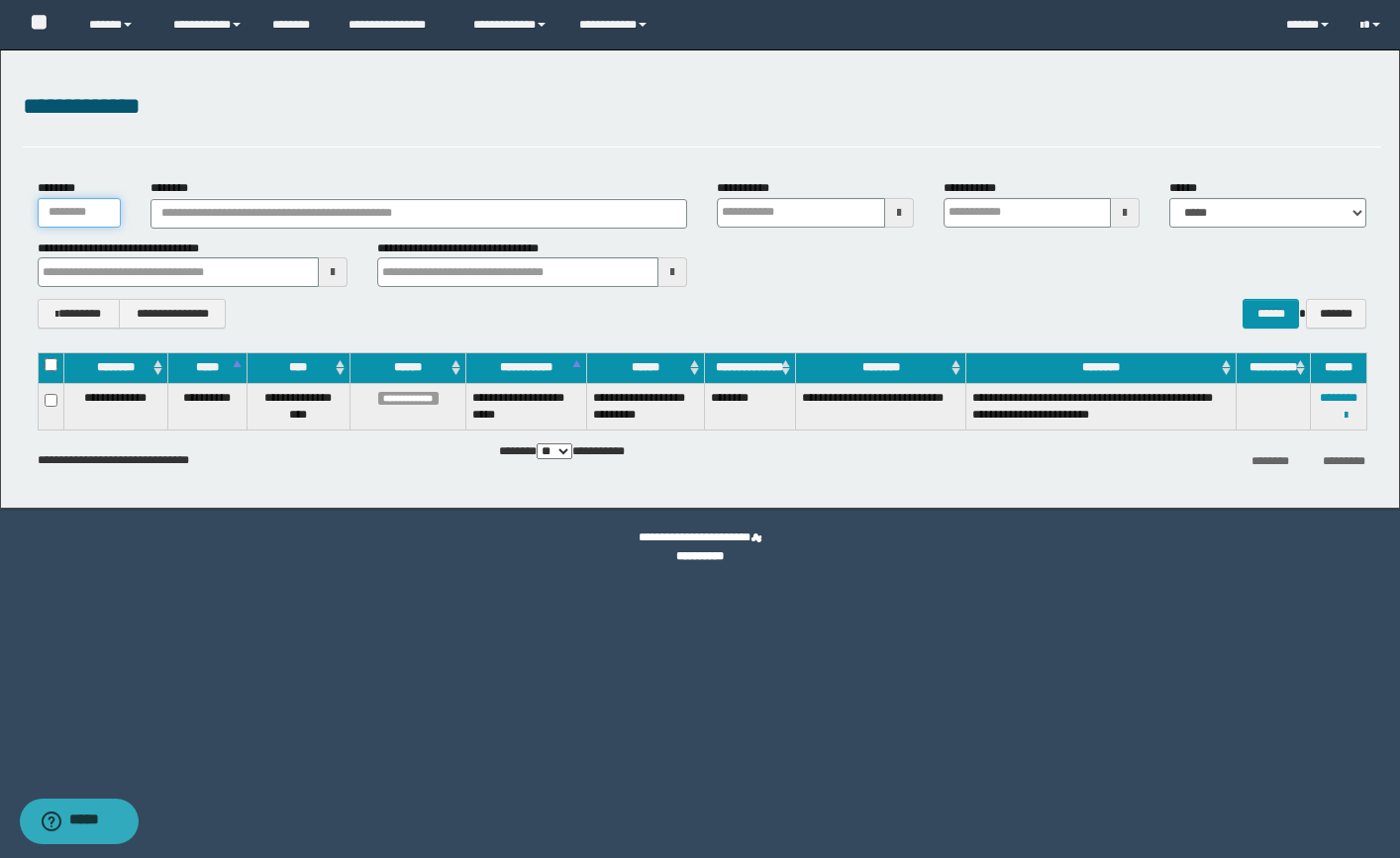 drag, startPoint x: 59, startPoint y: 206, endPoint x: 76, endPoint y: 205, distance: 17.029386 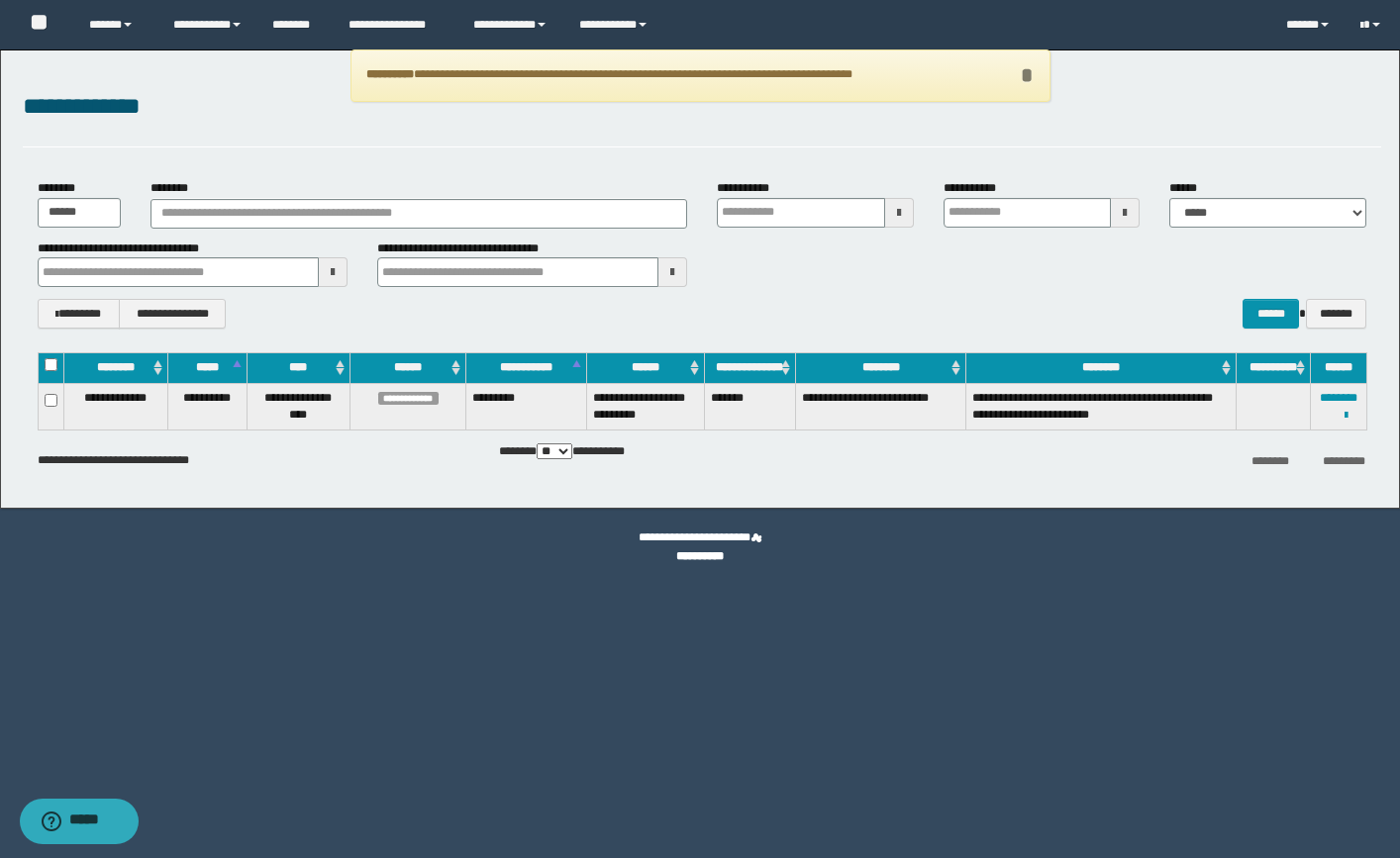 click on "*" at bounding box center (1027, 75) 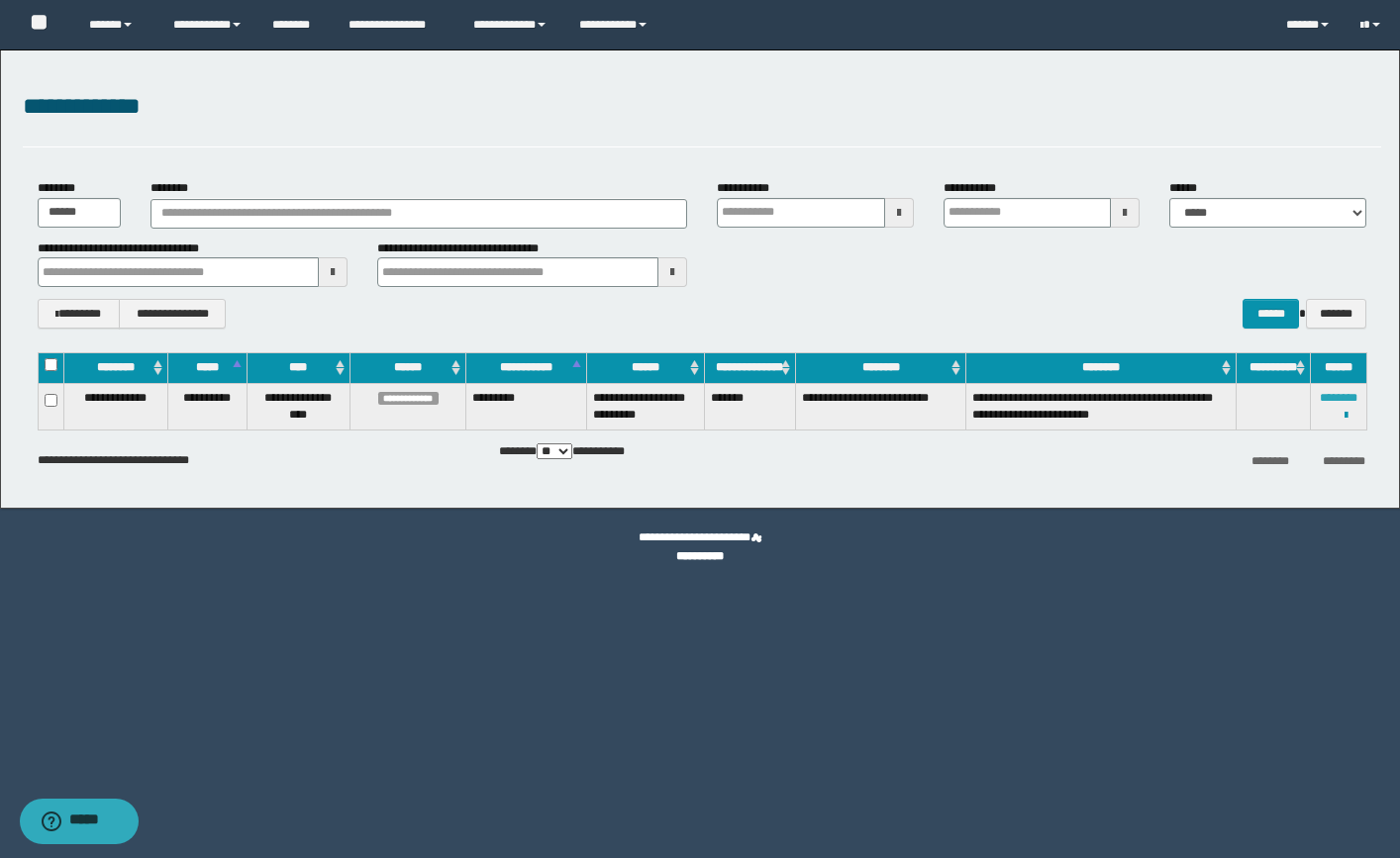 click on "********" at bounding box center (1339, 398) 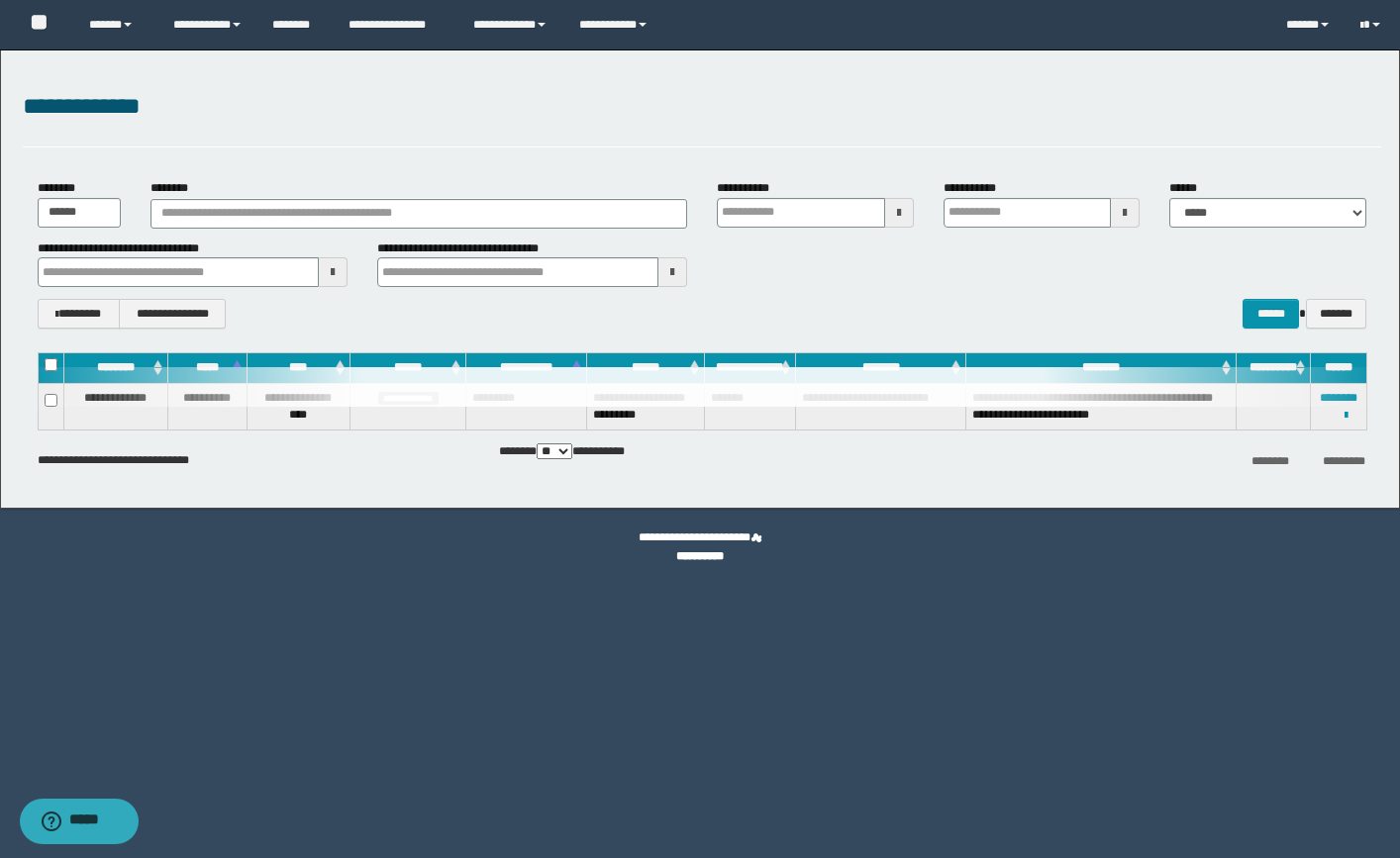 drag, startPoint x: 64, startPoint y: 158, endPoint x: 84, endPoint y: 145, distance: 23.853721 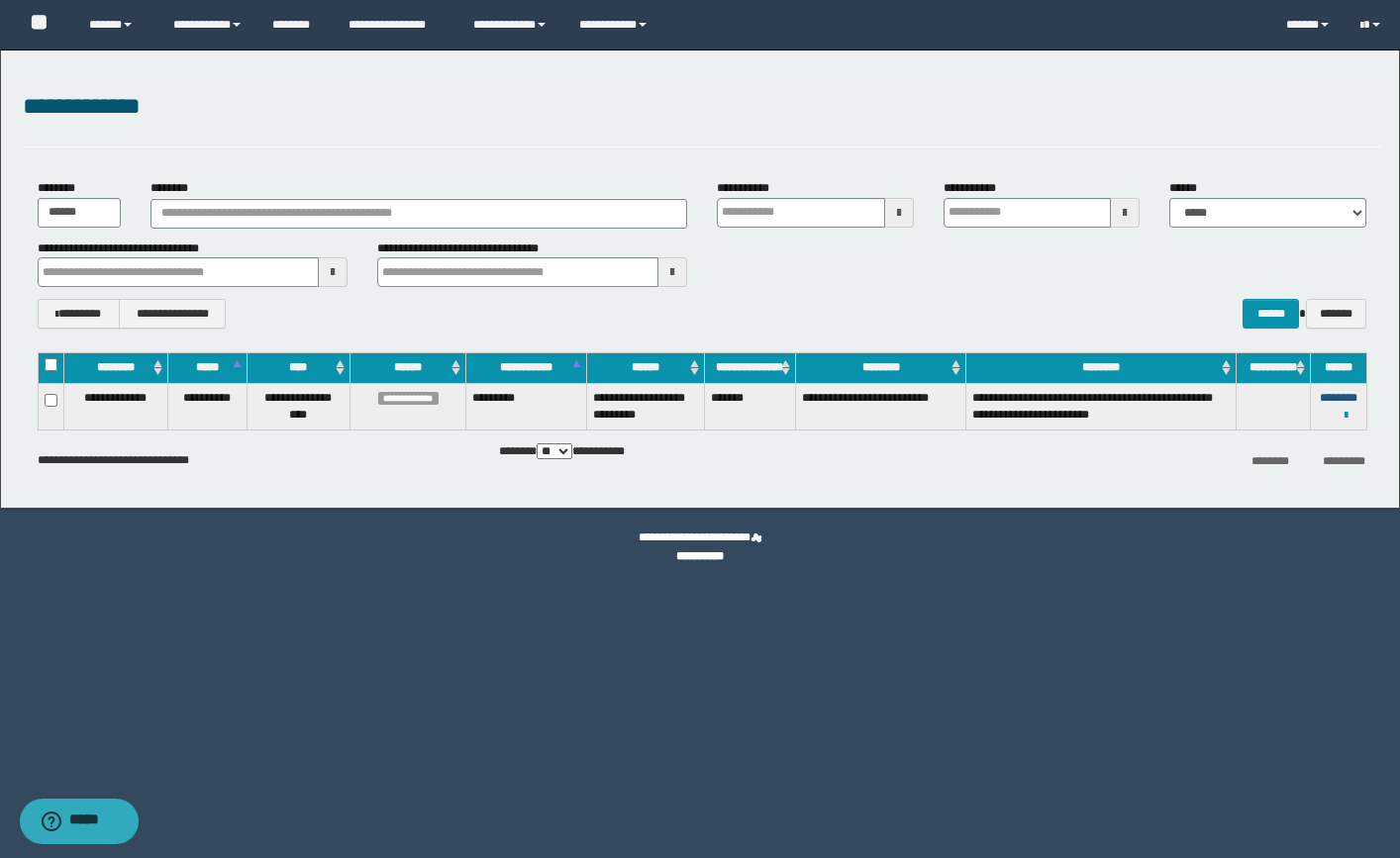 click on "********" at bounding box center [1339, 398] 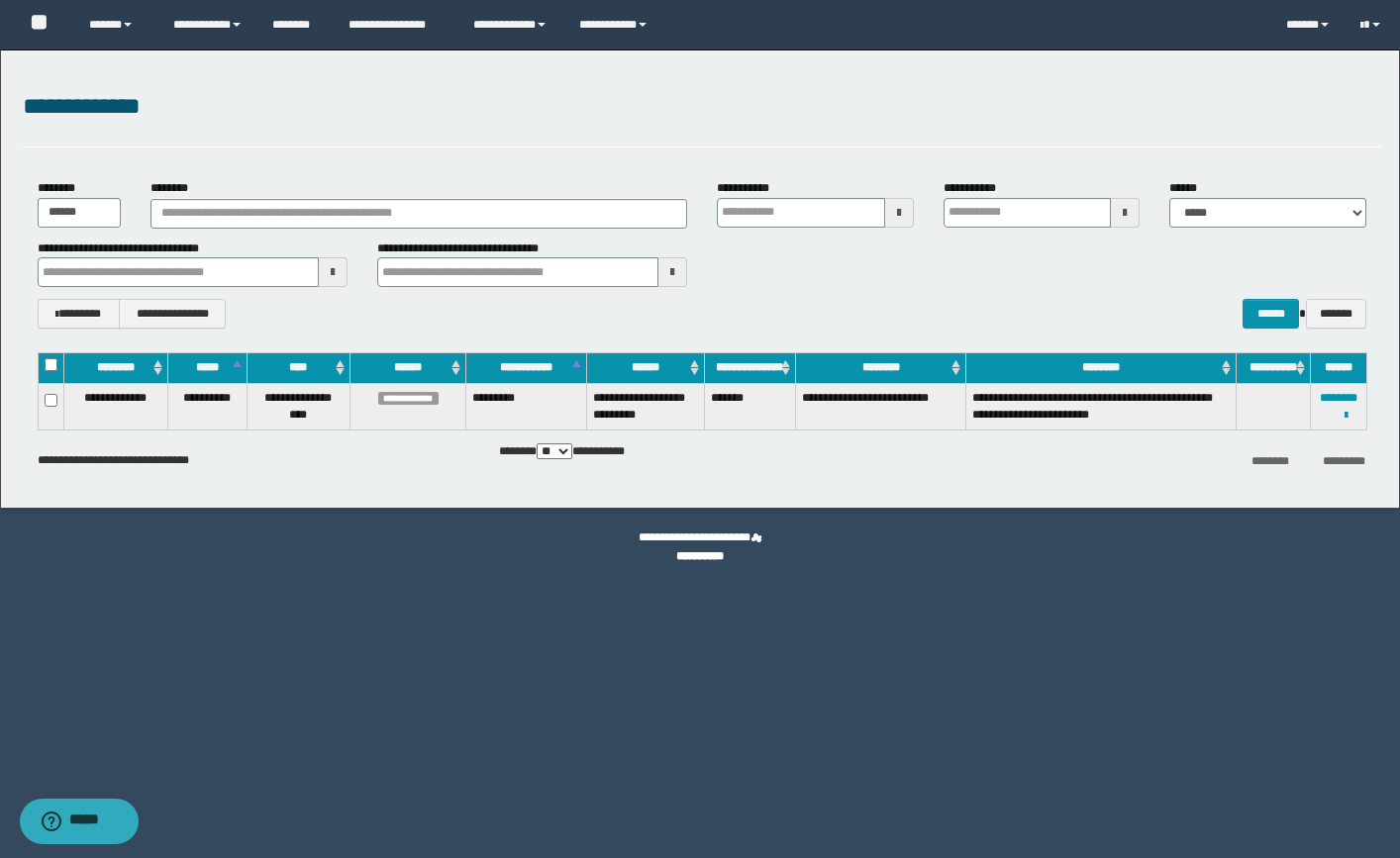 click on "**********" at bounding box center [700, 279] 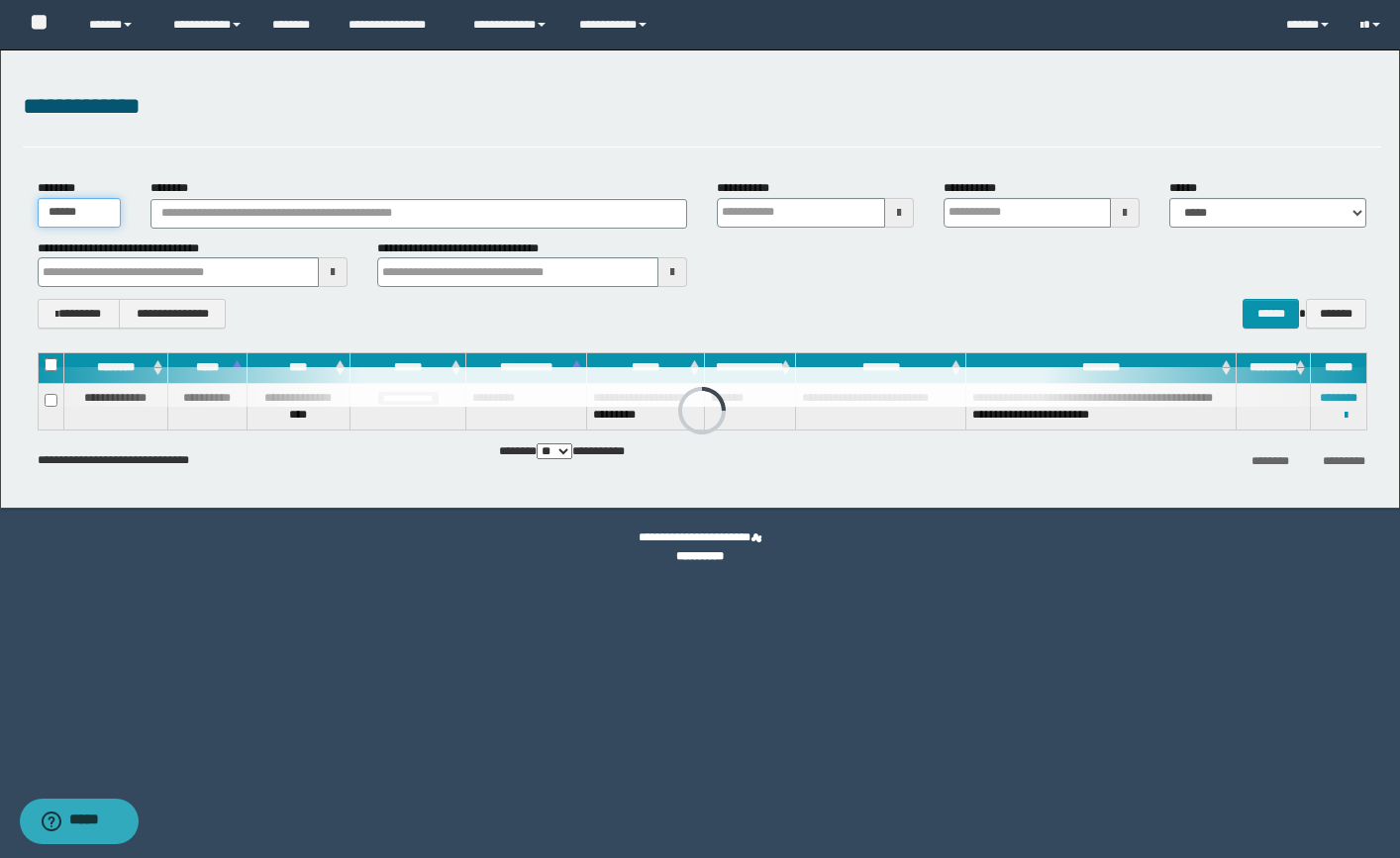 click on "******" at bounding box center (79, 213) 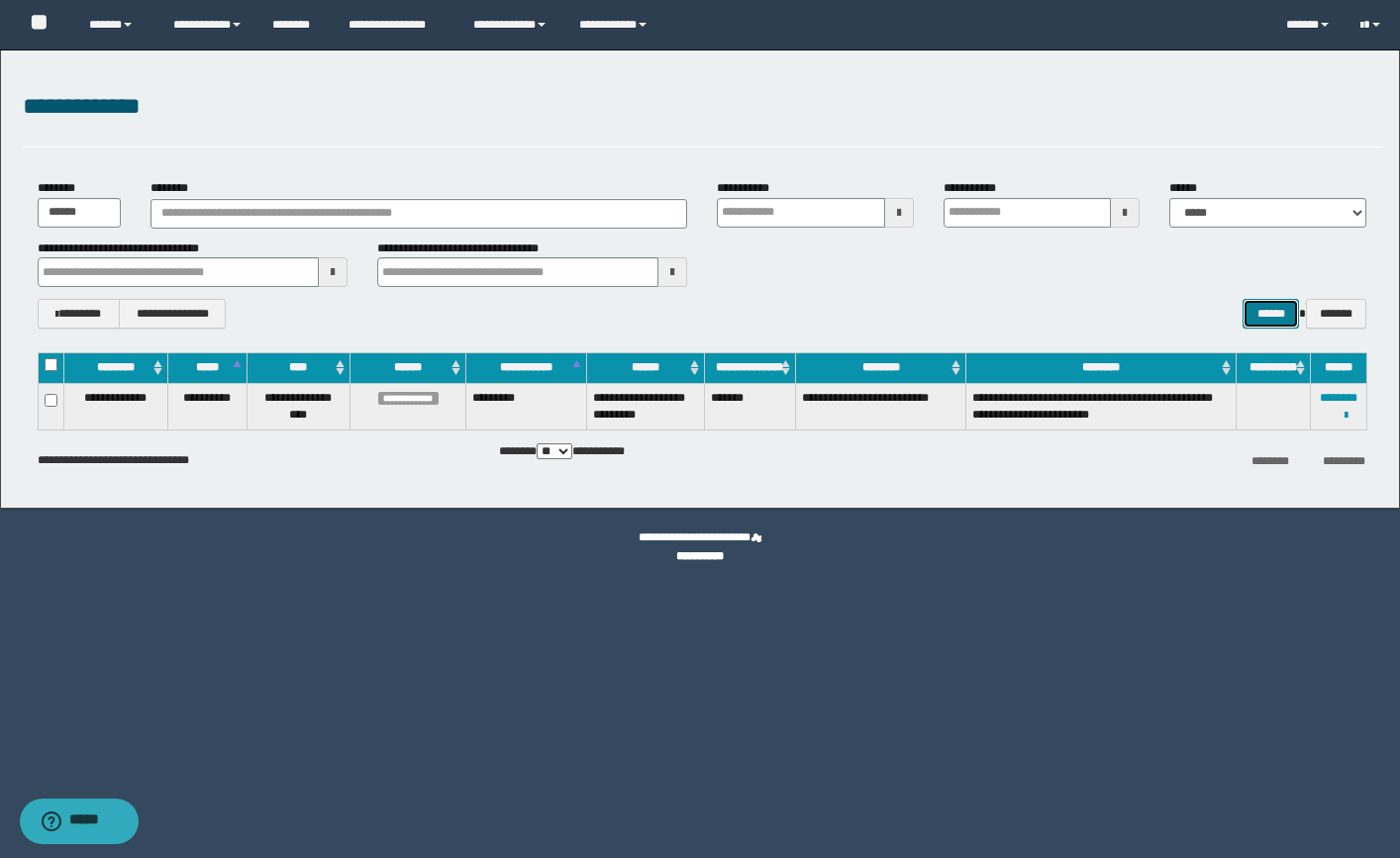 click on "******" at bounding box center [1270, 314] 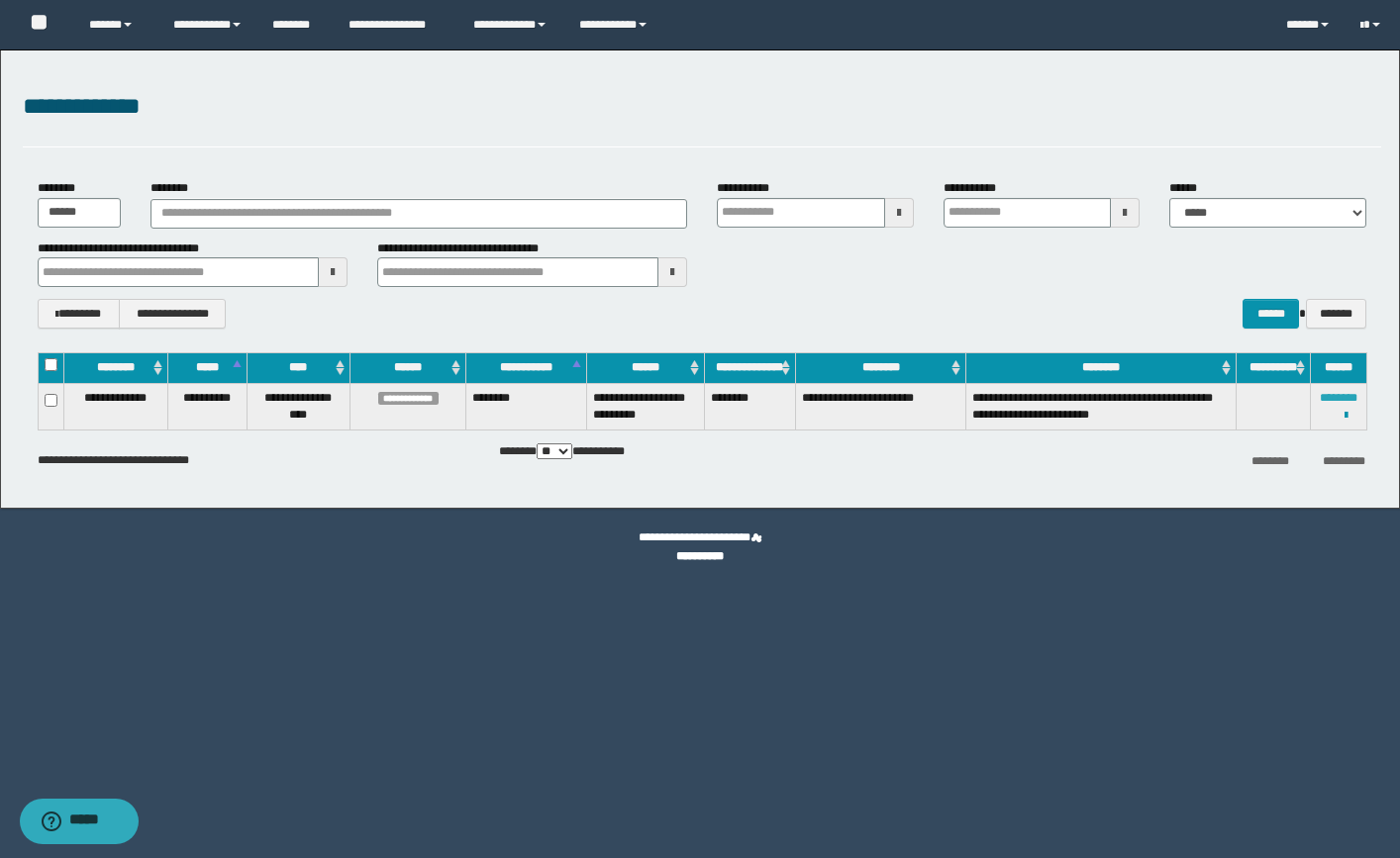 click on "********" at bounding box center [1339, 398] 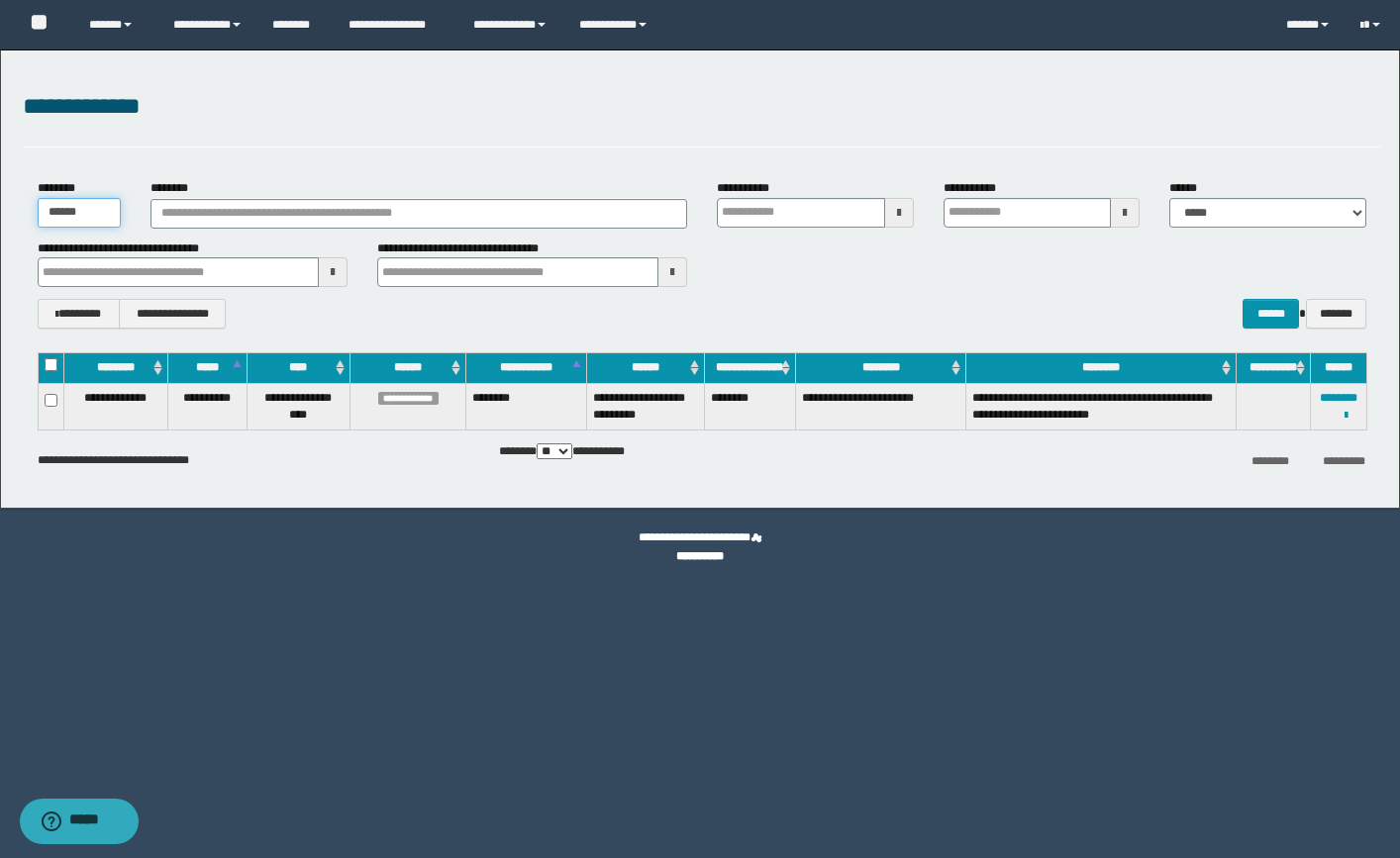 click on "******" at bounding box center [79, 213] 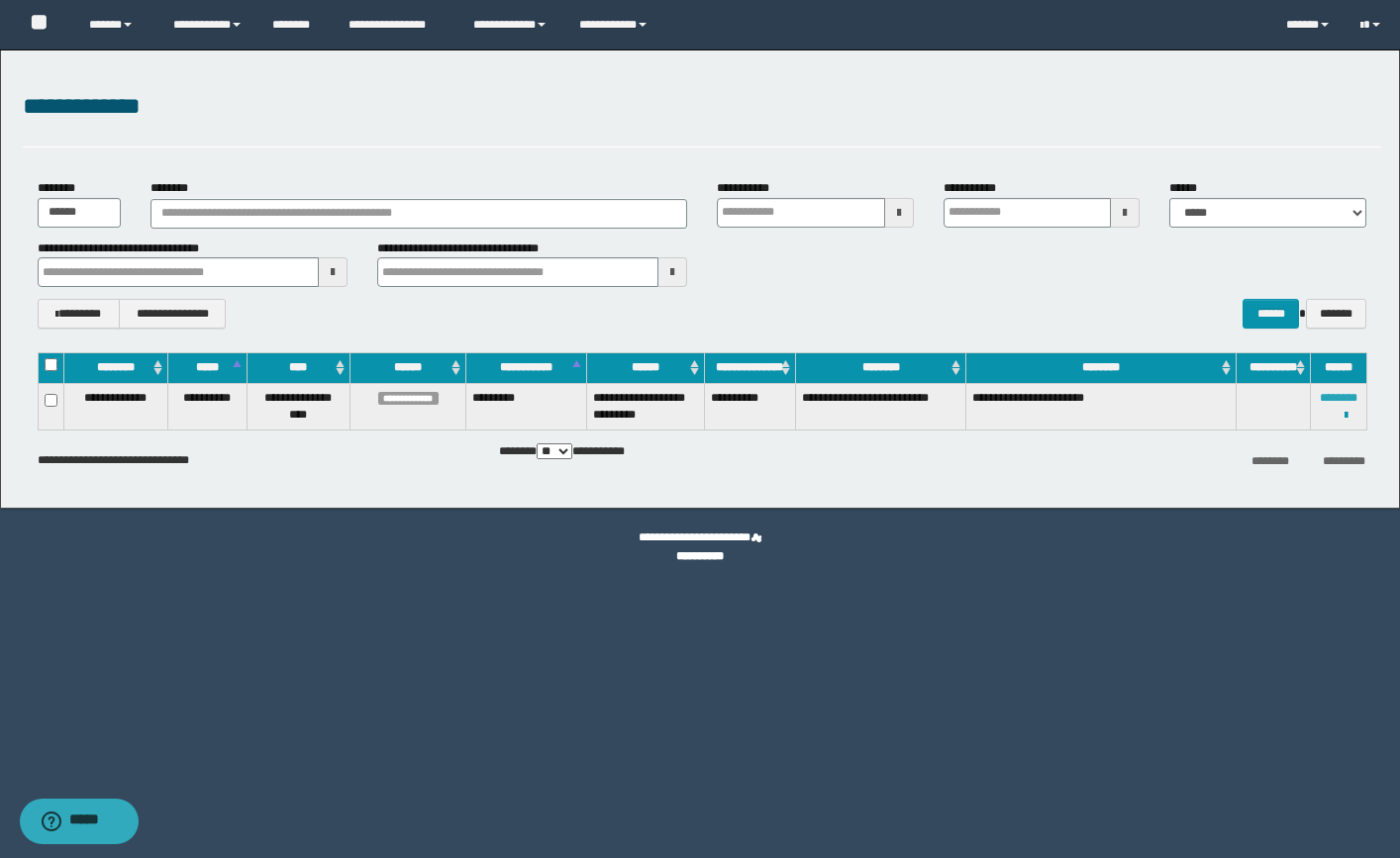 click on "********" at bounding box center (1339, 398) 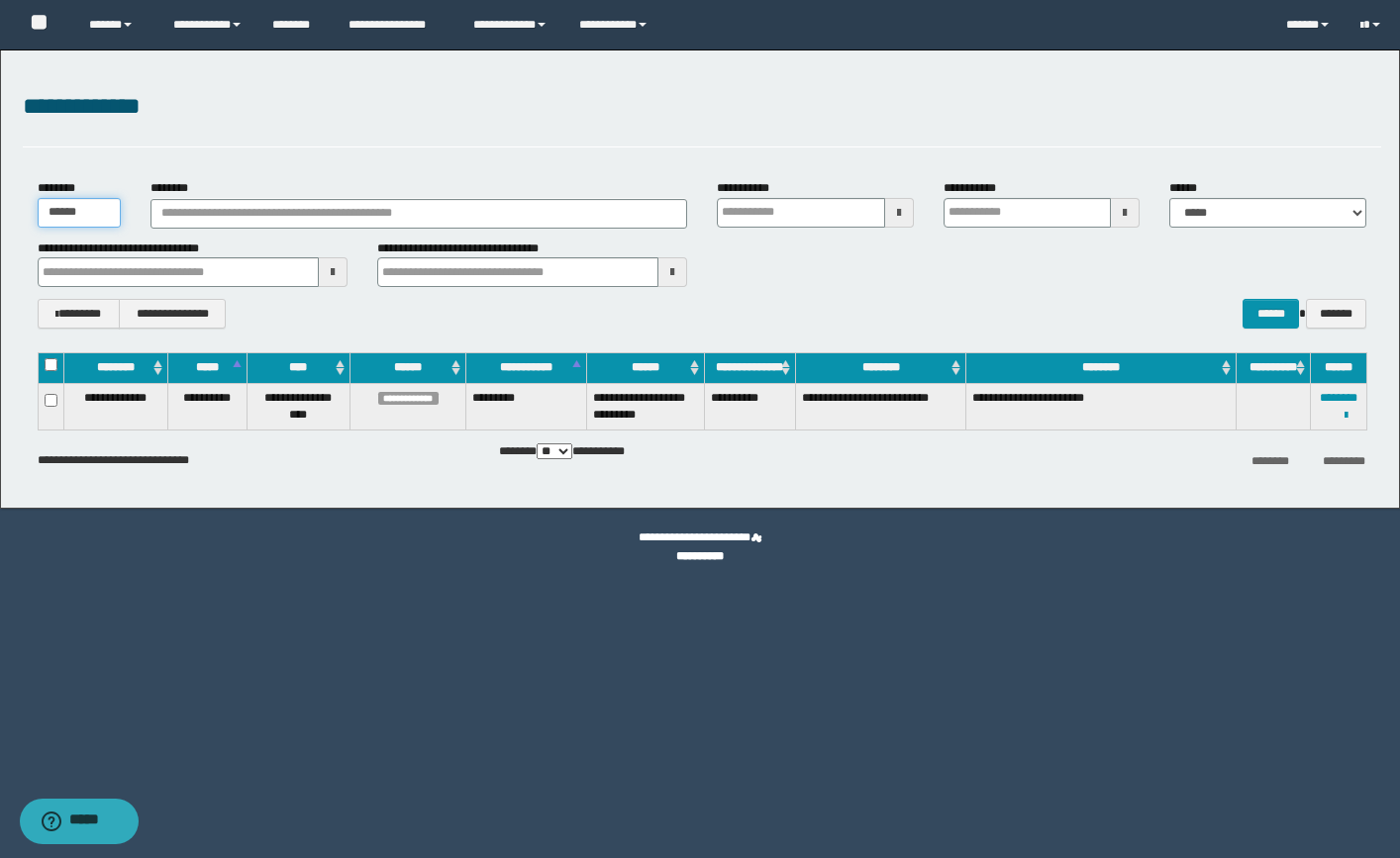 click on "******" at bounding box center [79, 213] 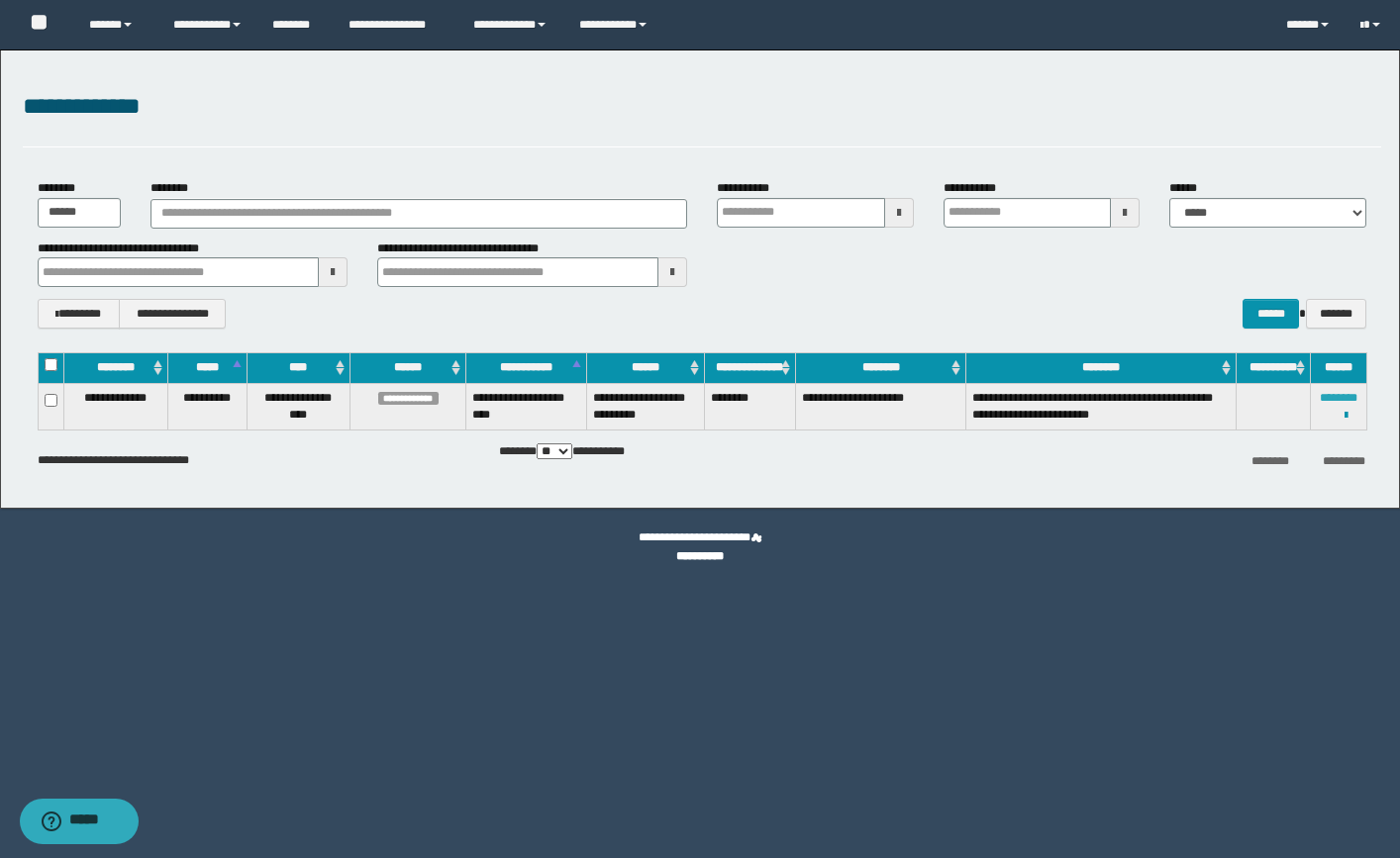 click on "********" at bounding box center (1339, 398) 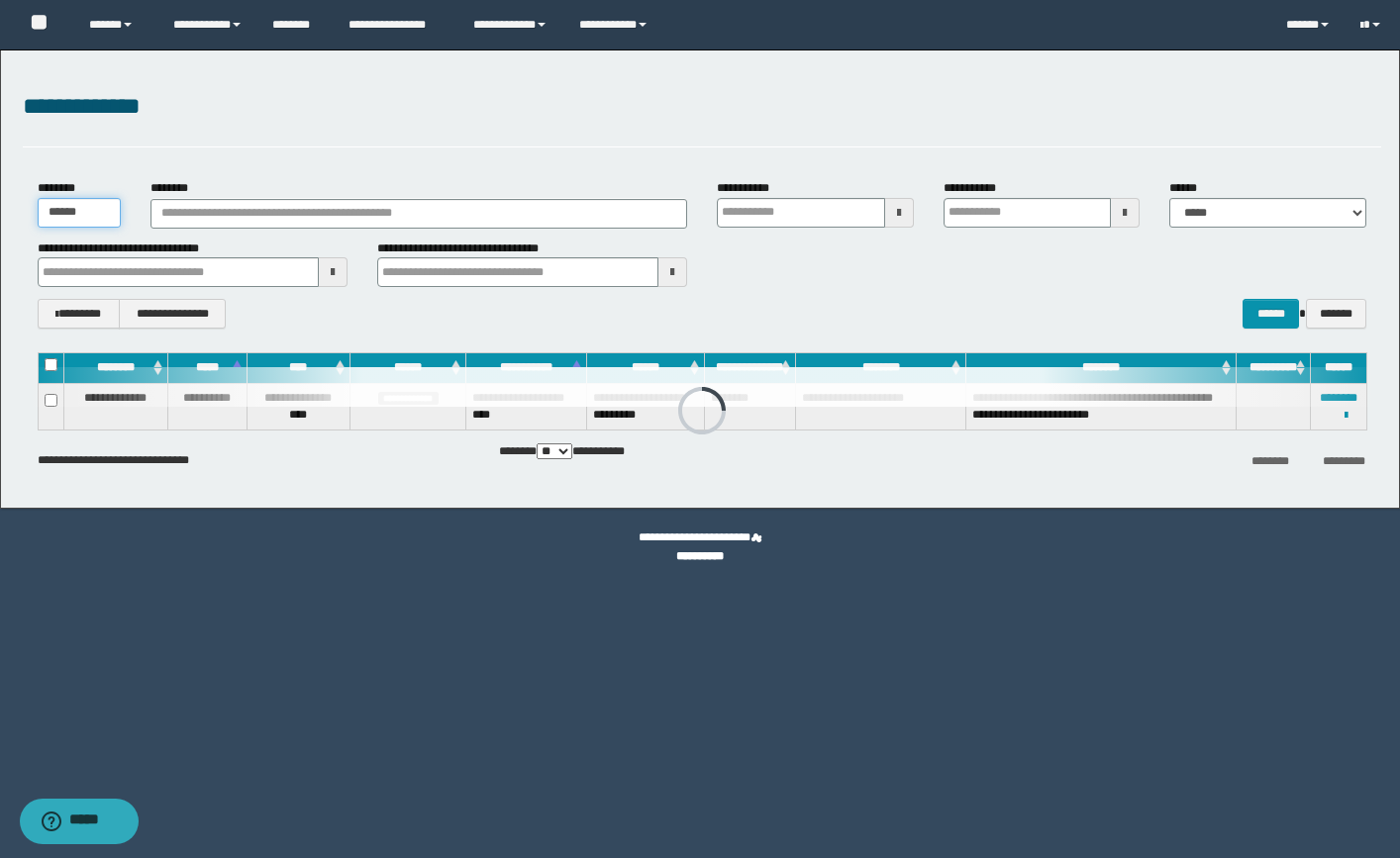 drag, startPoint x: 102, startPoint y: 211, endPoint x: 3, endPoint y: 202, distance: 99.40825 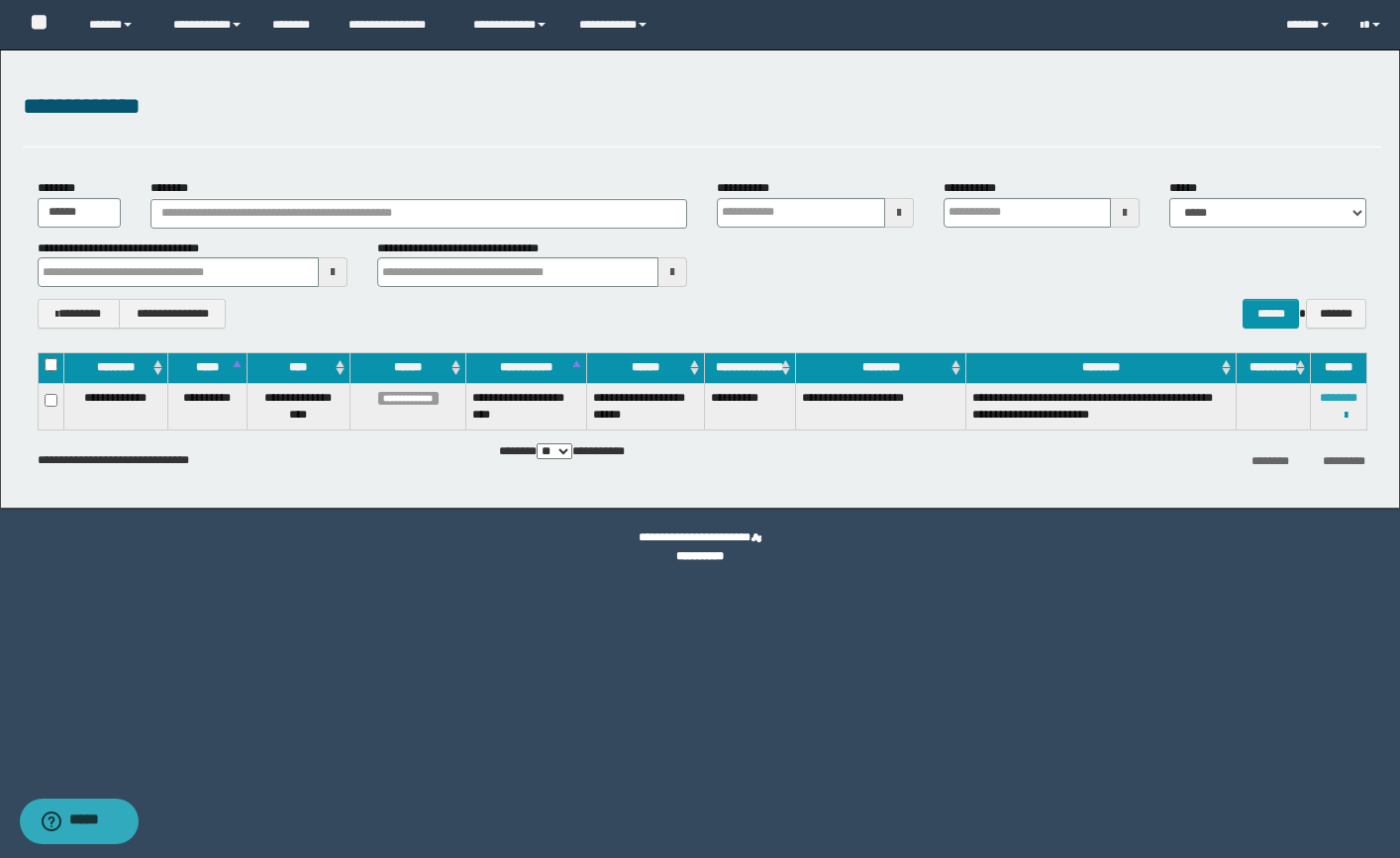 click on "********" at bounding box center [1339, 398] 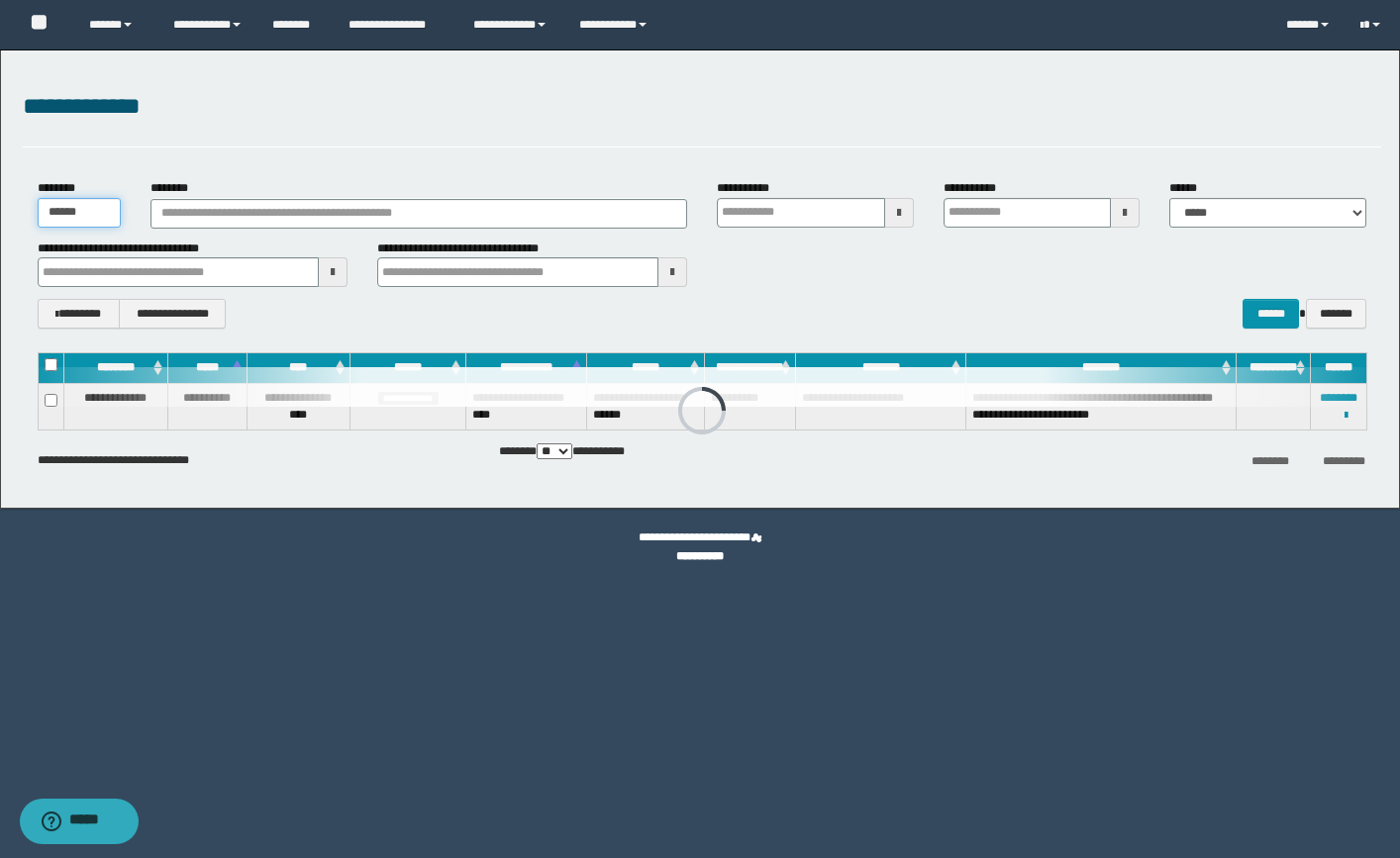 click on "******" at bounding box center [79, 213] 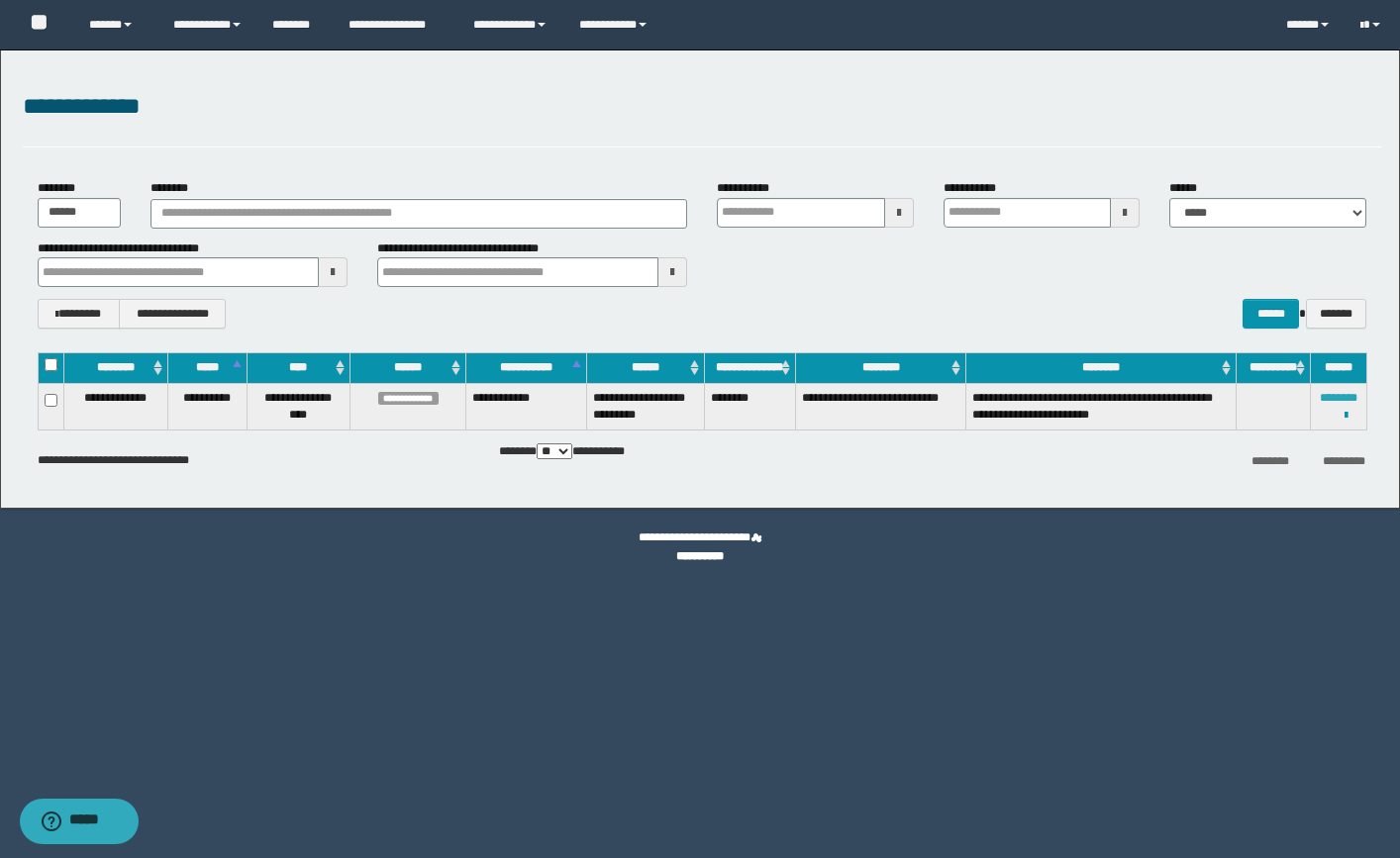 click on "********" at bounding box center [1339, 398] 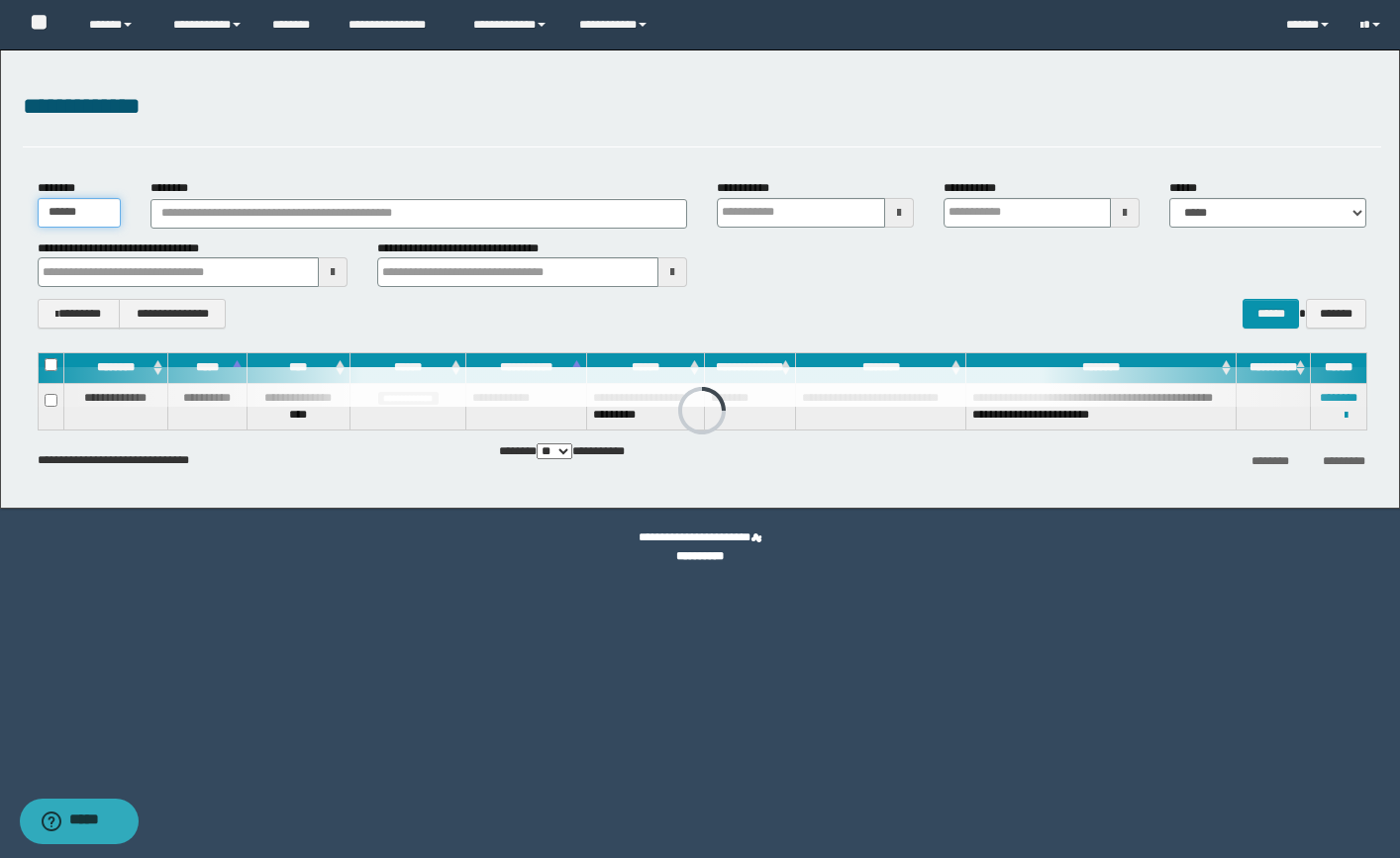 click on "******" at bounding box center (79, 213) 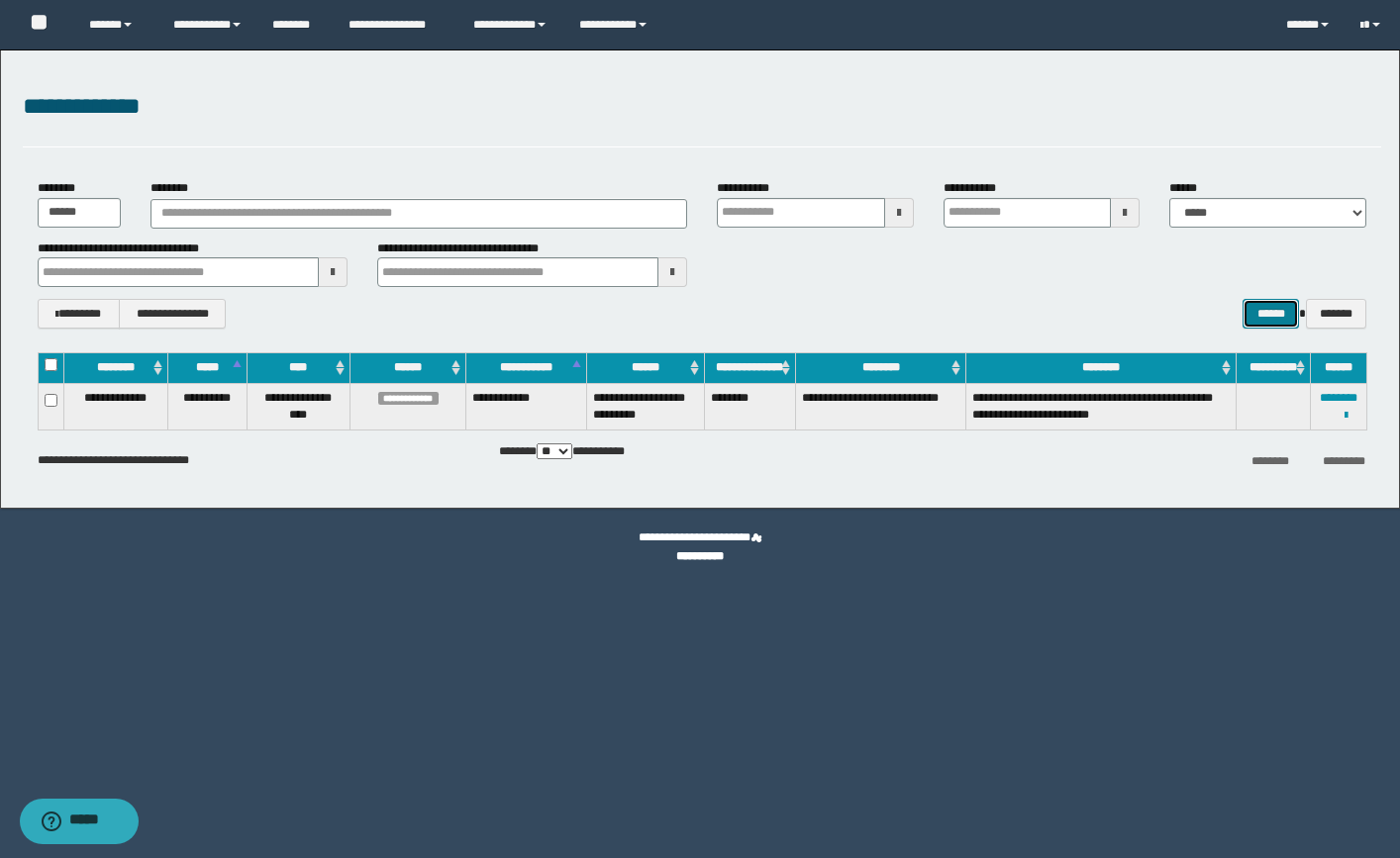 click on "******" at bounding box center (1270, 314) 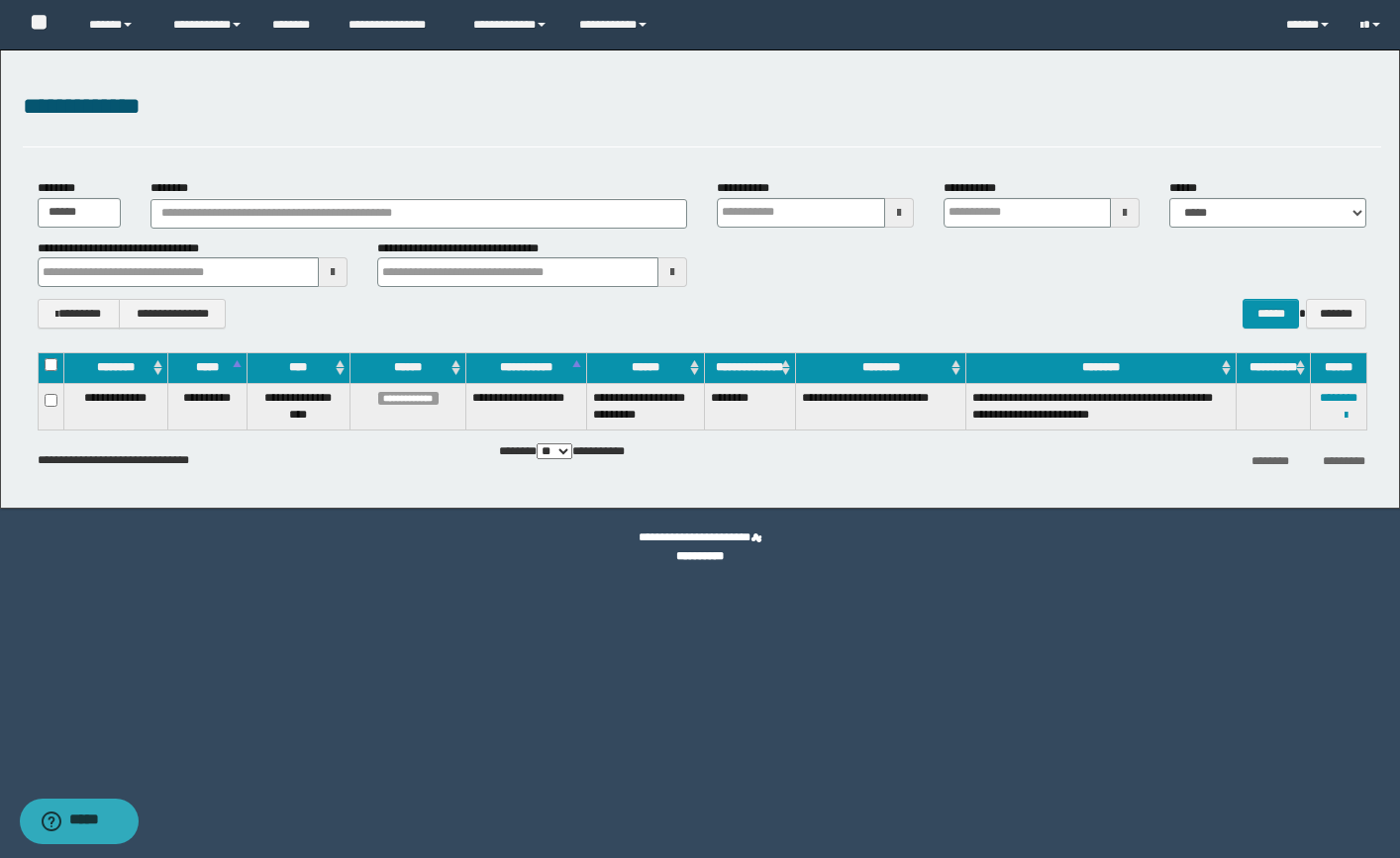 click on "**********" at bounding box center (1346, 415) 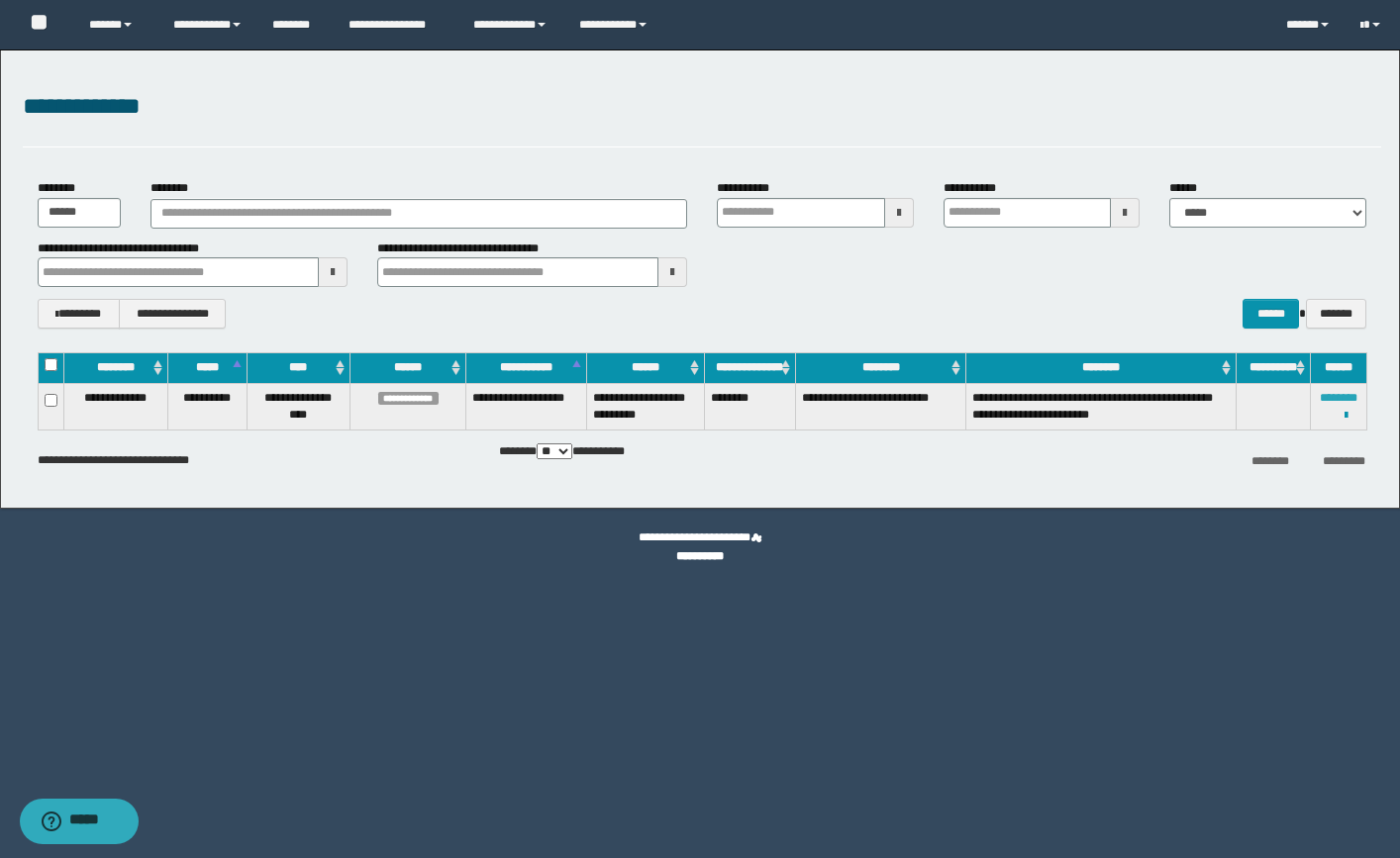 click on "********" at bounding box center (1339, 398) 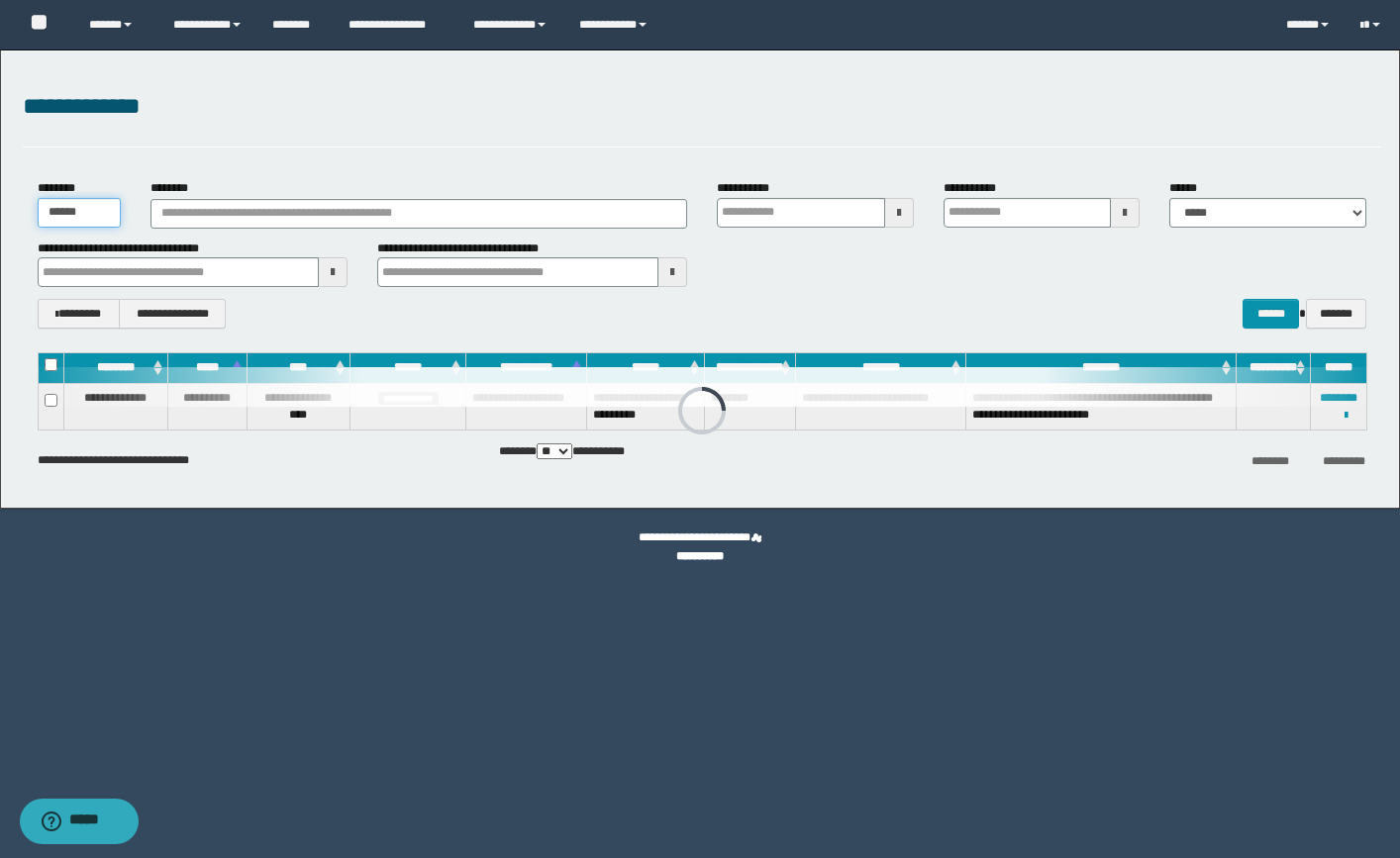 click on "******" at bounding box center (79, 213) 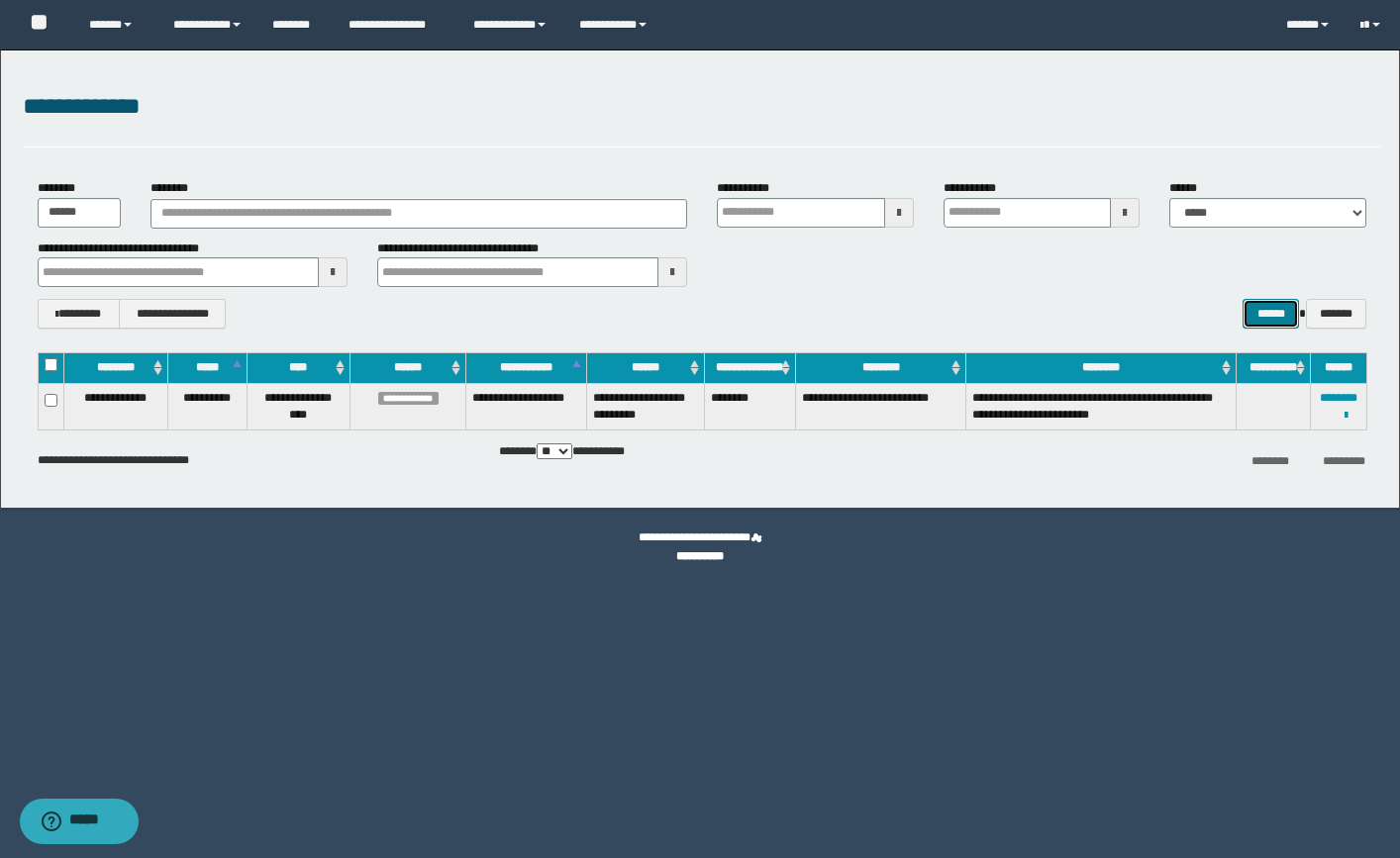 click on "******" at bounding box center [1270, 314] 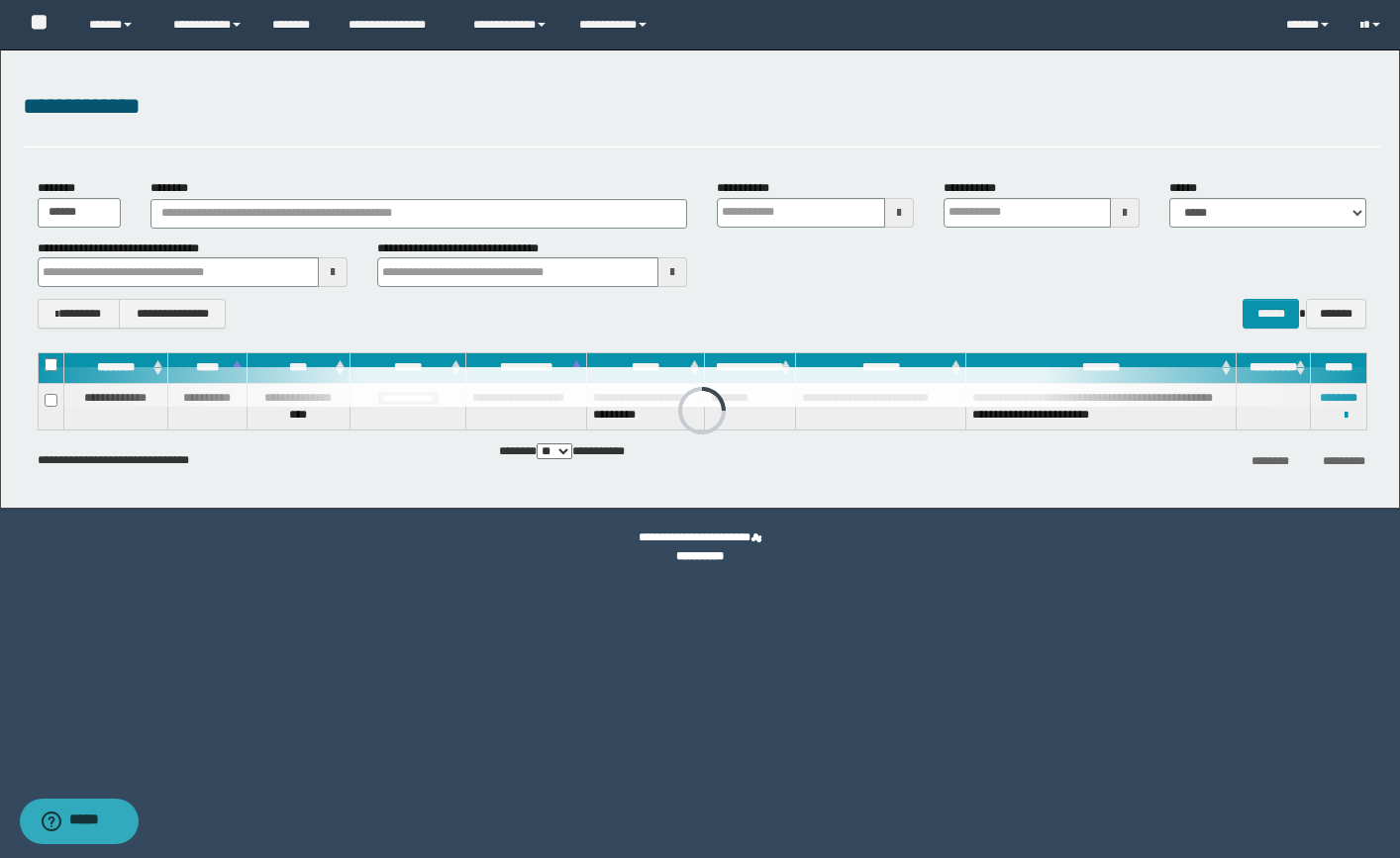 click on "**********" at bounding box center (702, 391) 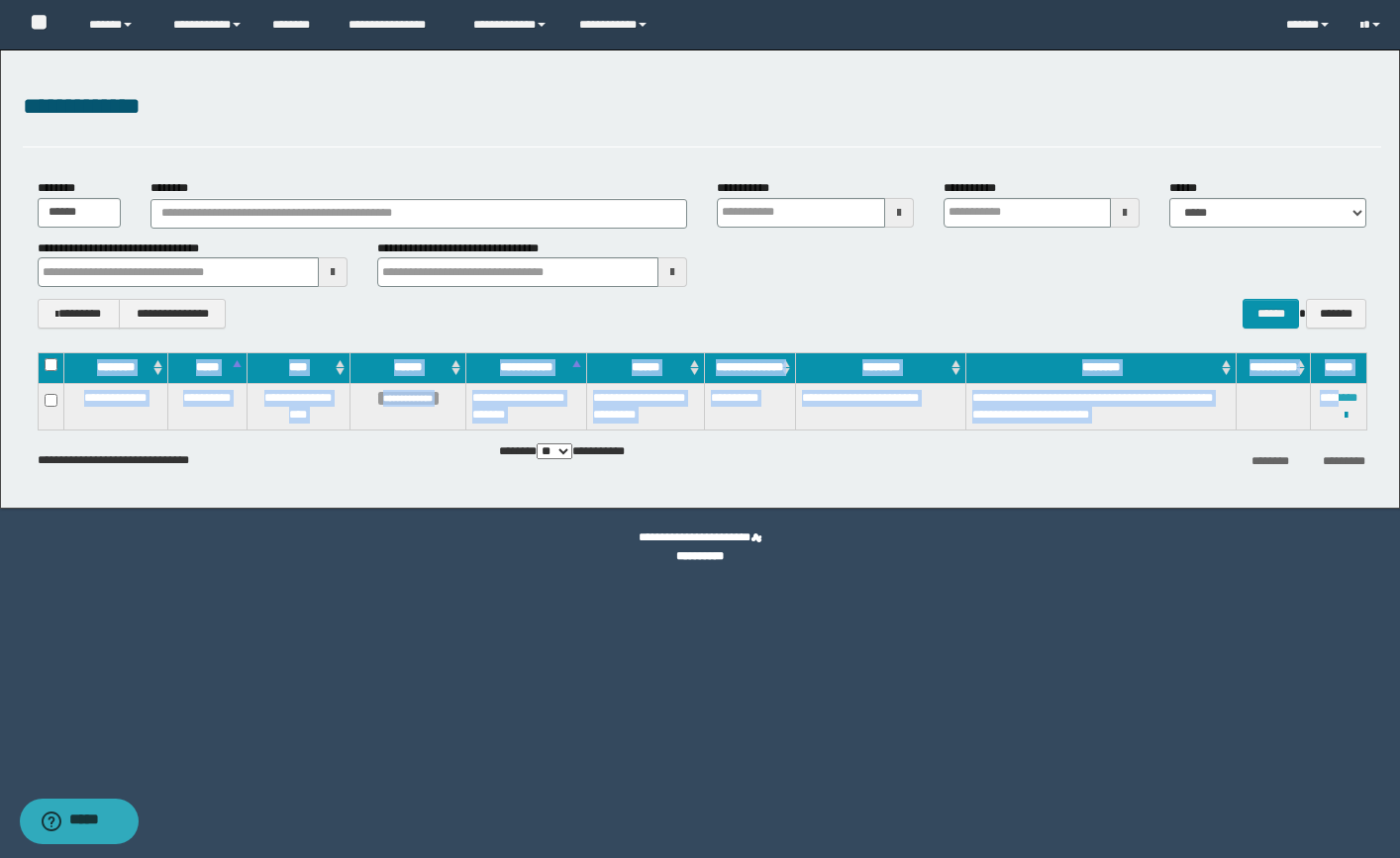 click on "********" at bounding box center (1339, 398) 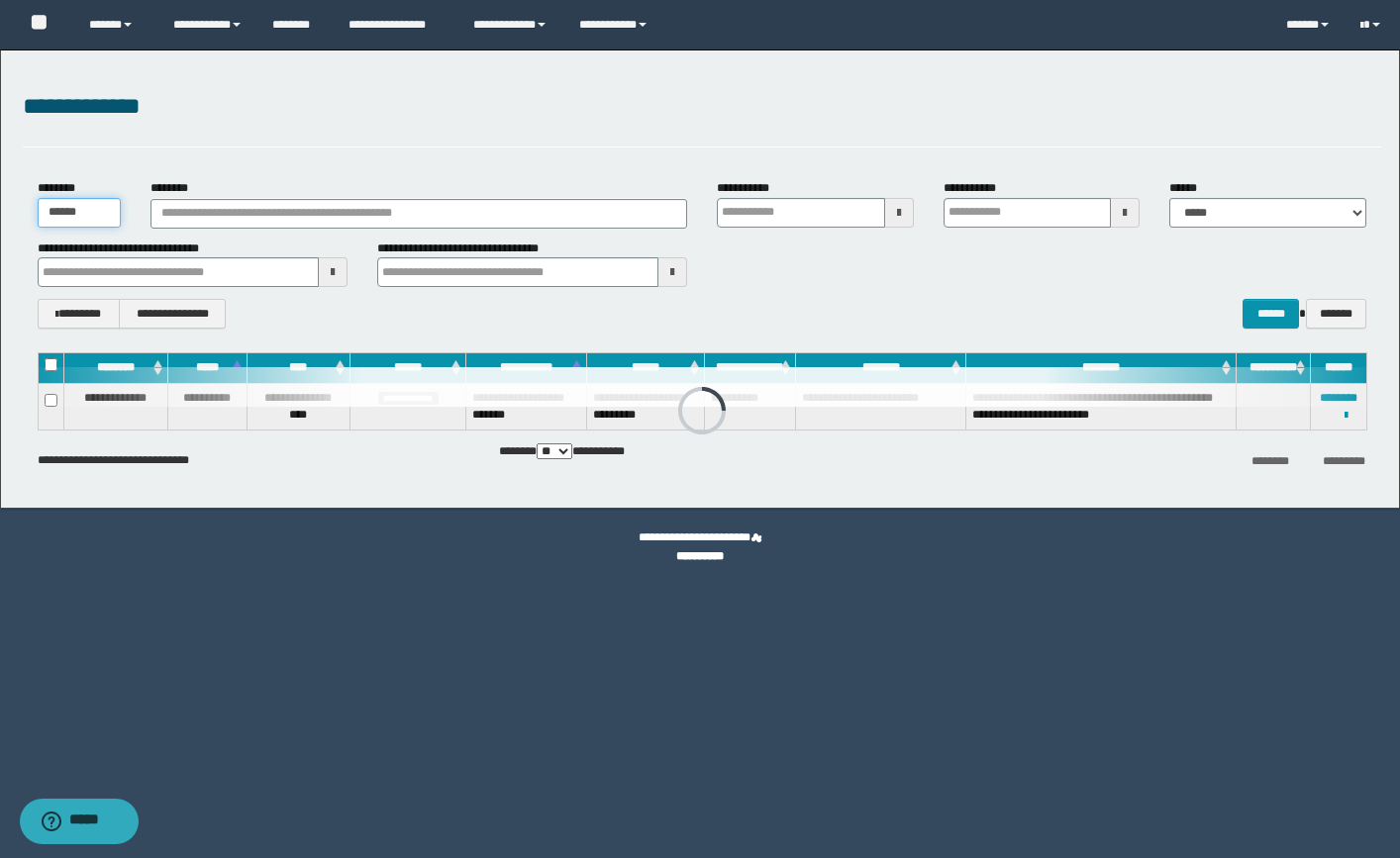click on "******" at bounding box center [79, 213] 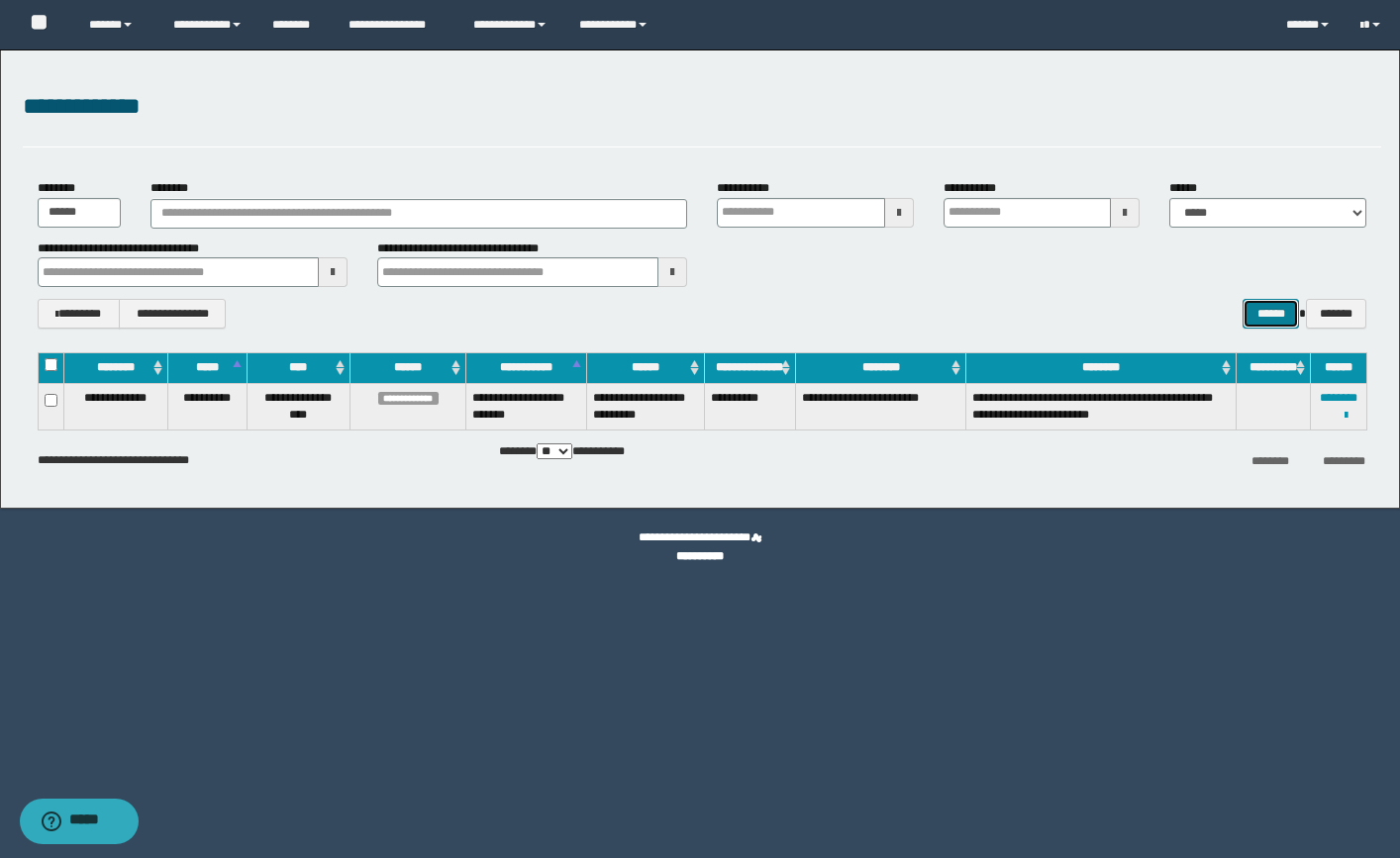 click on "******" at bounding box center [1270, 314] 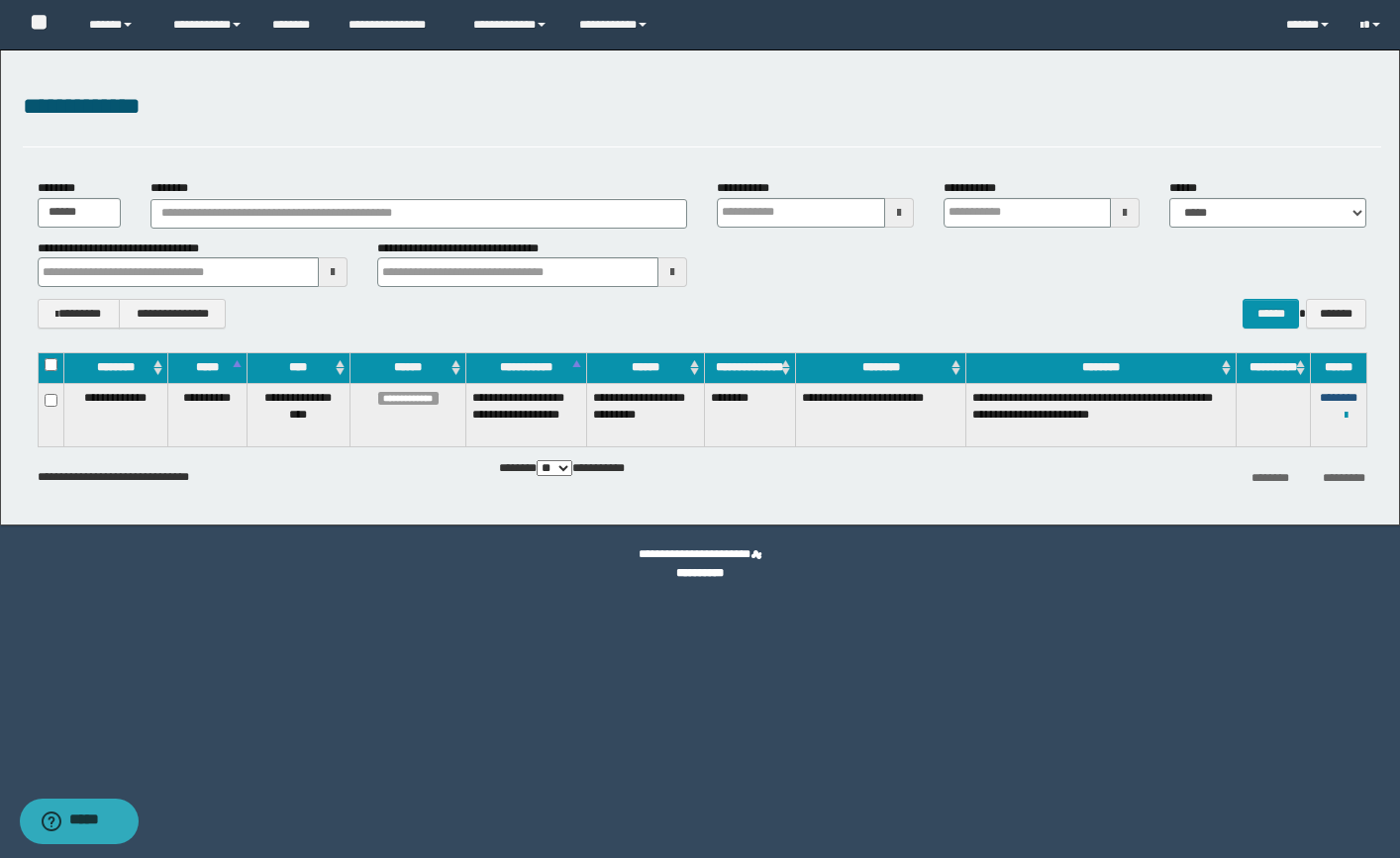 click on "********" at bounding box center [1339, 398] 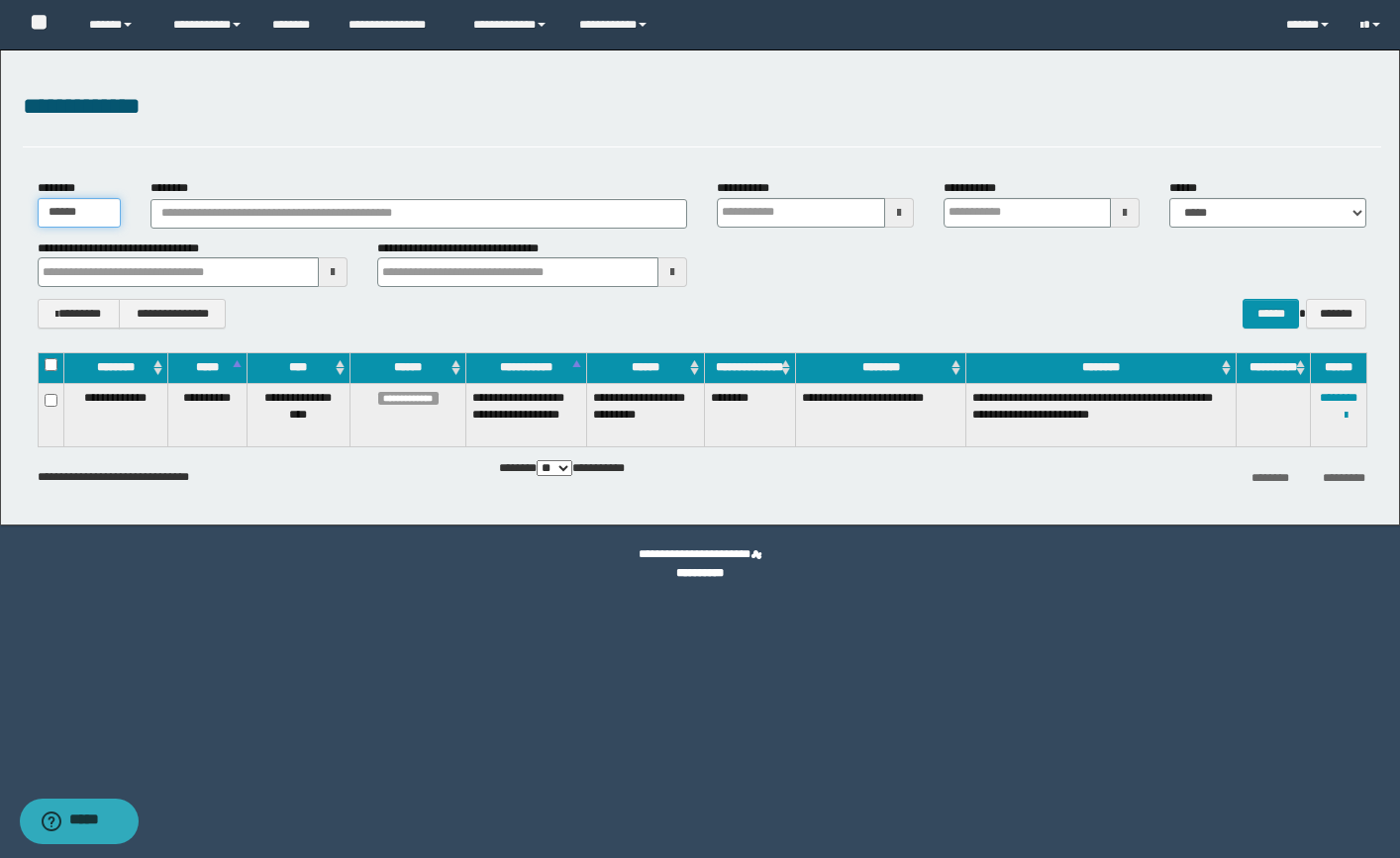 click on "******" at bounding box center [79, 213] 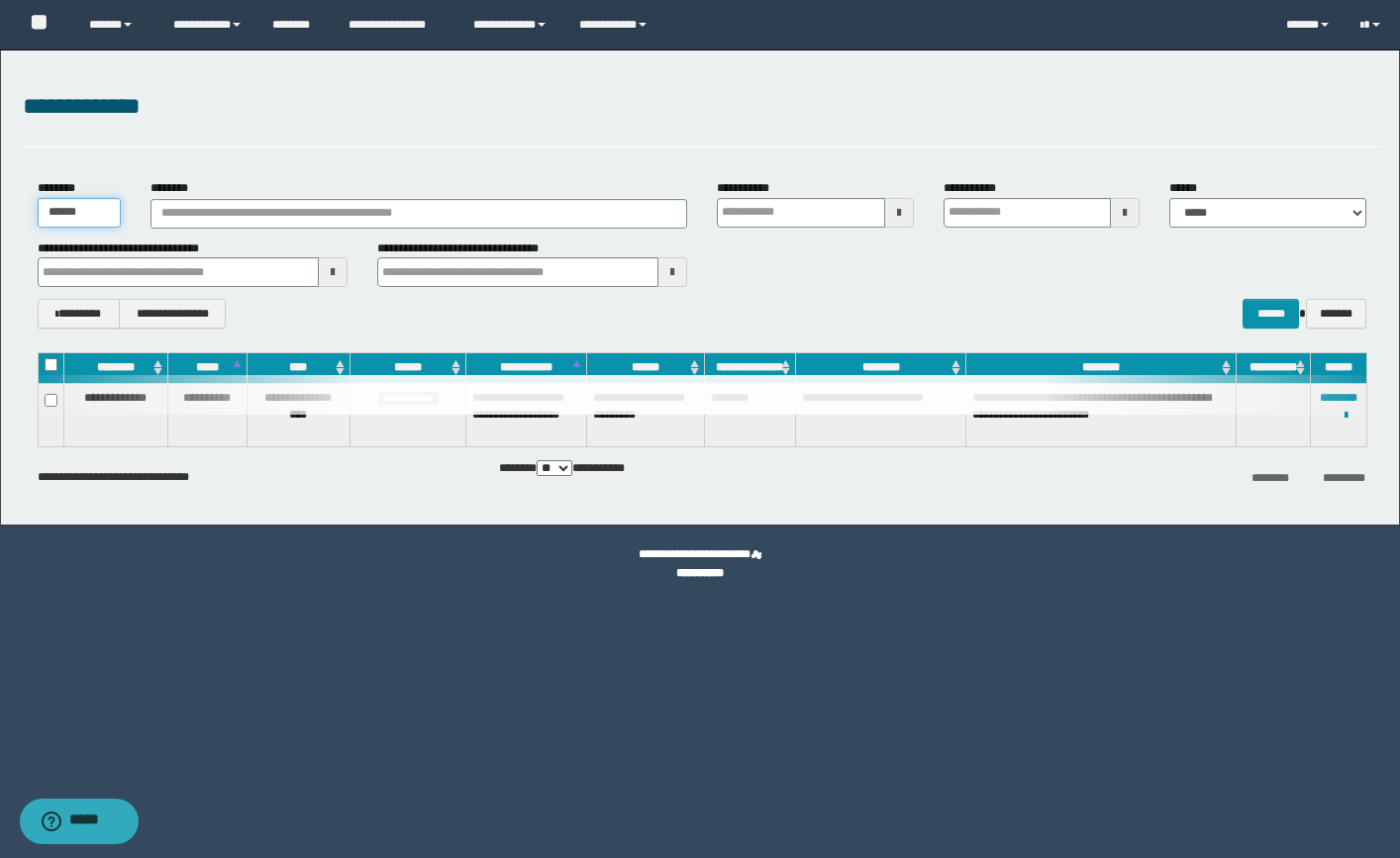 click on "******" at bounding box center (79, 213) 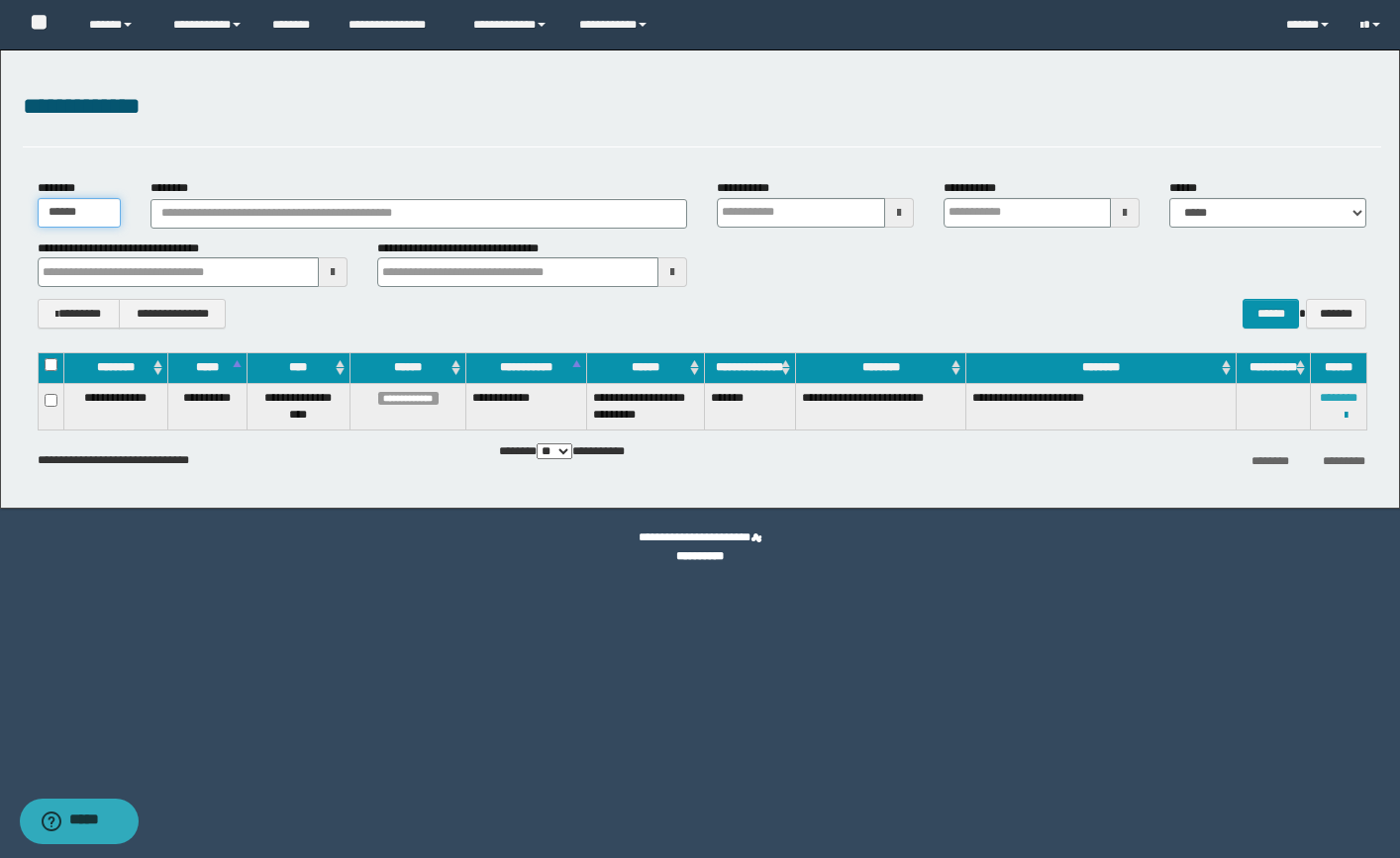 type on "******" 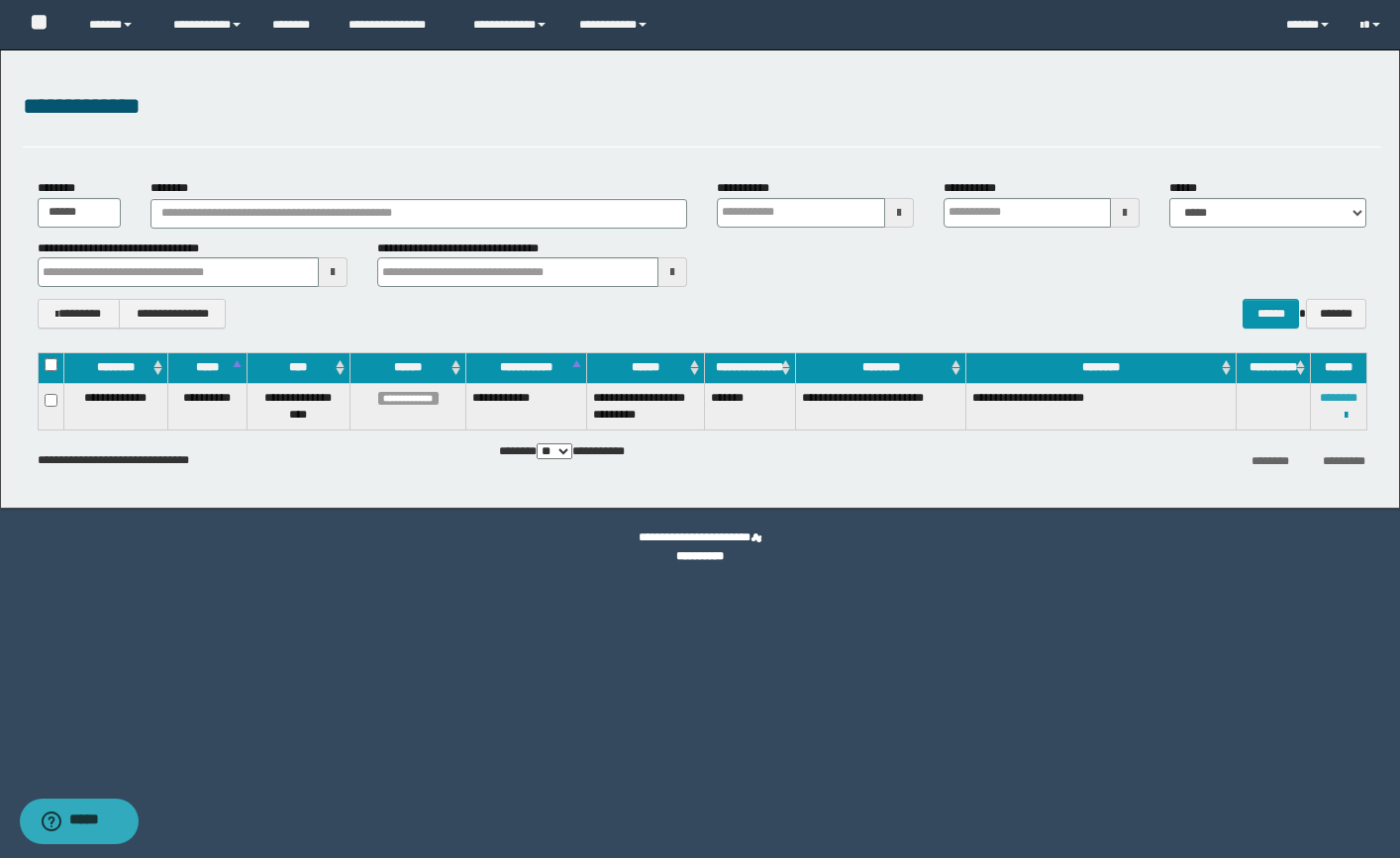 click on "********" at bounding box center (1339, 398) 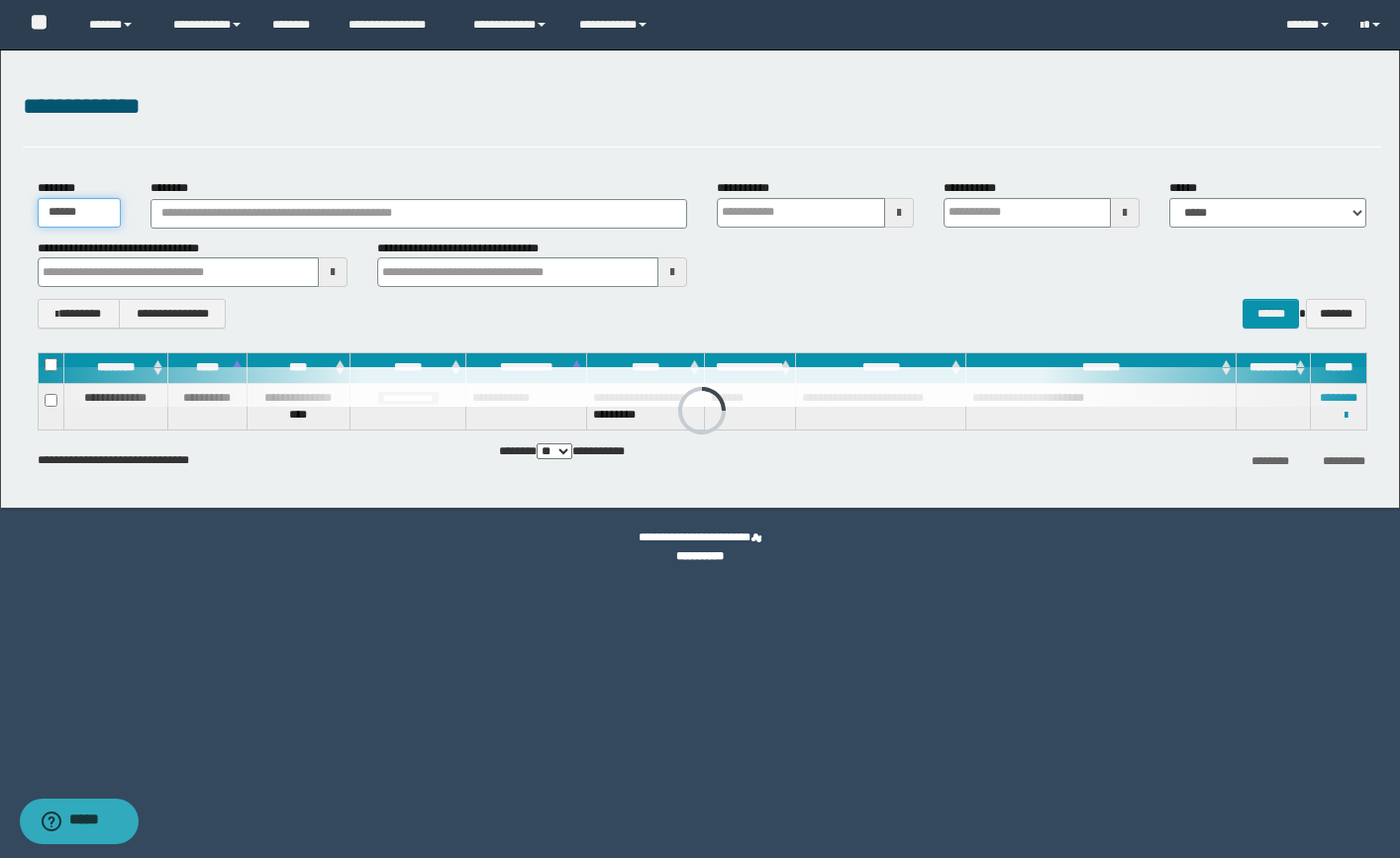 drag, startPoint x: 96, startPoint y: 213, endPoint x: 4, endPoint y: 206, distance: 92.26592 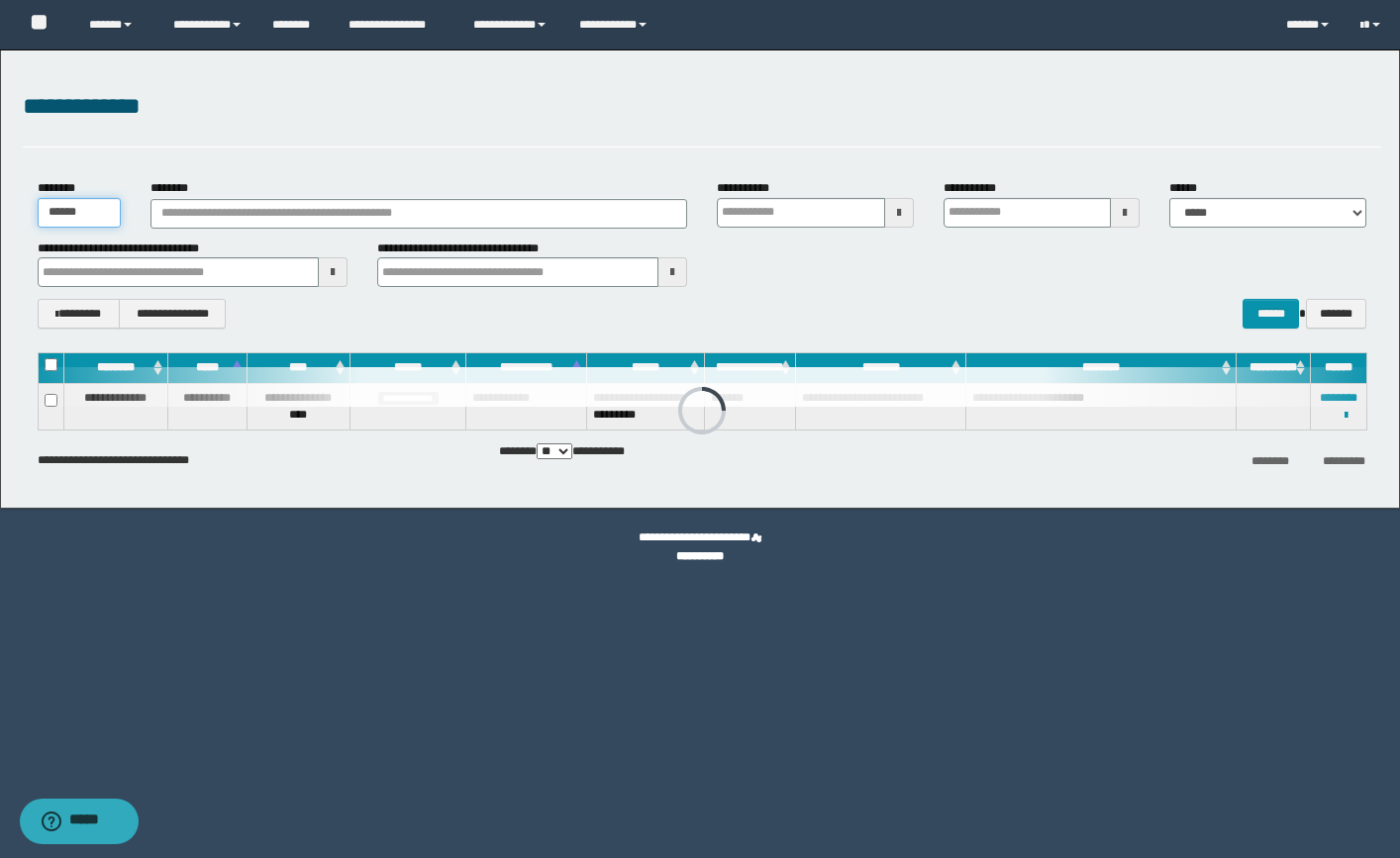click on "**********" at bounding box center [700, 279] 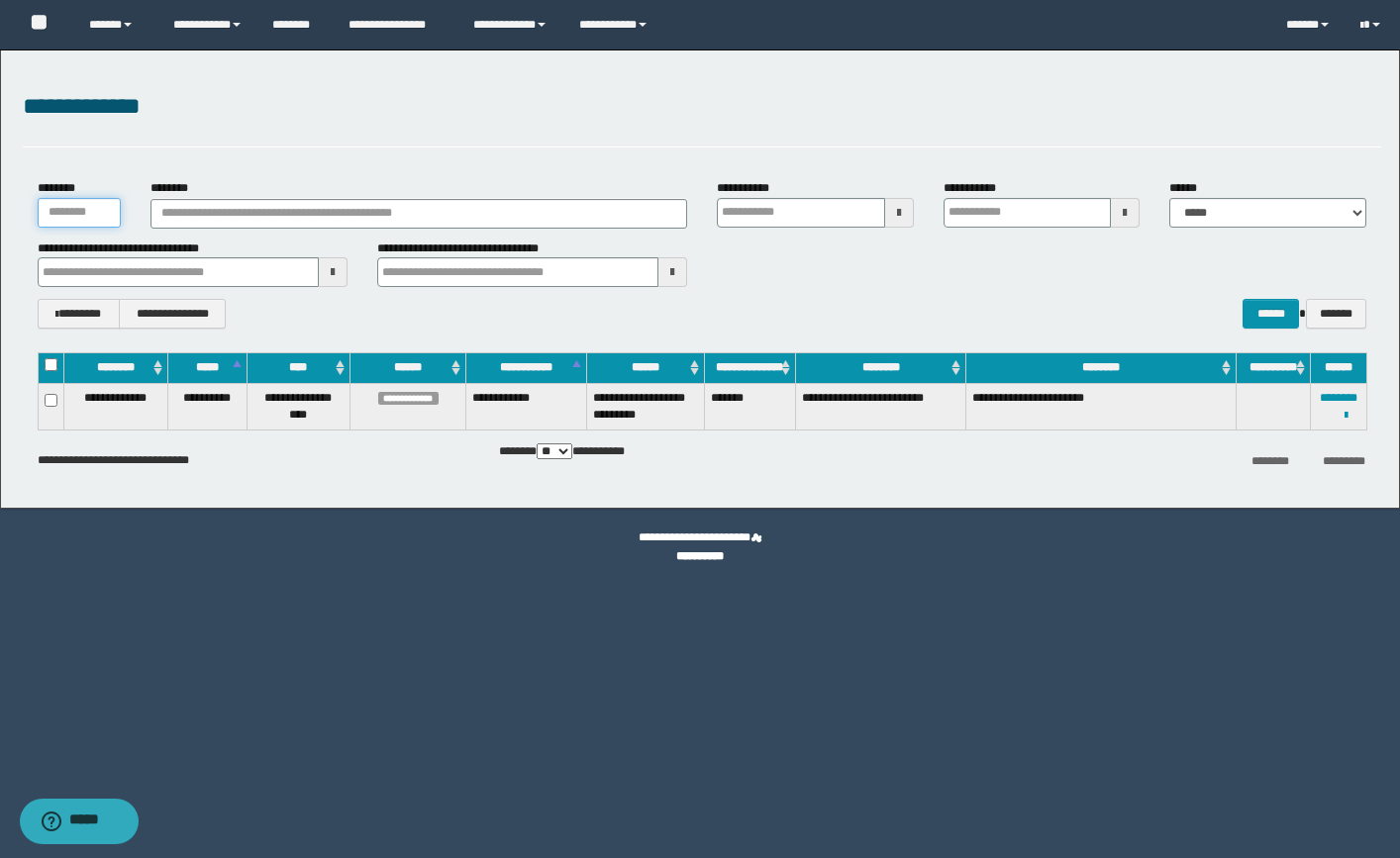 click on "********" at bounding box center (79, 213) 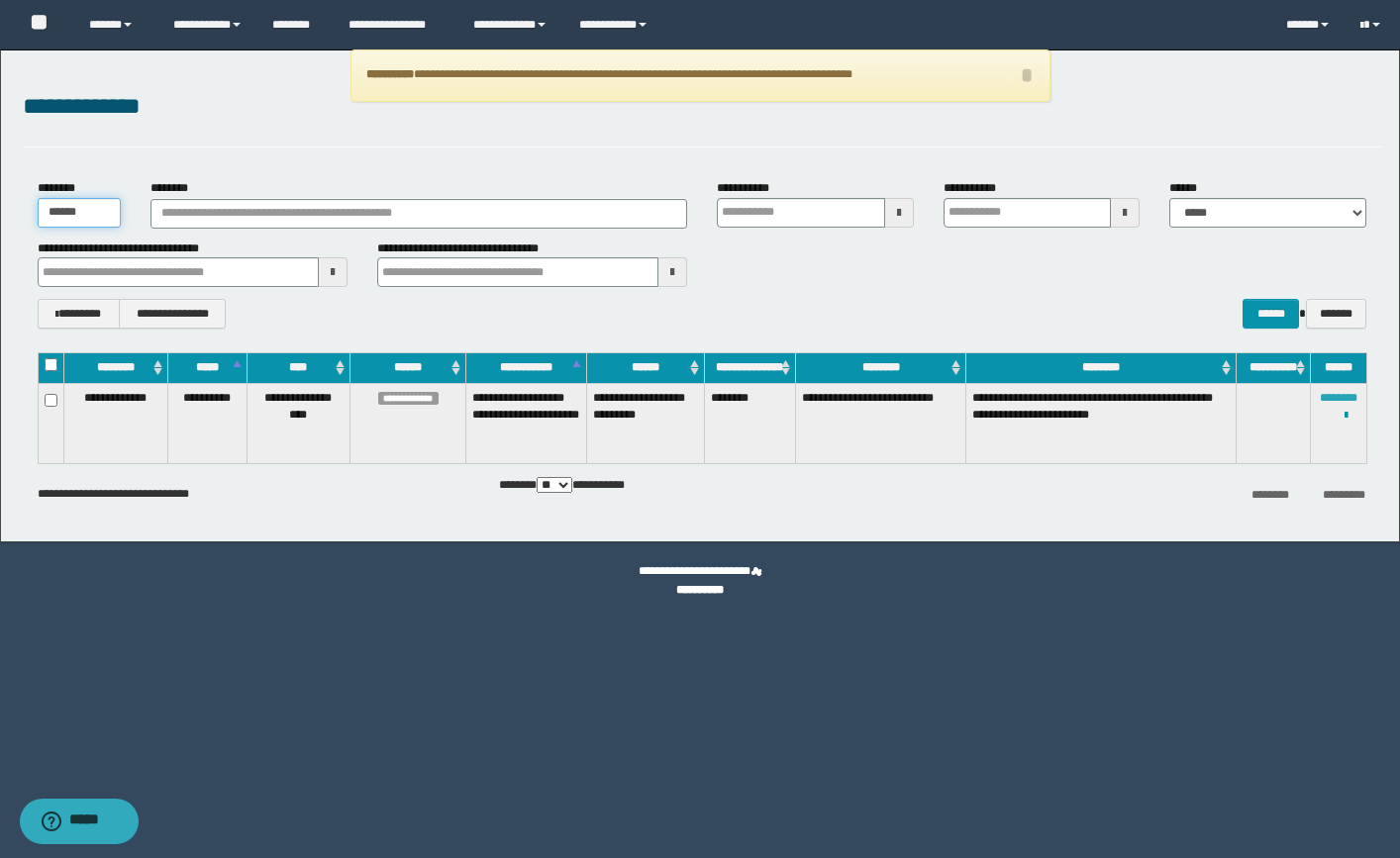 type on "******" 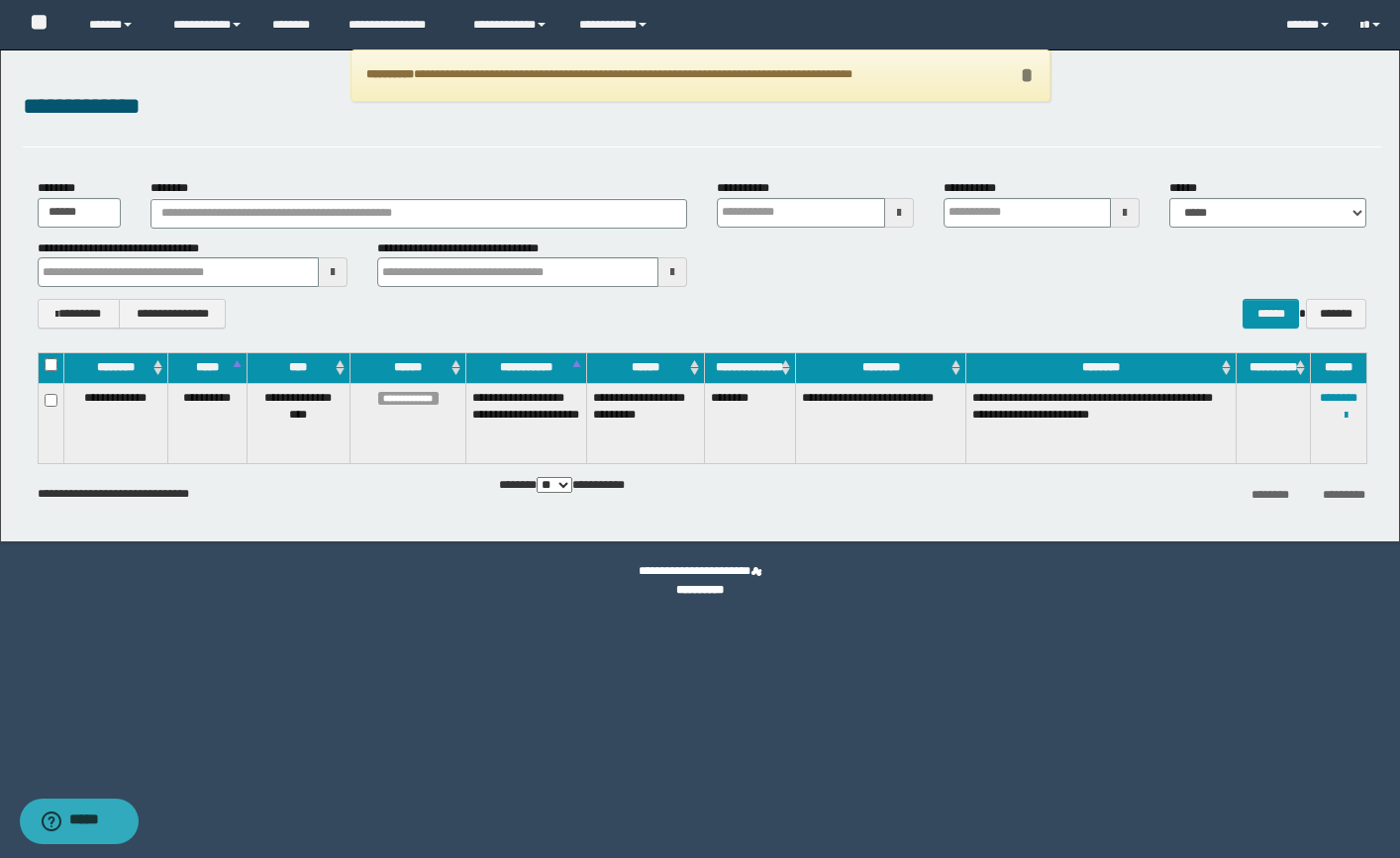 click on "*" at bounding box center (1027, 75) 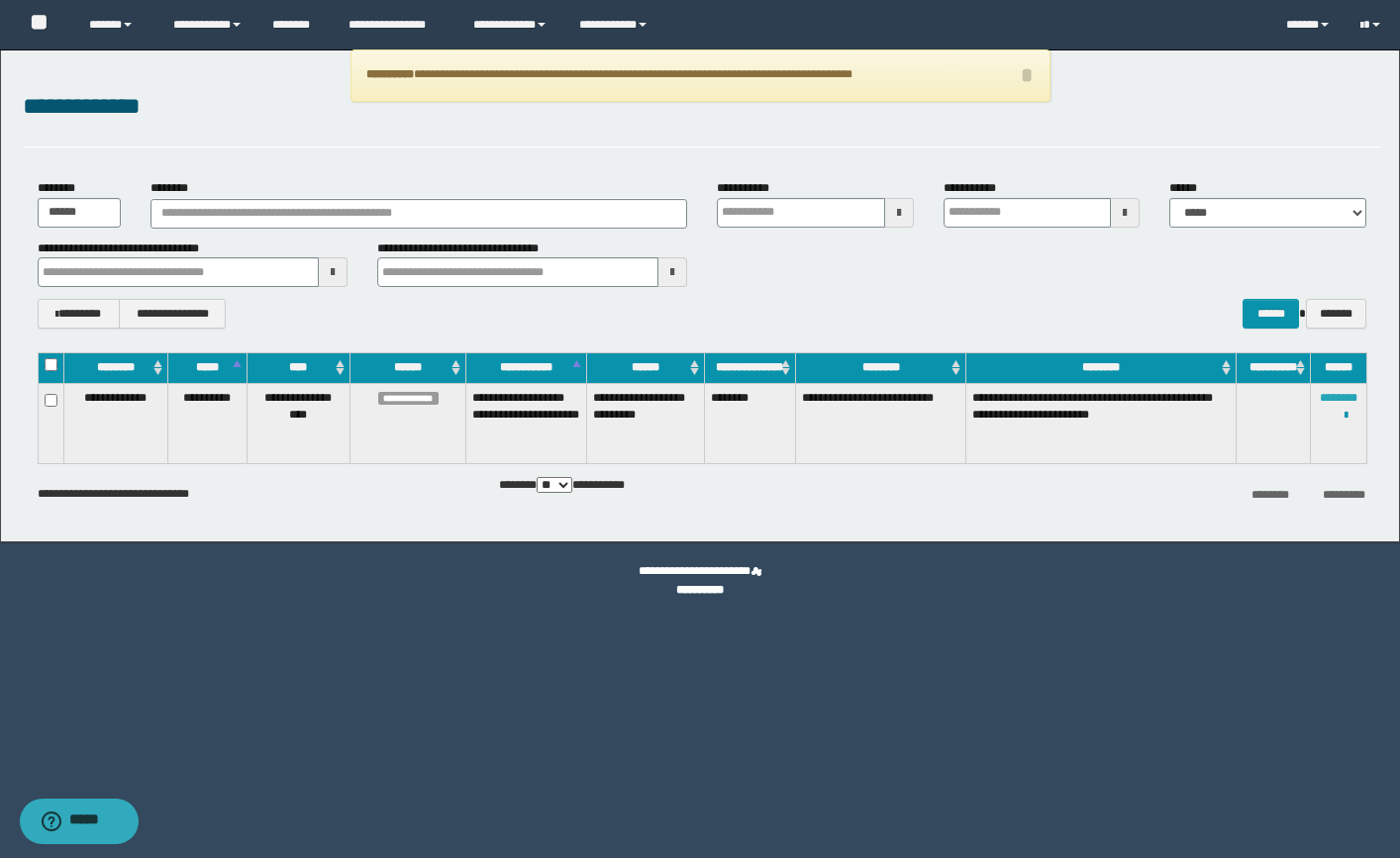 click on "********" at bounding box center [1339, 398] 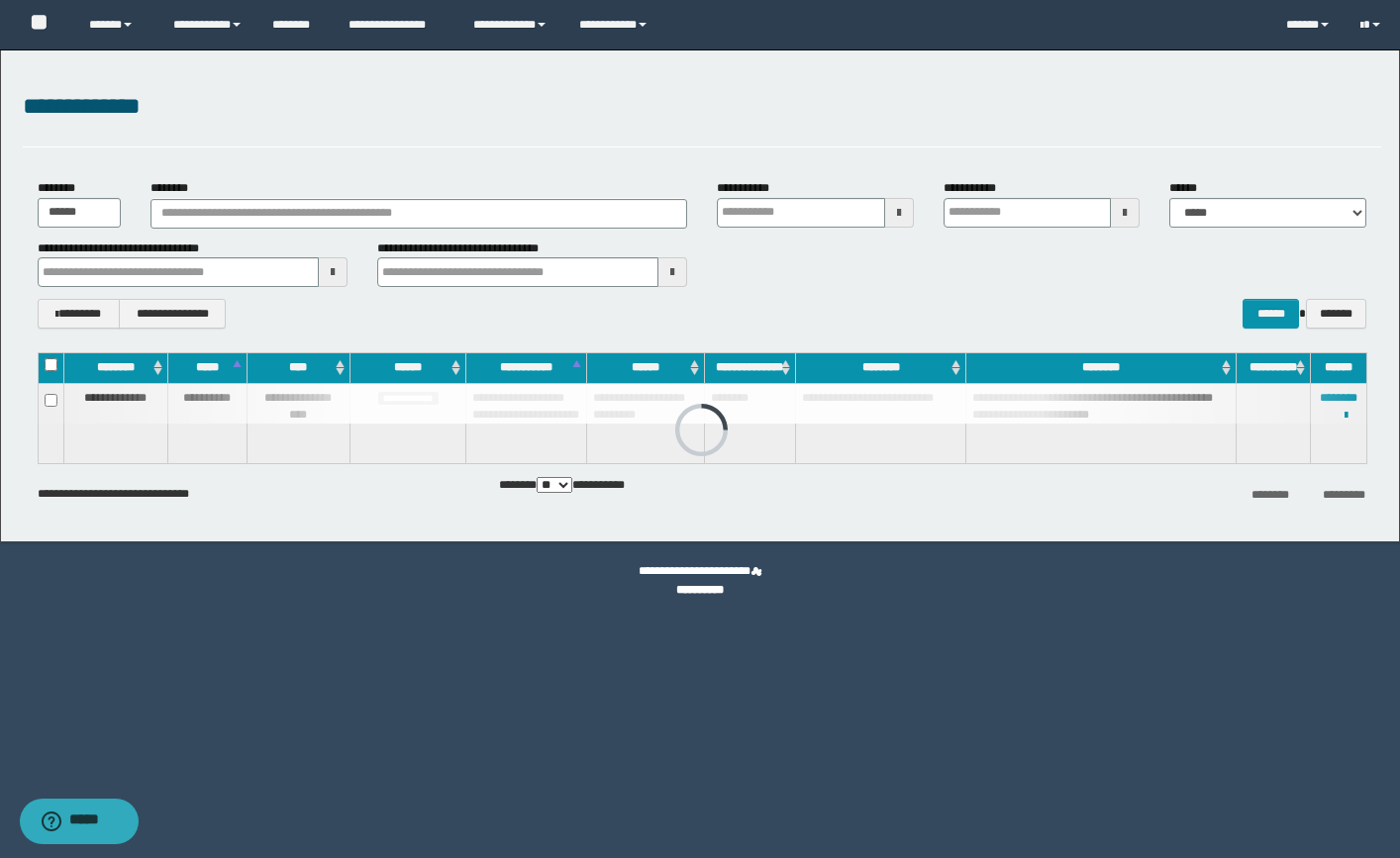 click at bounding box center [702, 404] 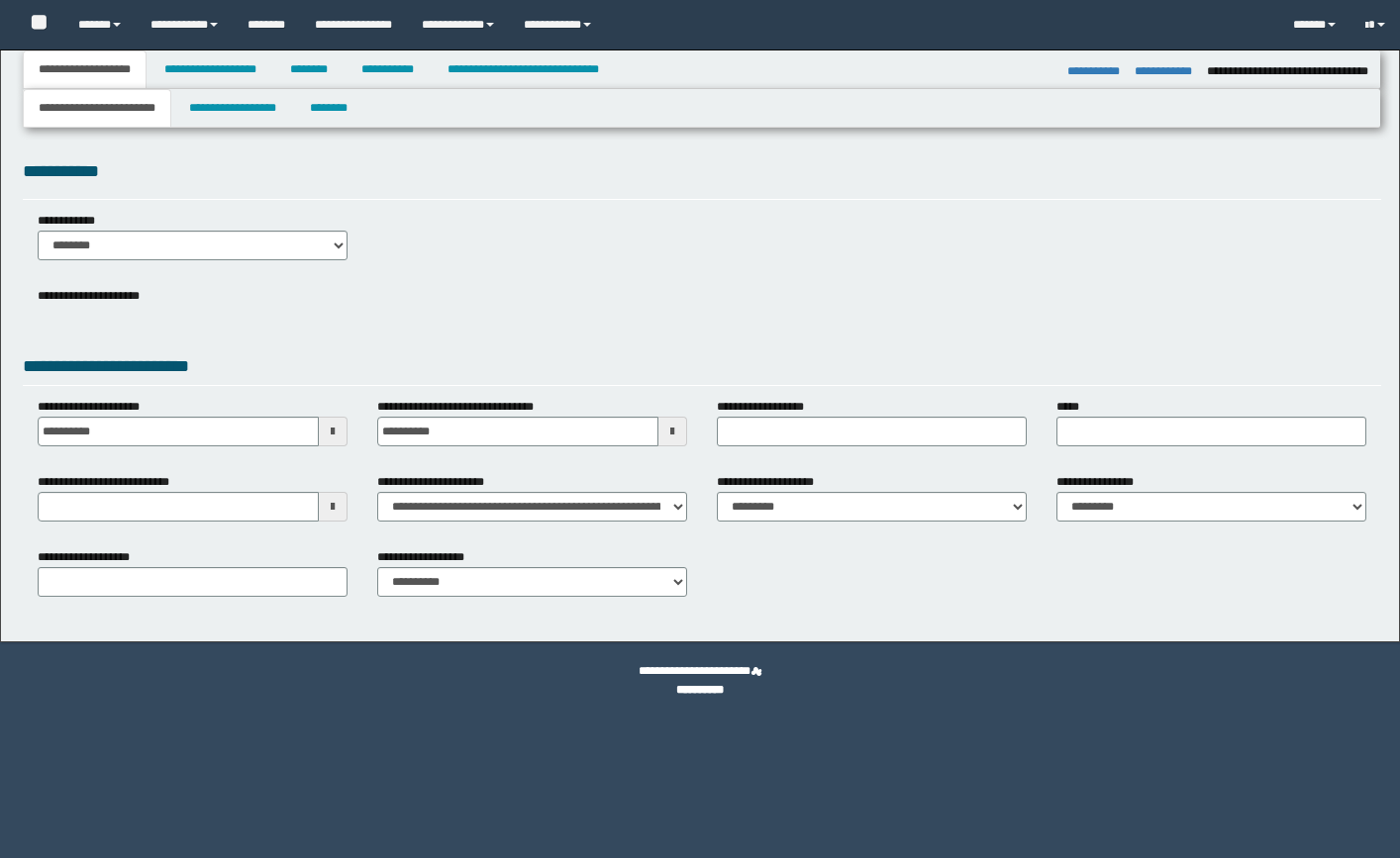 select on "*" 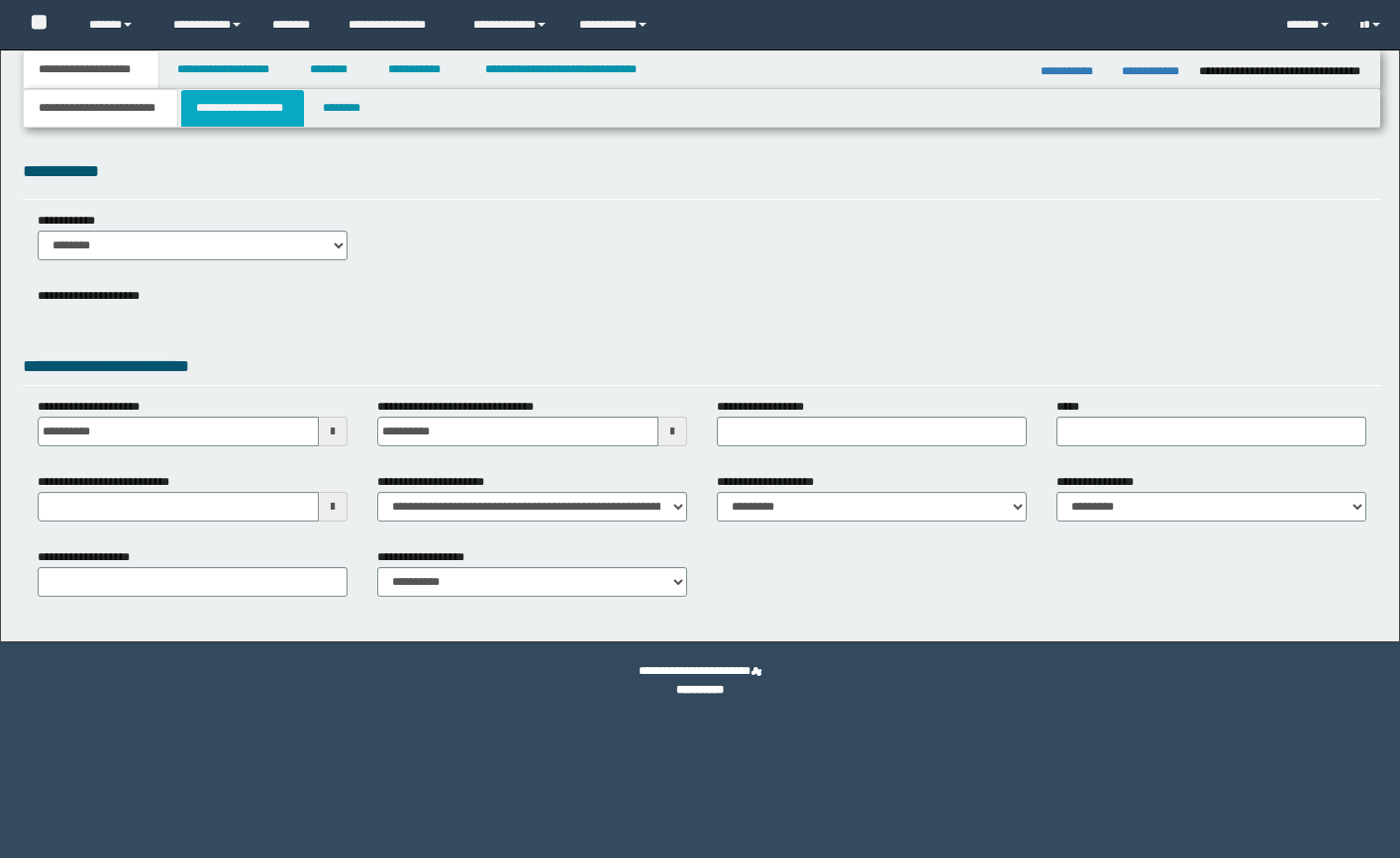 scroll, scrollTop: 0, scrollLeft: 0, axis: both 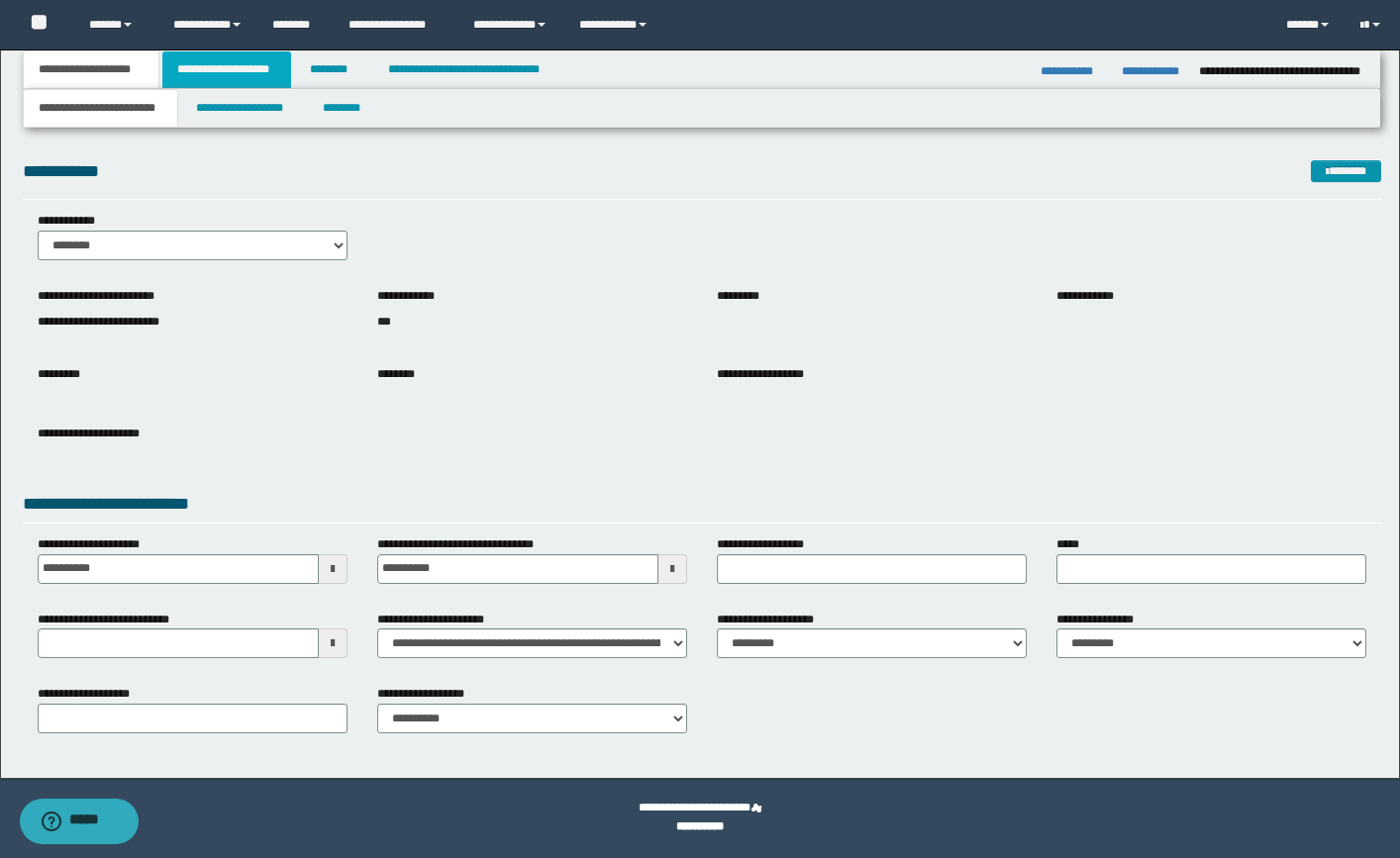 click on "**********" at bounding box center [227, 69] 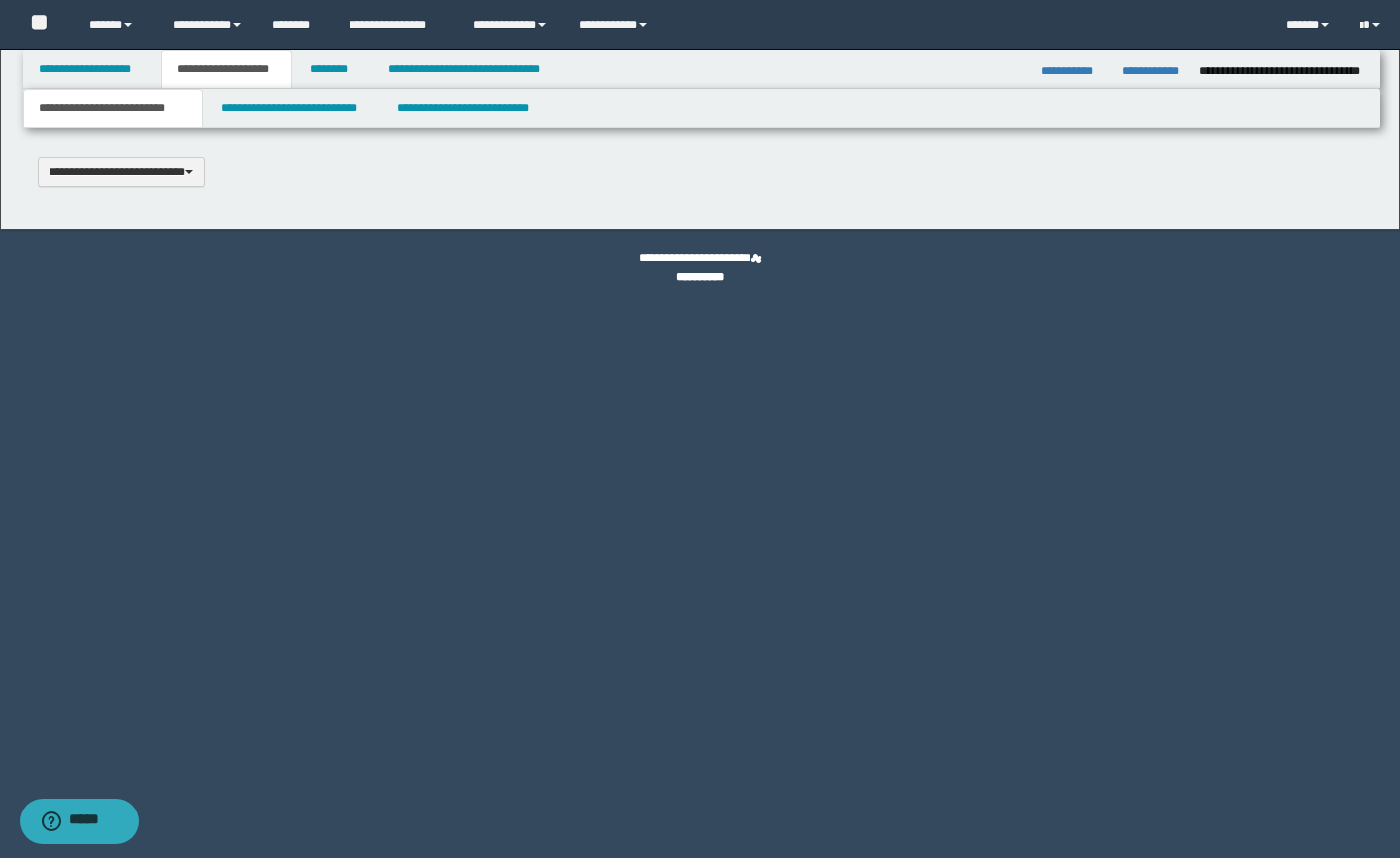 scroll, scrollTop: 0, scrollLeft: 0, axis: both 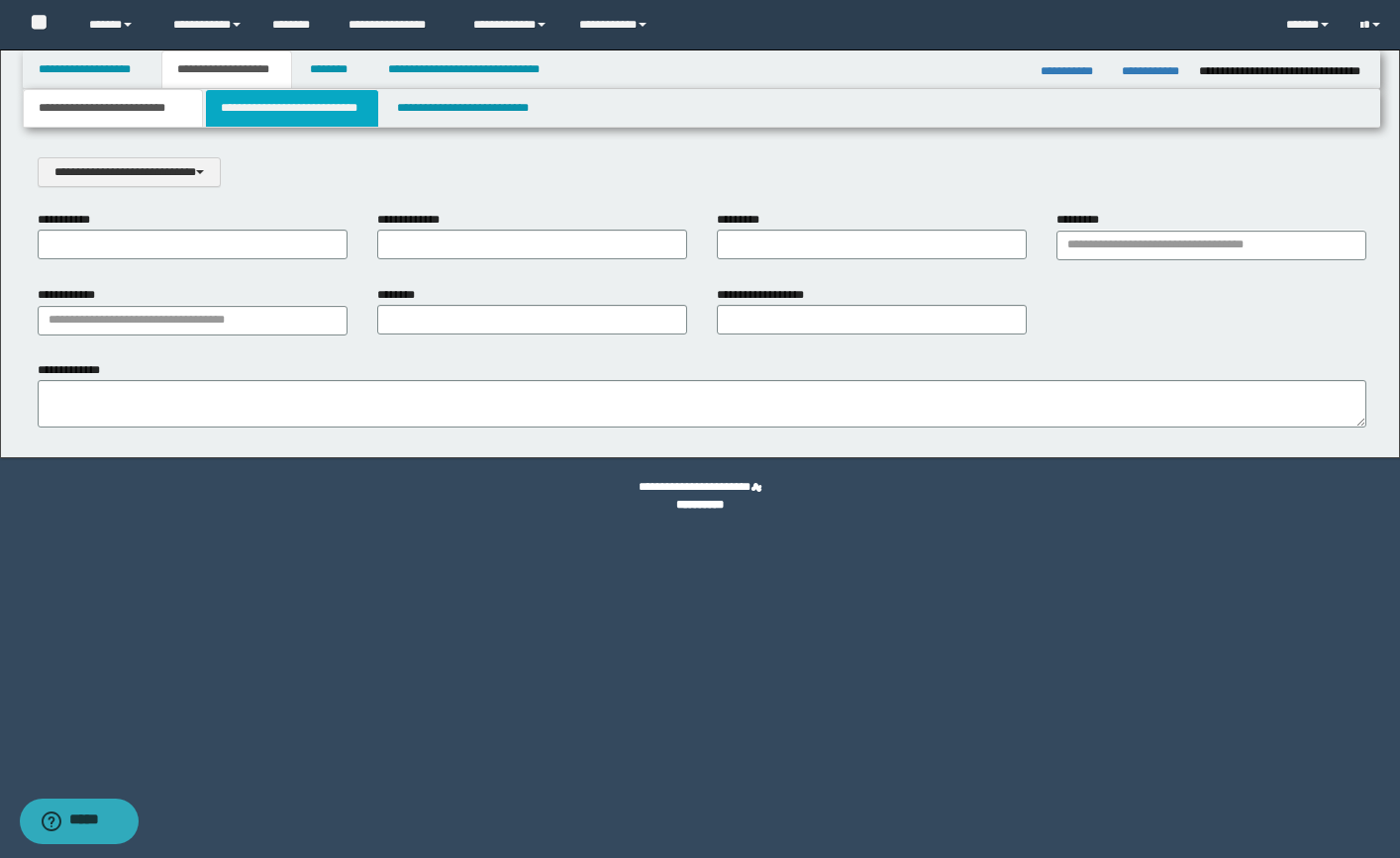 click on "**********" at bounding box center [292, 108] 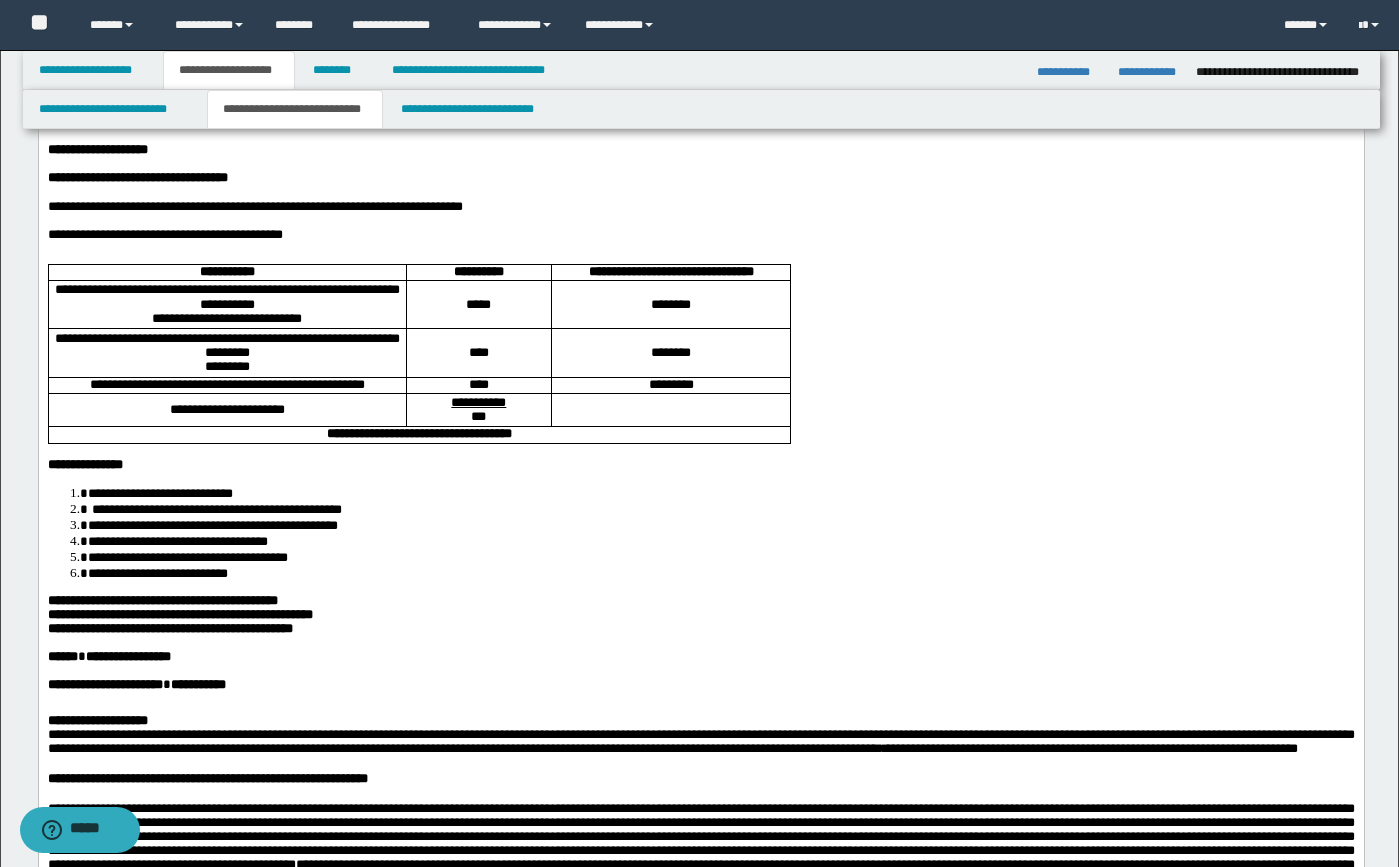 scroll, scrollTop: 0, scrollLeft: 0, axis: both 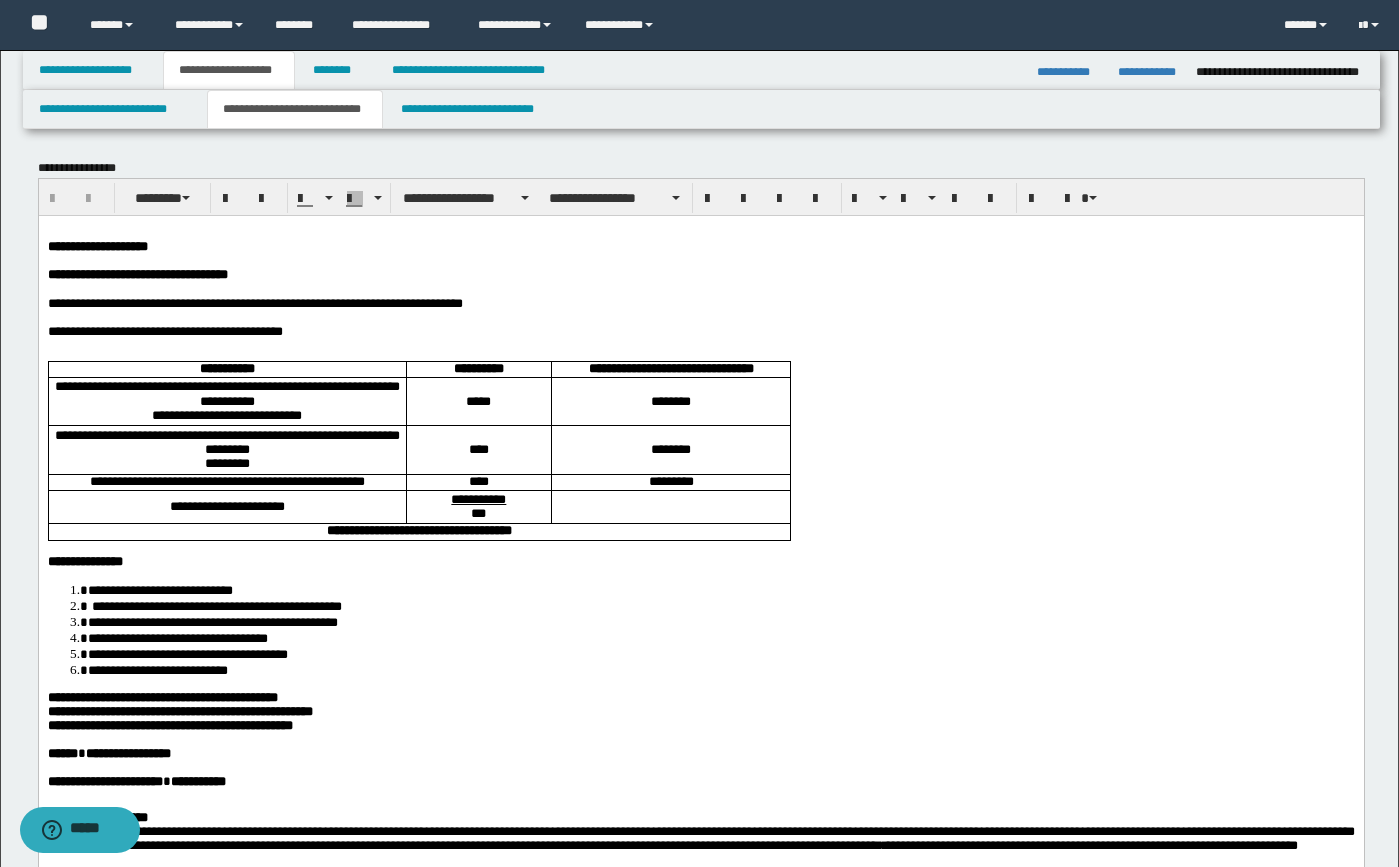 click on "**********" at bounding box center [699, 2107] 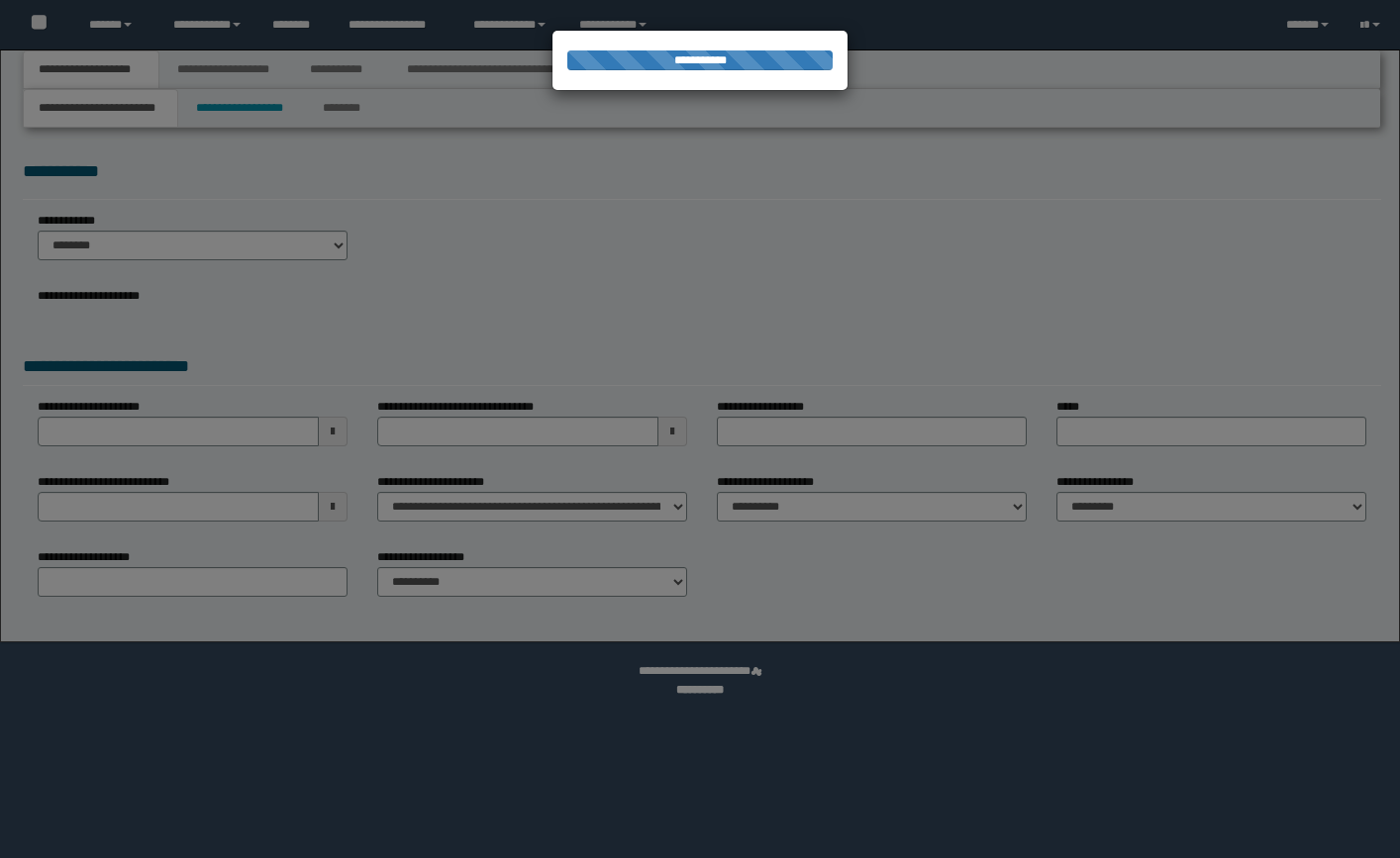 scroll, scrollTop: 0, scrollLeft: 0, axis: both 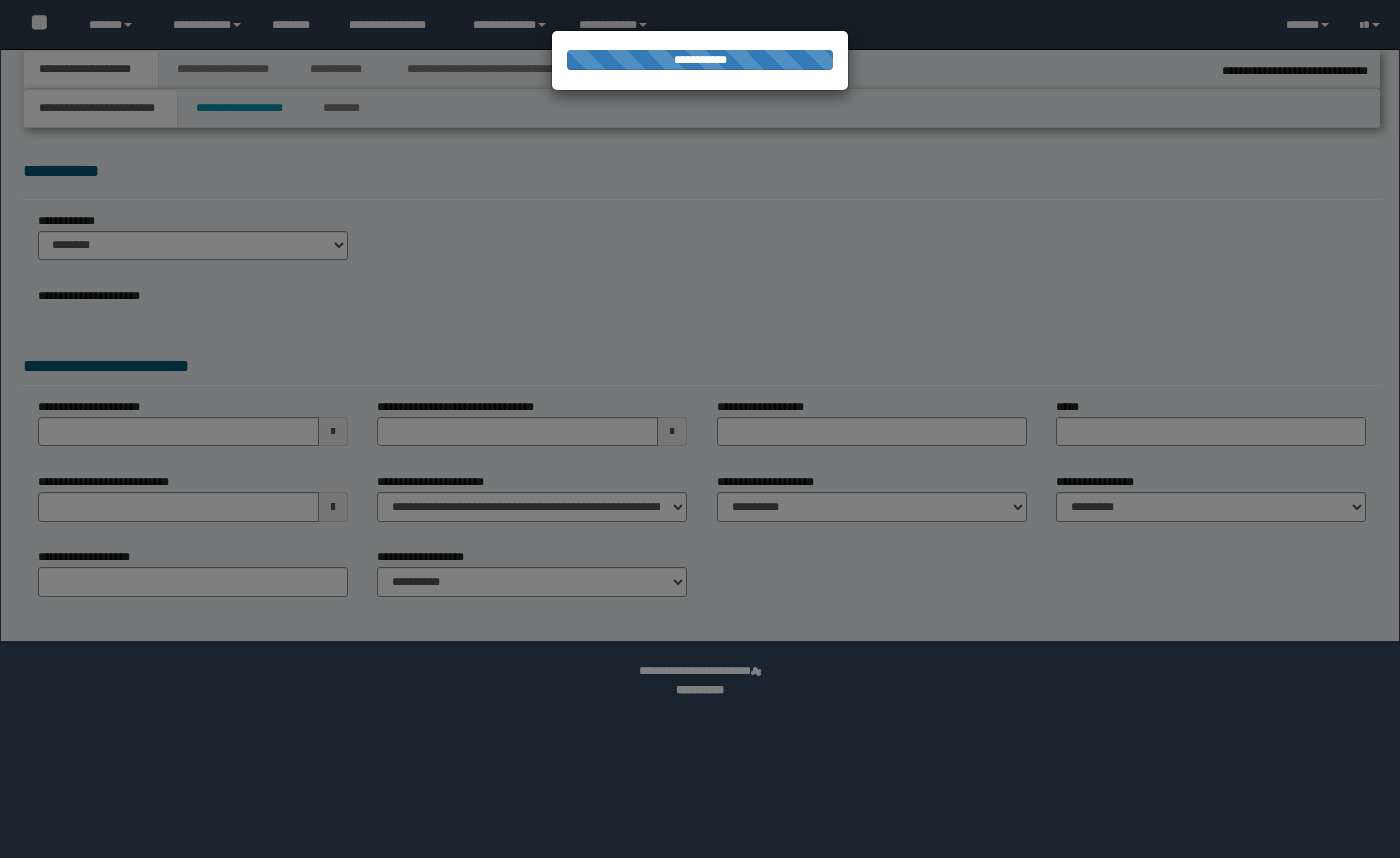 select on "*" 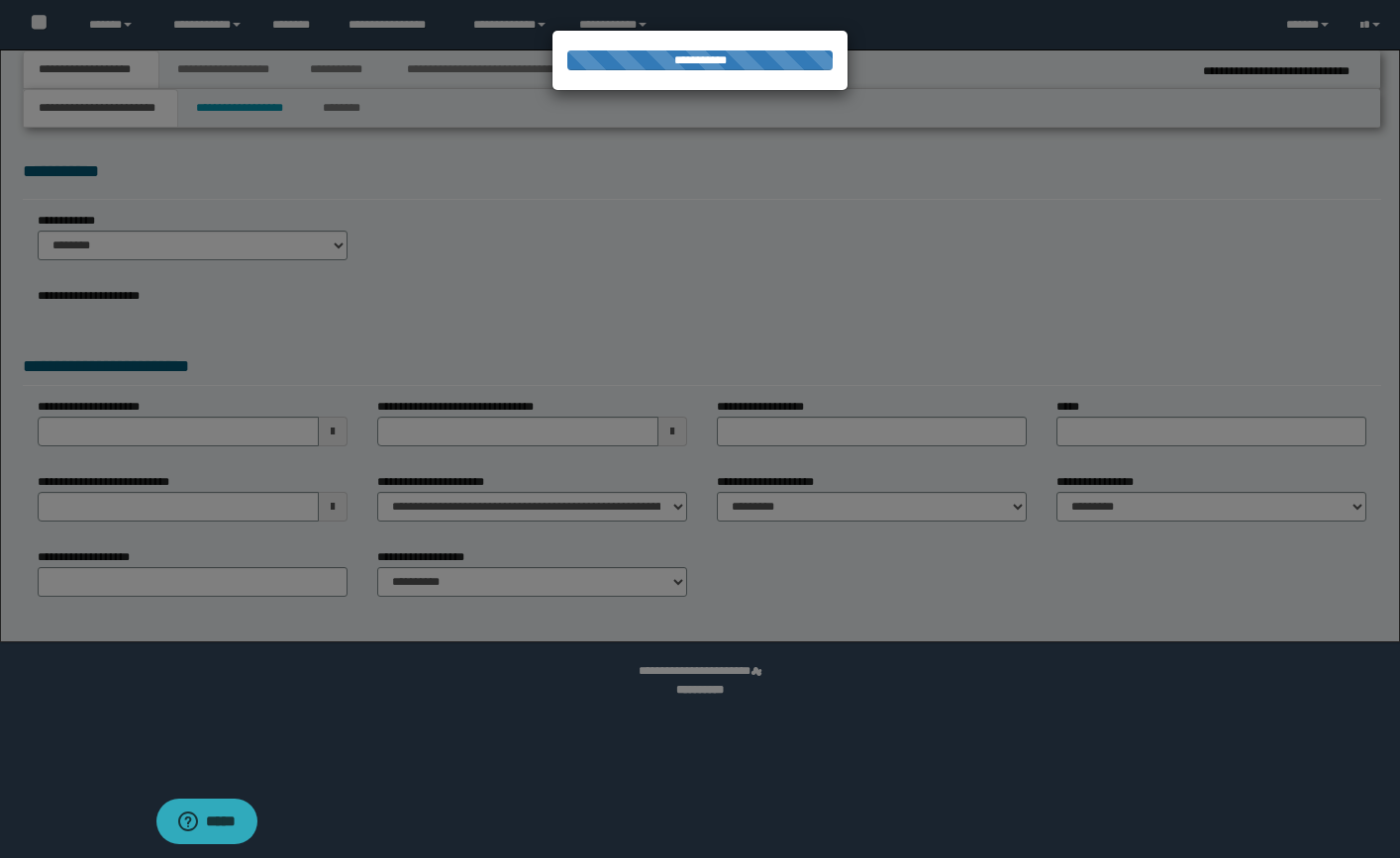 scroll, scrollTop: 0, scrollLeft: 0, axis: both 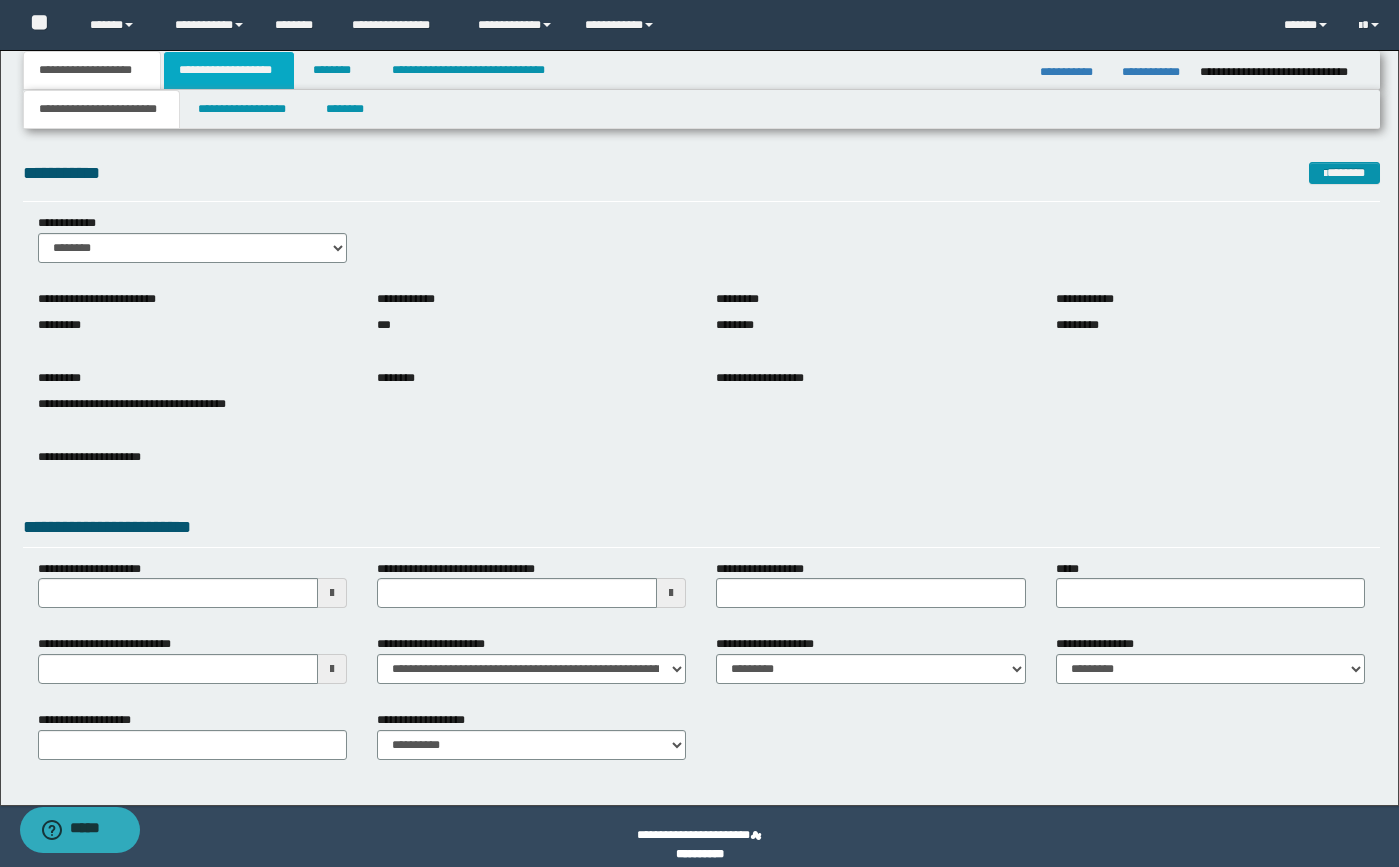 click on "**********" at bounding box center [229, 70] 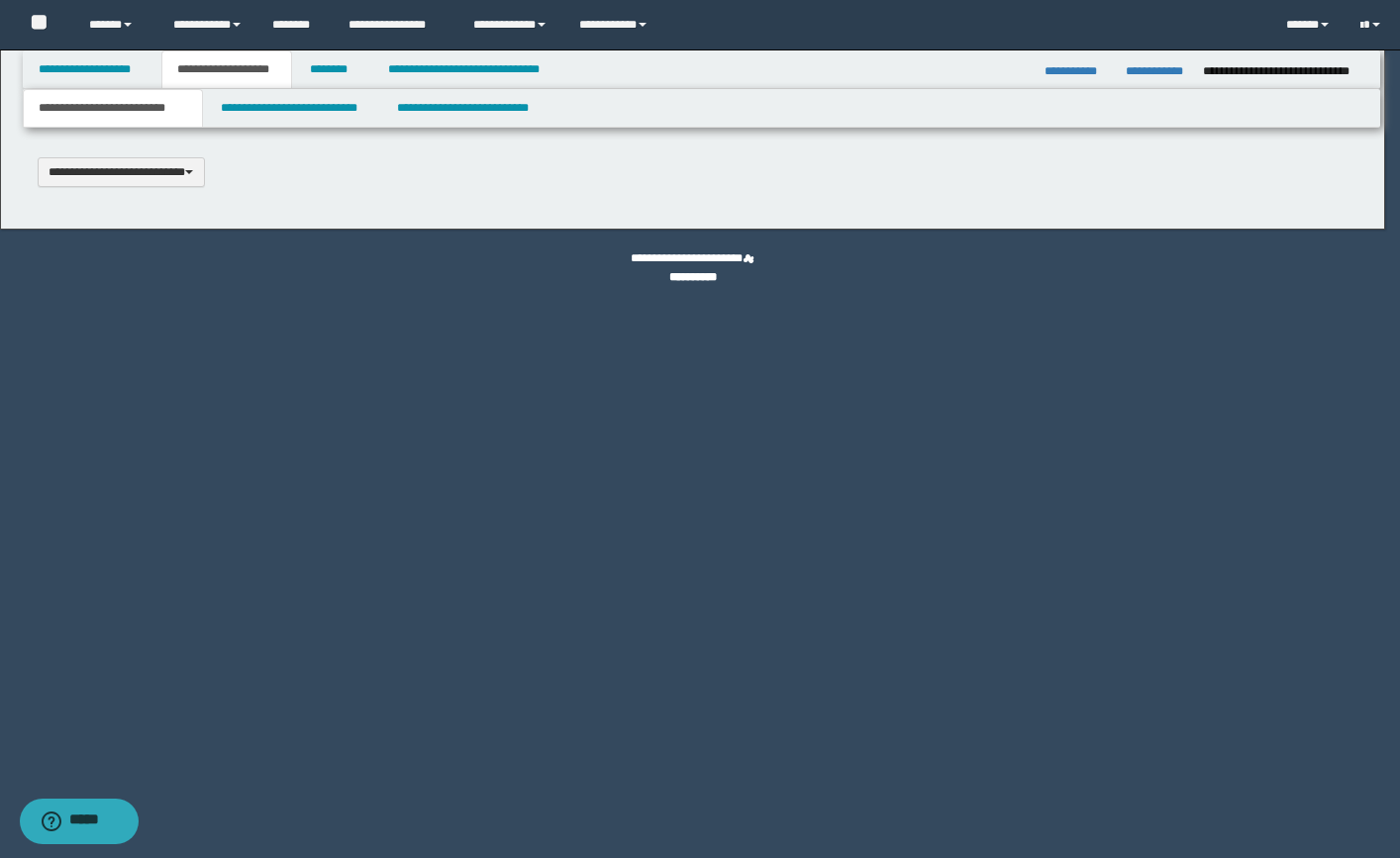 type 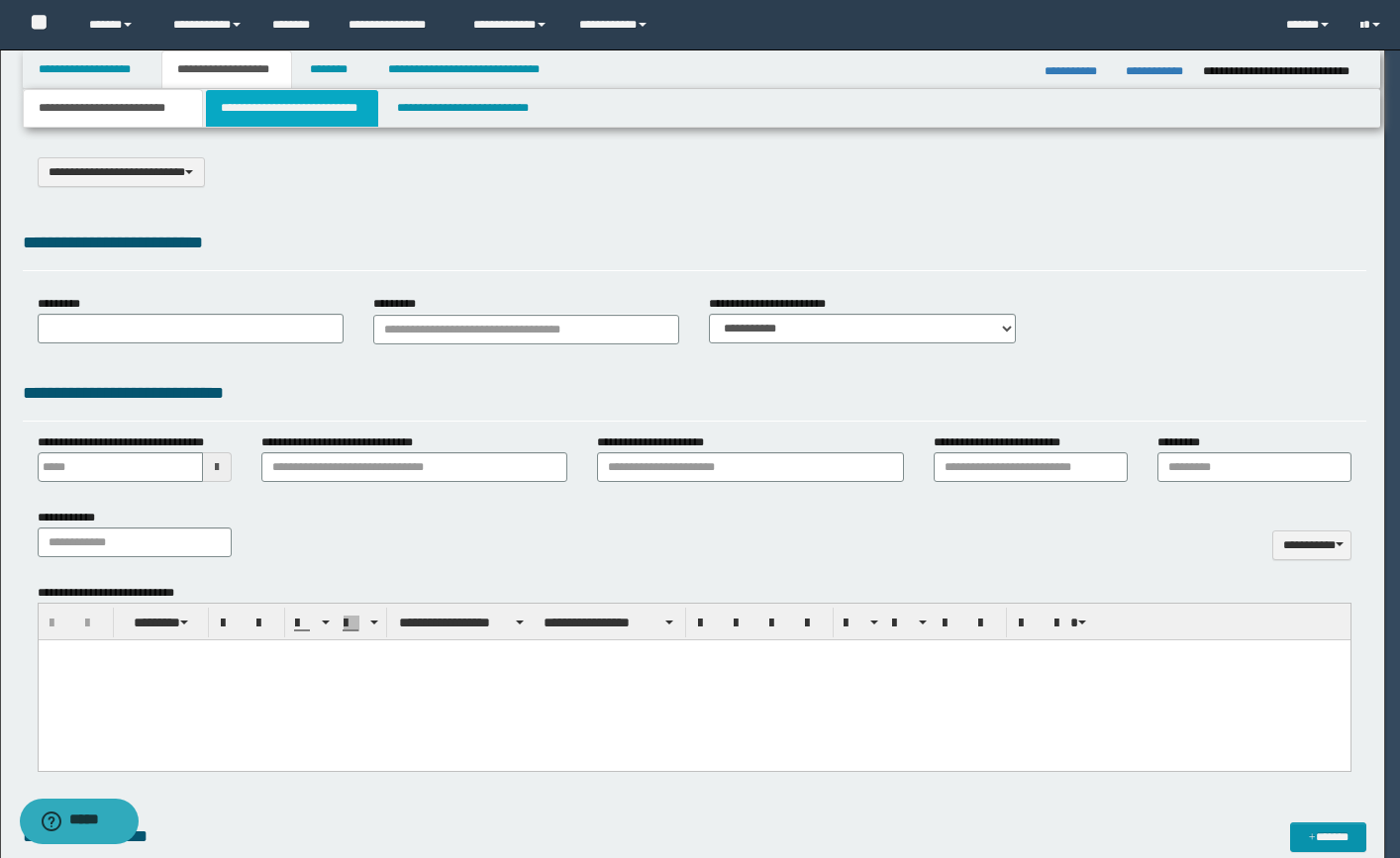 select on "*" 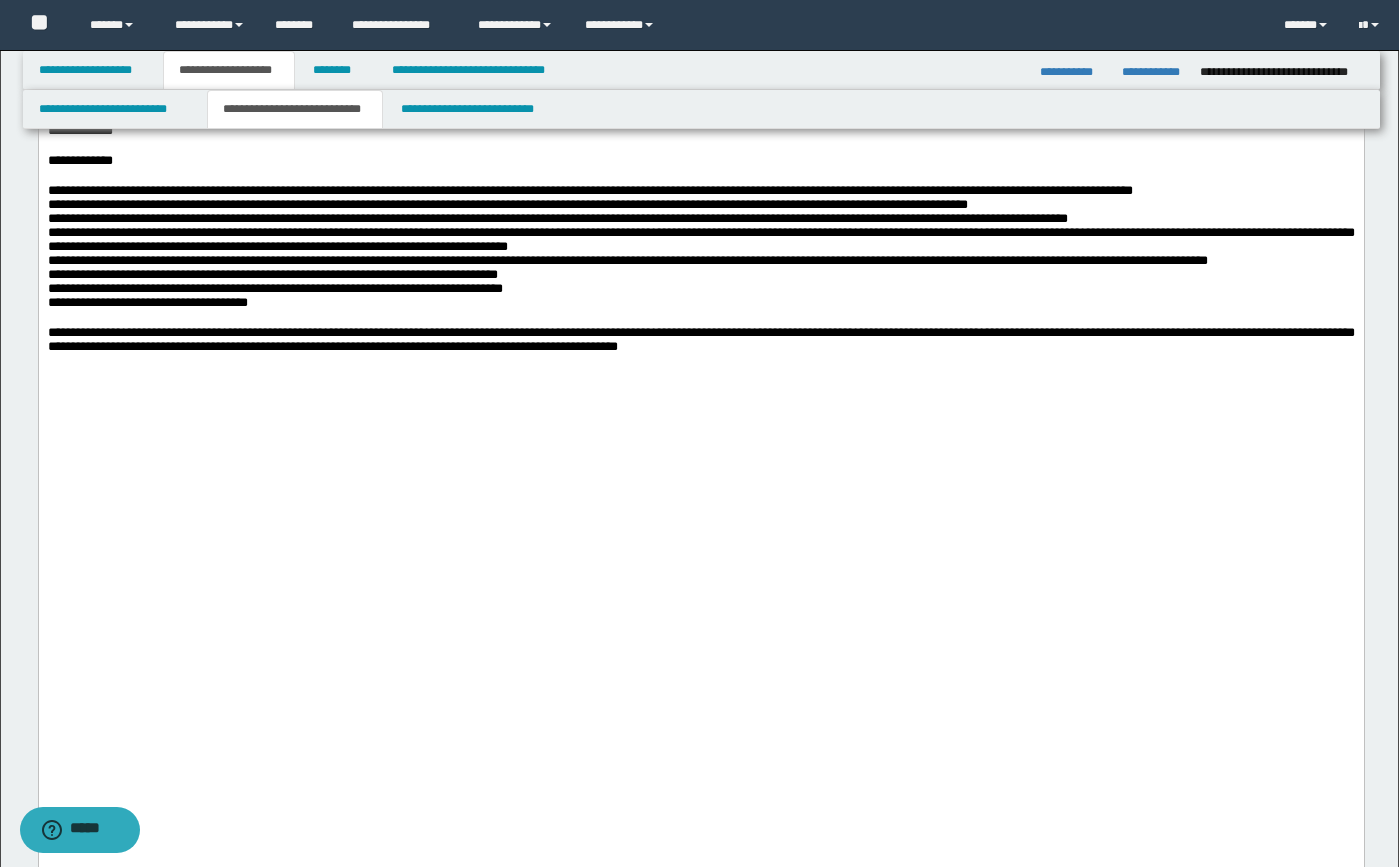 scroll, scrollTop: 3700, scrollLeft: 0, axis: vertical 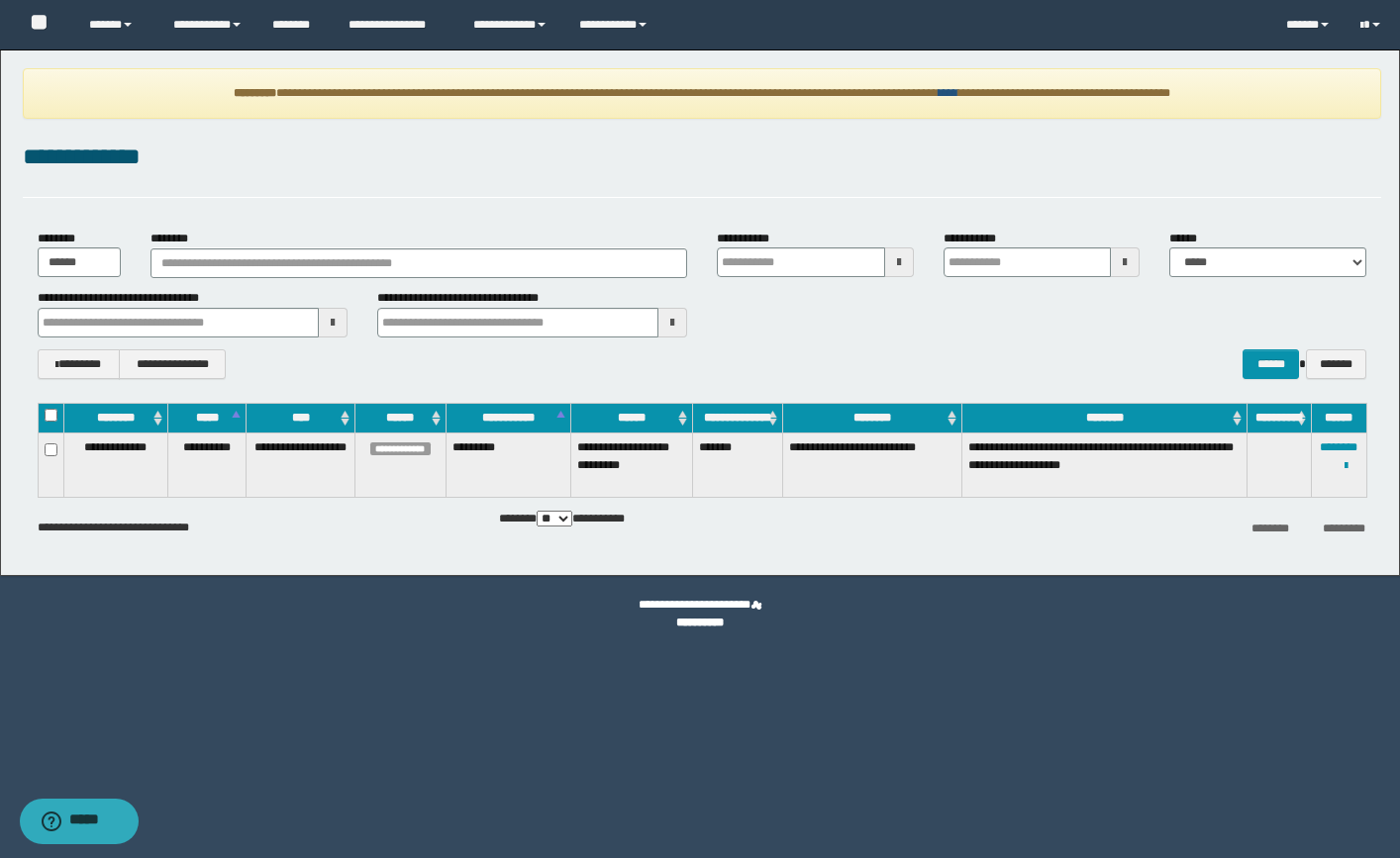 drag, startPoint x: 979, startPoint y: 98, endPoint x: 928, endPoint y: 90, distance: 51.623638 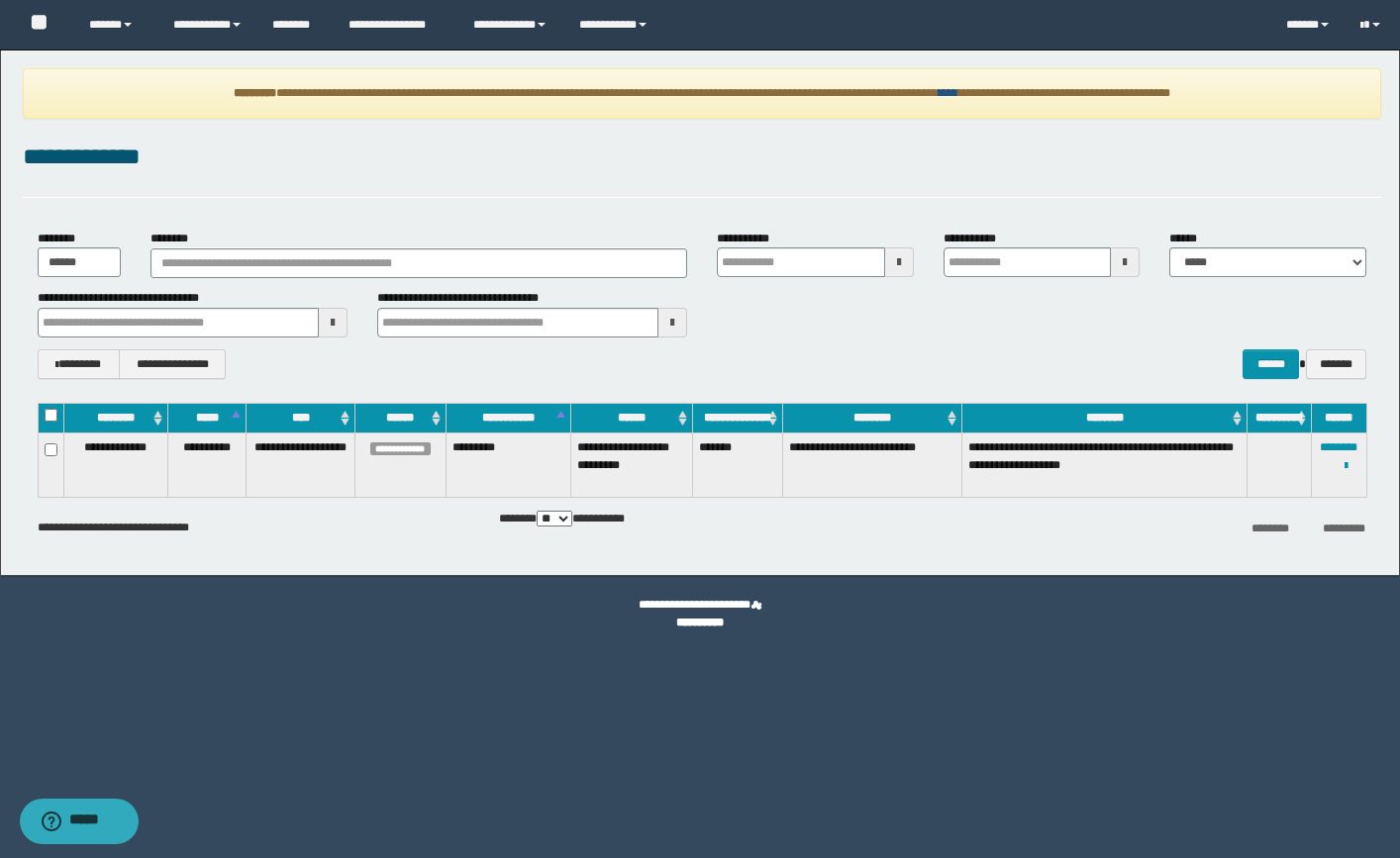 click on "****" at bounding box center (949, 93) 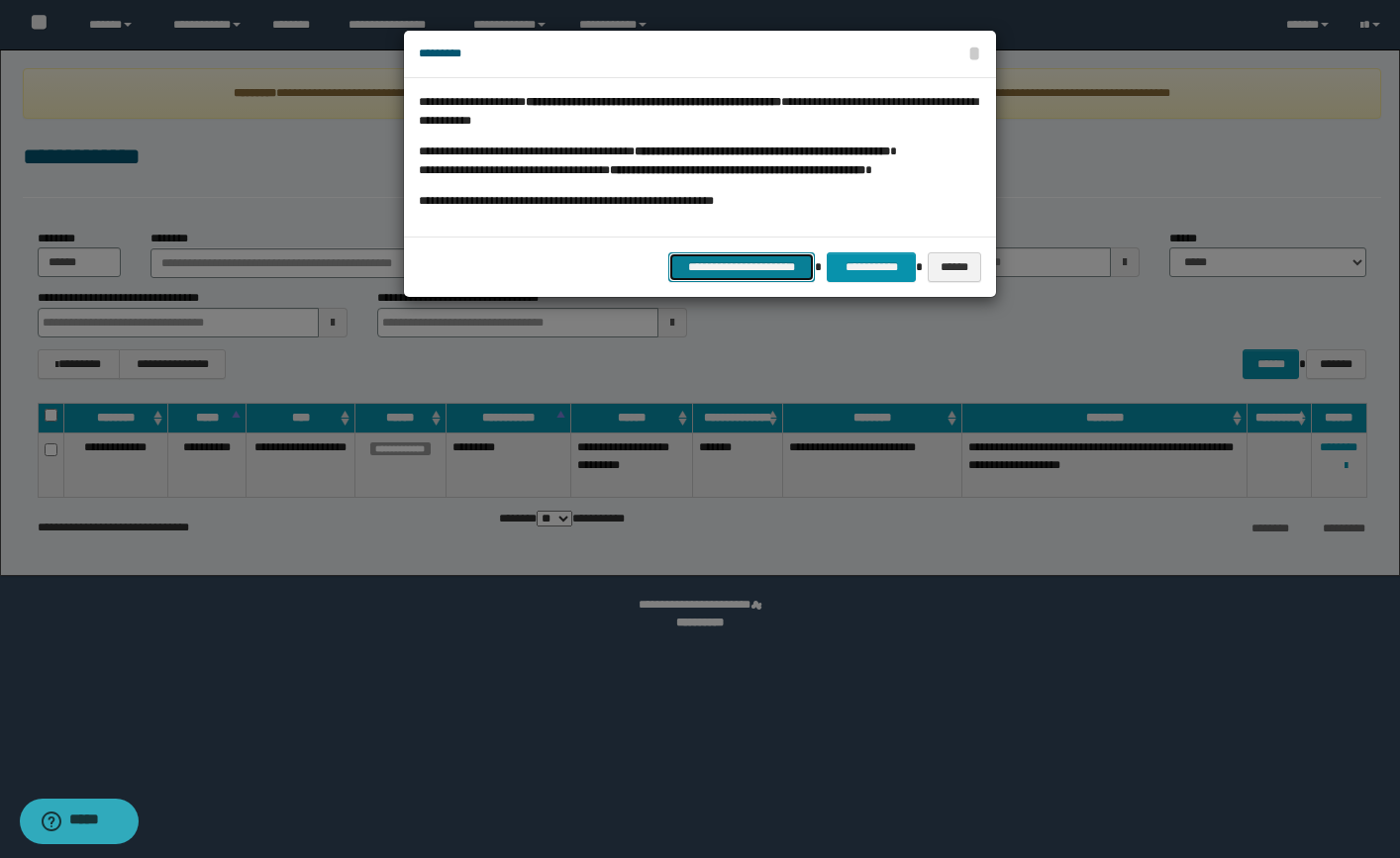 click on "**********" at bounding box center (742, 267) 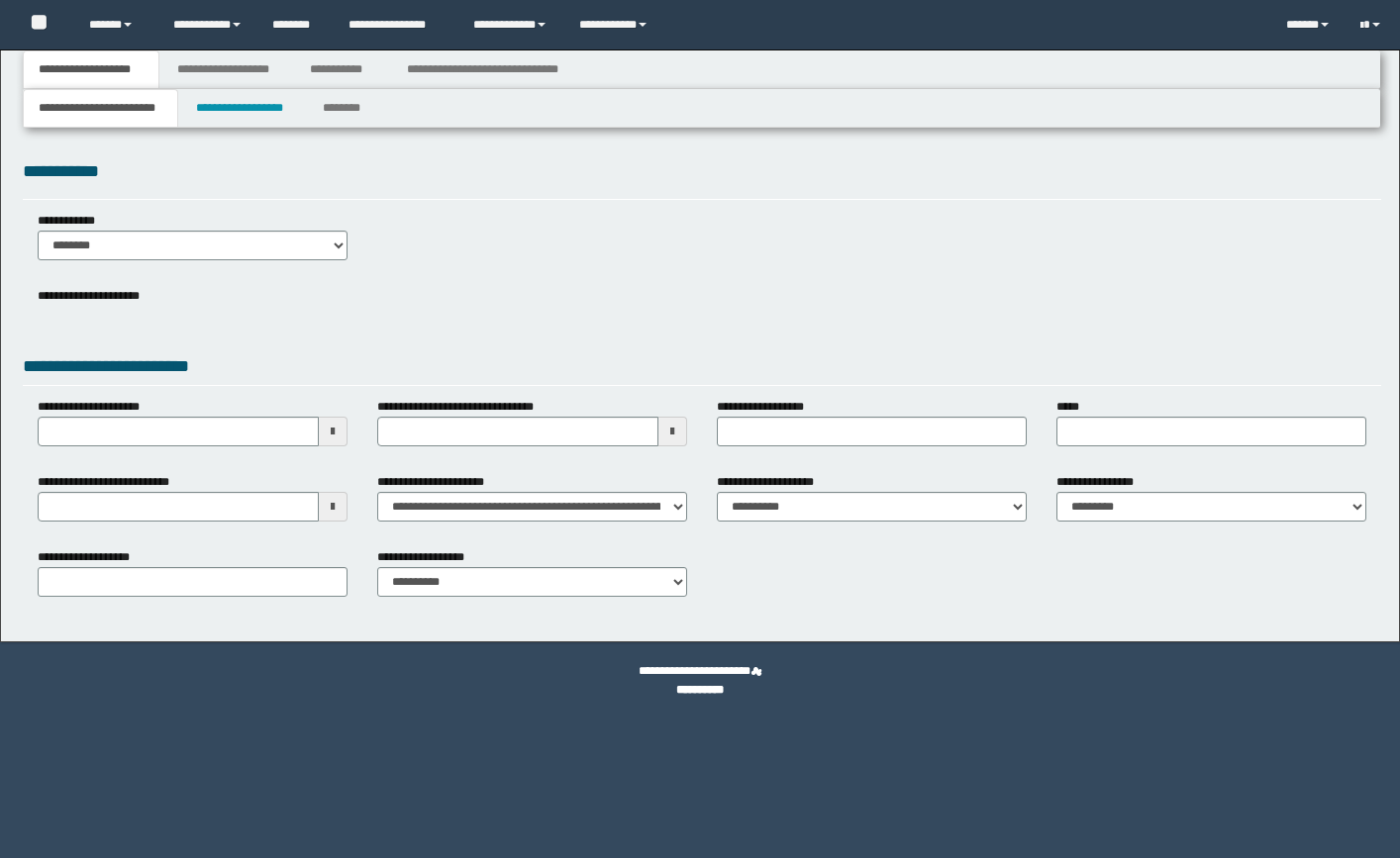 scroll, scrollTop: 0, scrollLeft: 0, axis: both 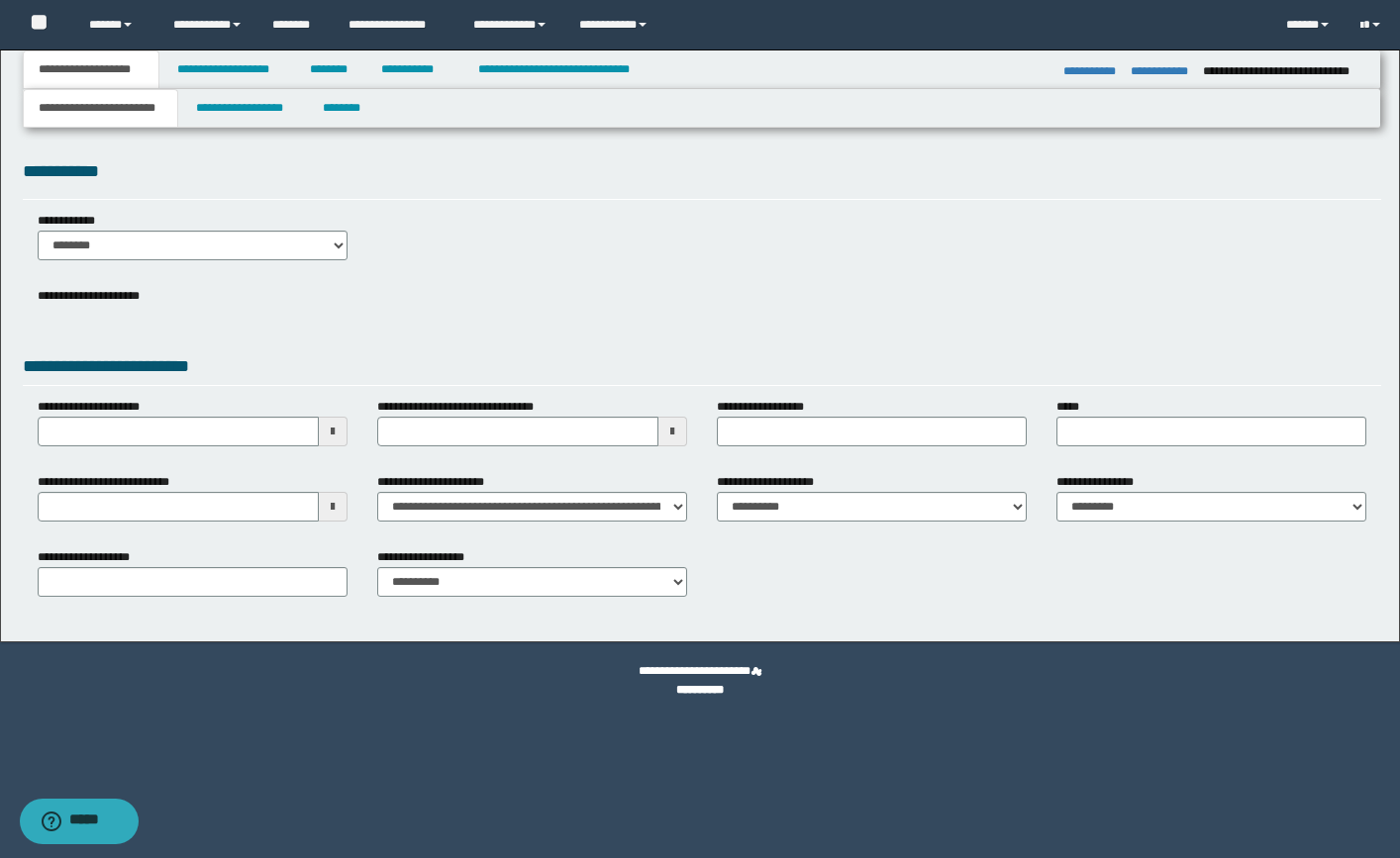 select on "*" 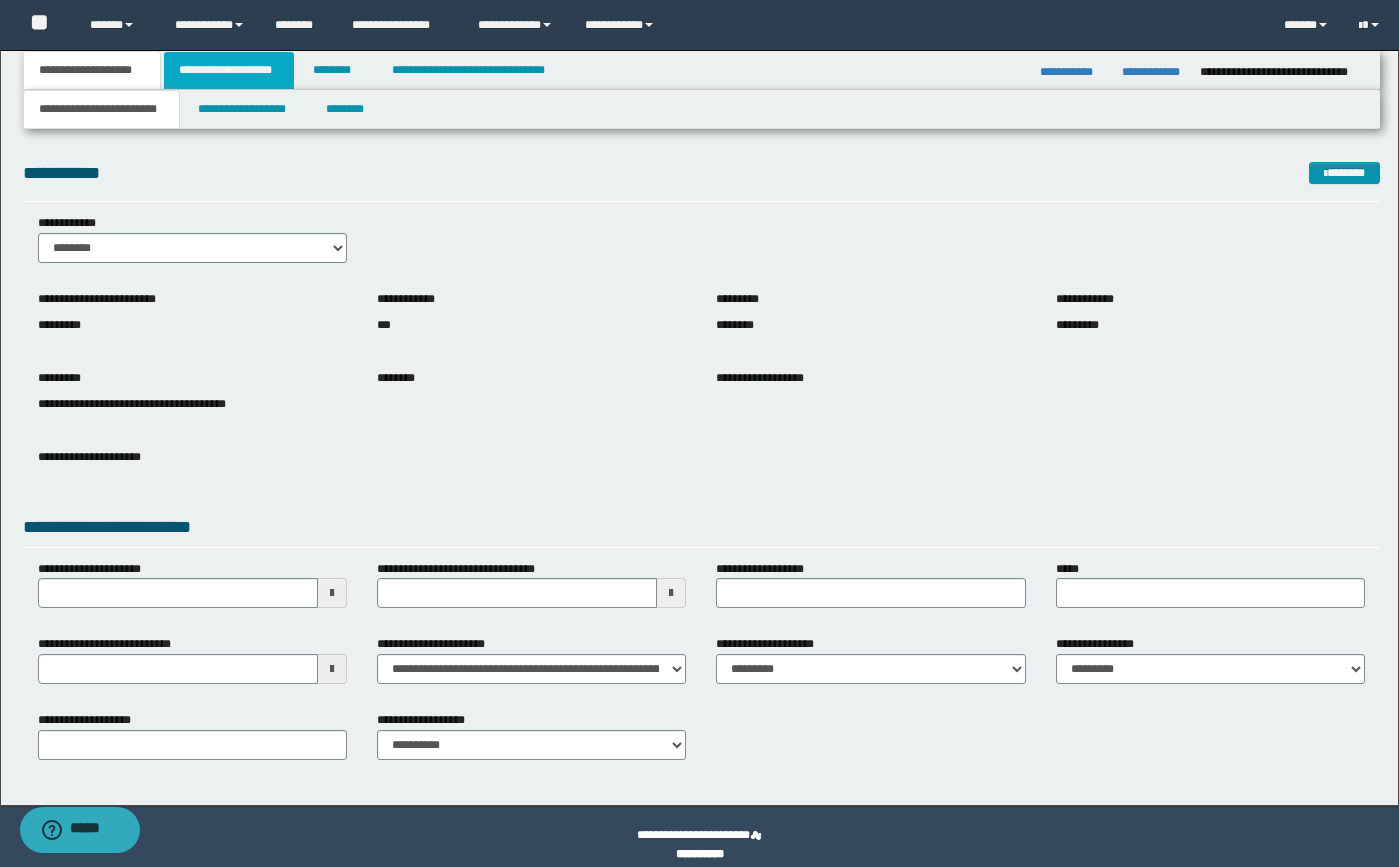 click on "**********" at bounding box center [229, 70] 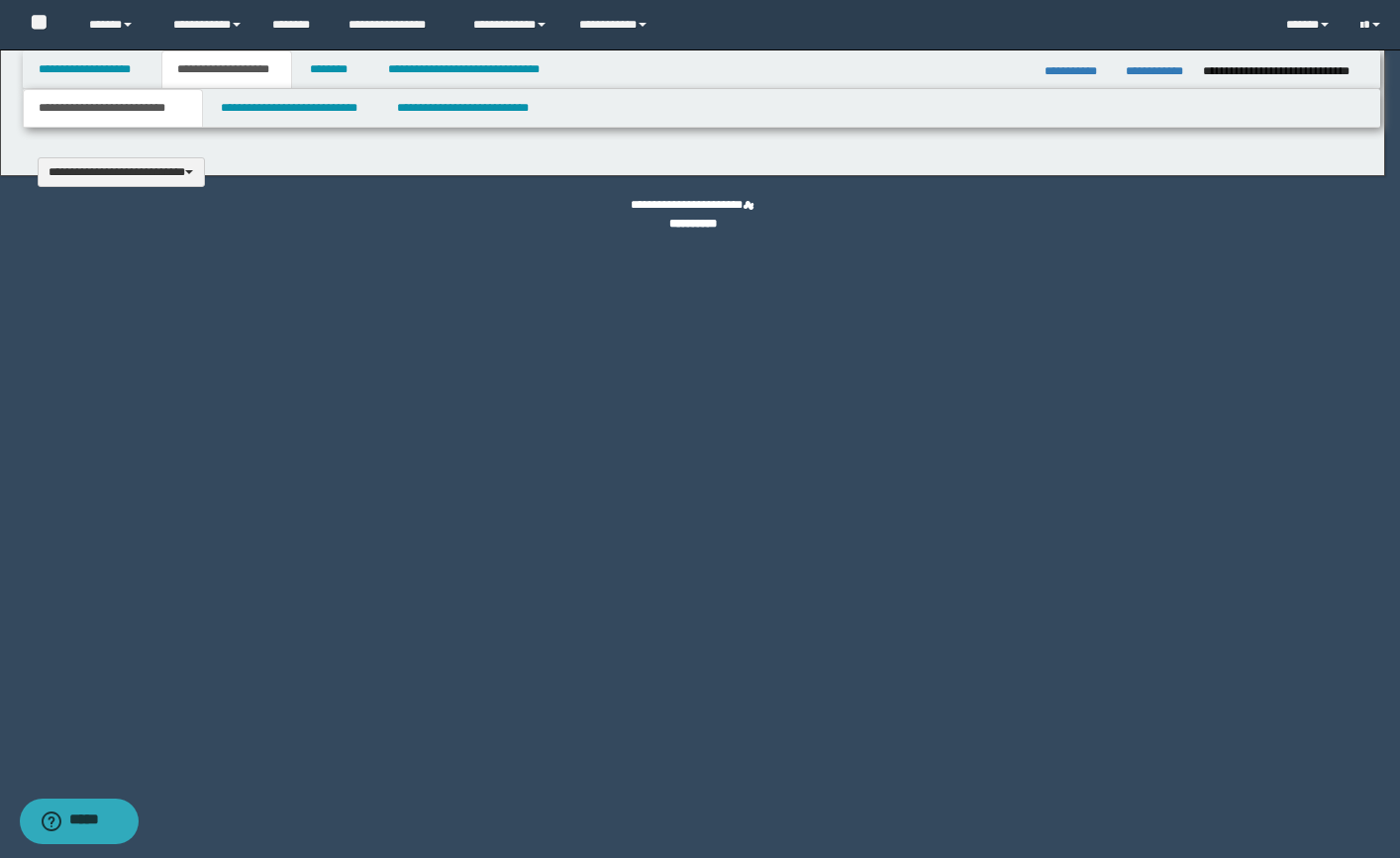 click on "**********" at bounding box center [692, 429] 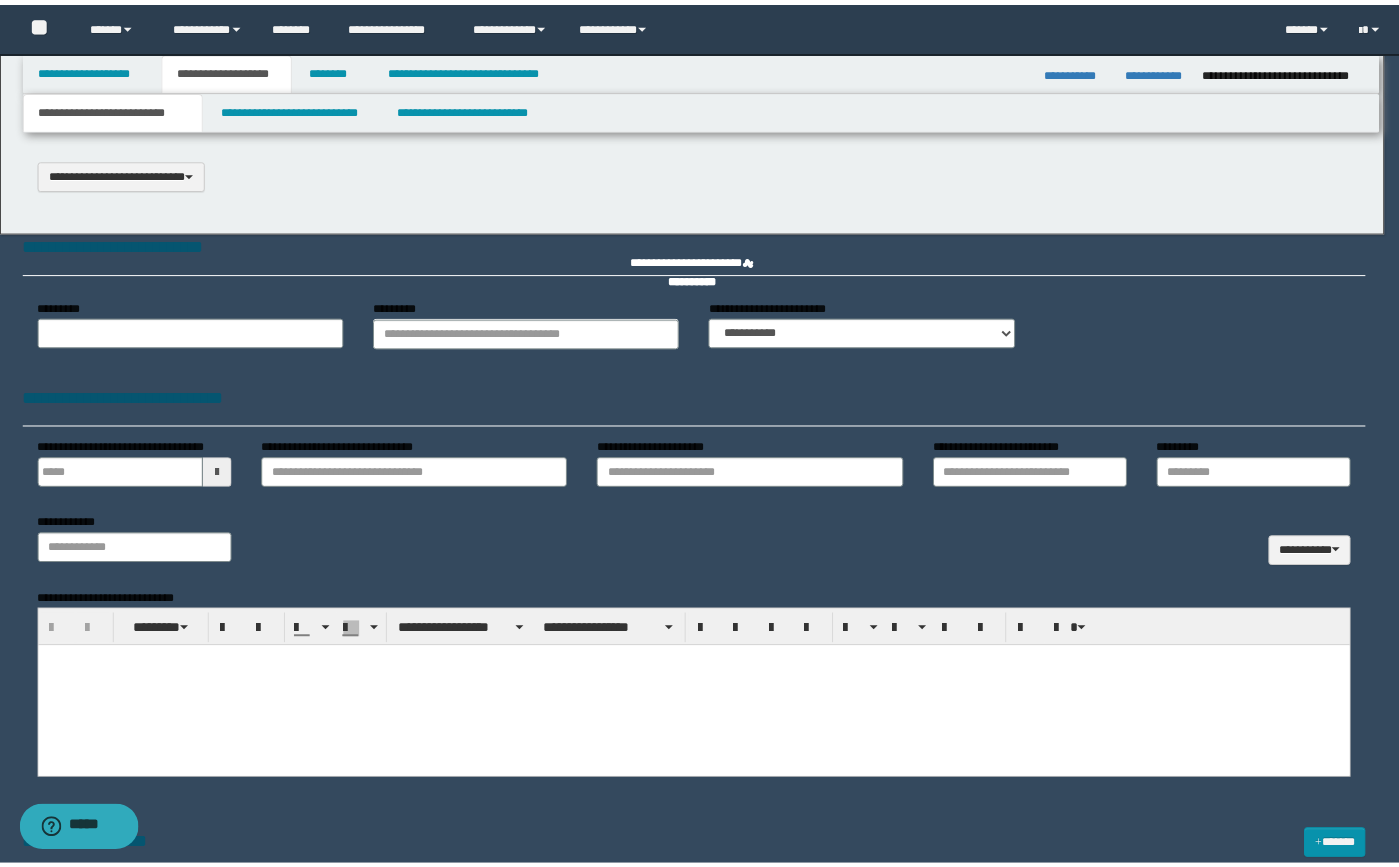 scroll, scrollTop: 0, scrollLeft: 0, axis: both 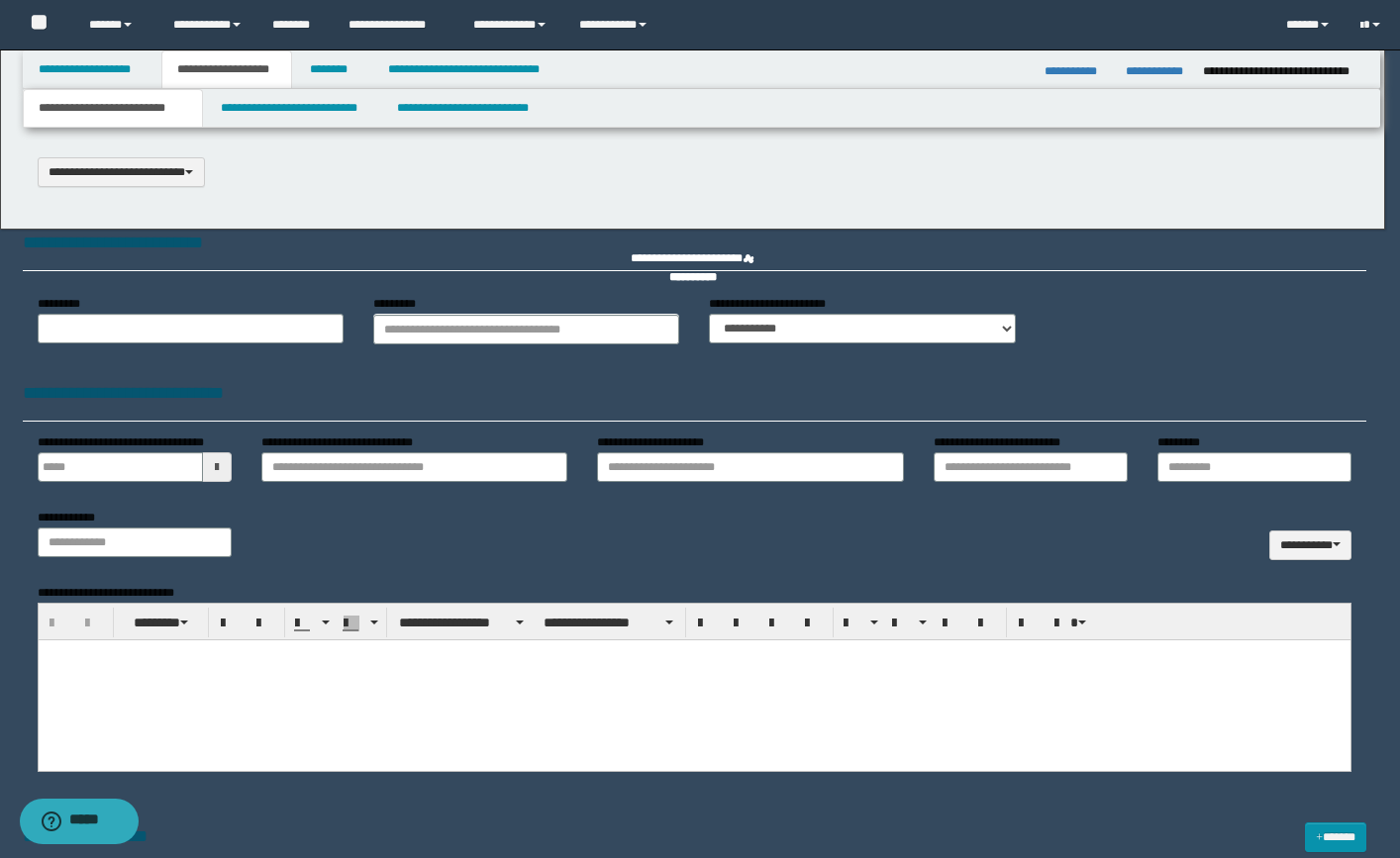 select on "*" 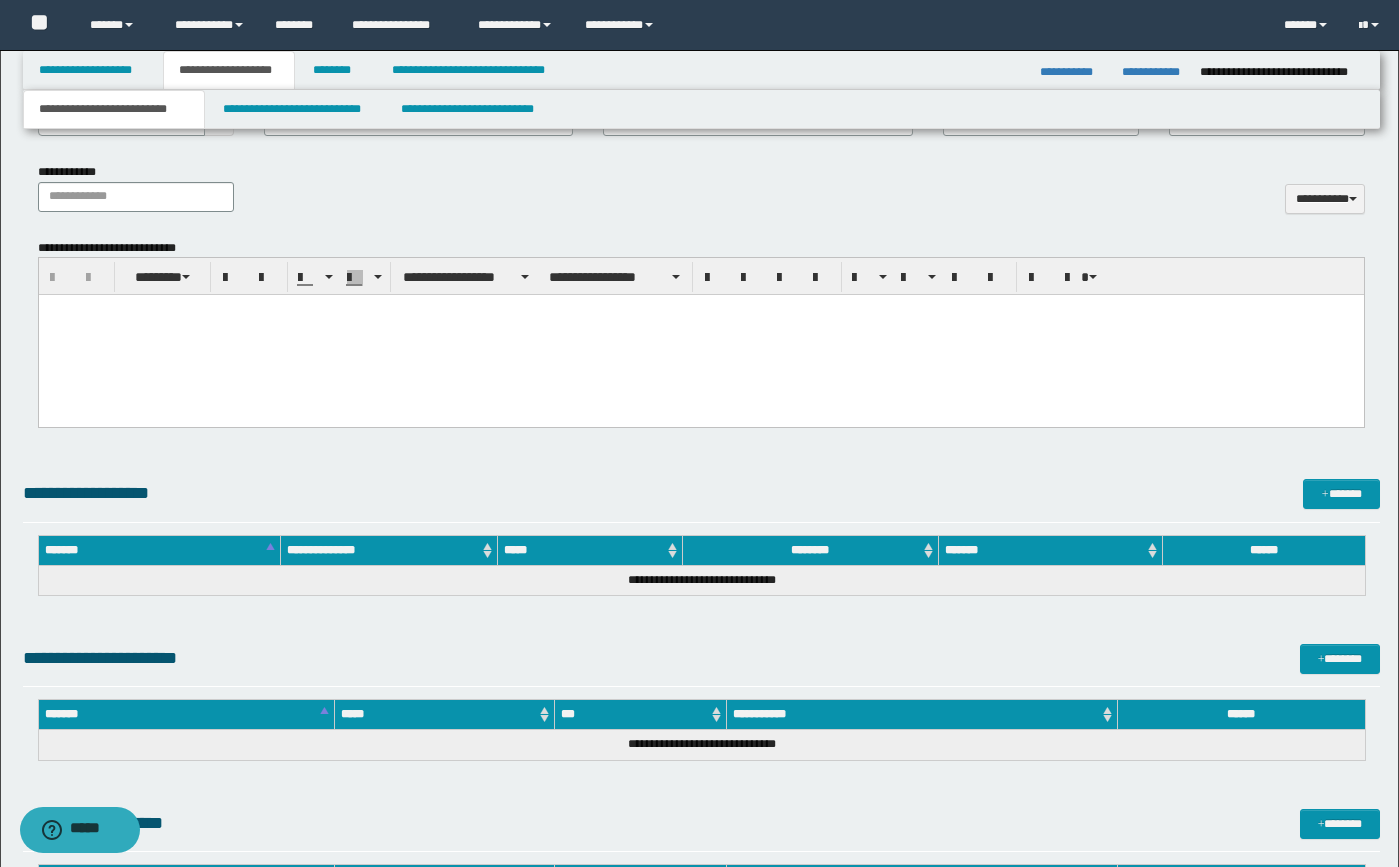 scroll, scrollTop: 1100, scrollLeft: 0, axis: vertical 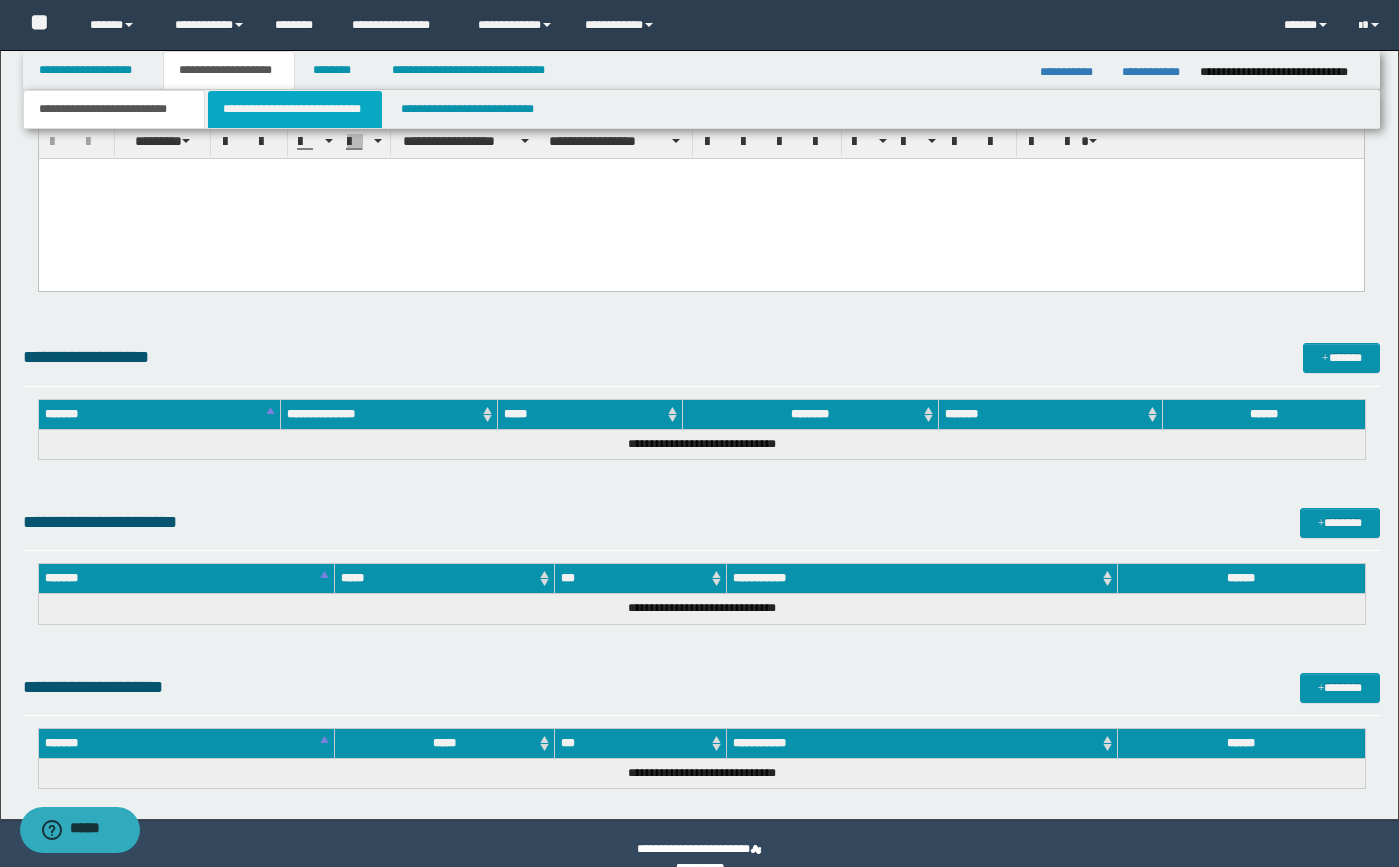 click on "**********" at bounding box center [295, 109] 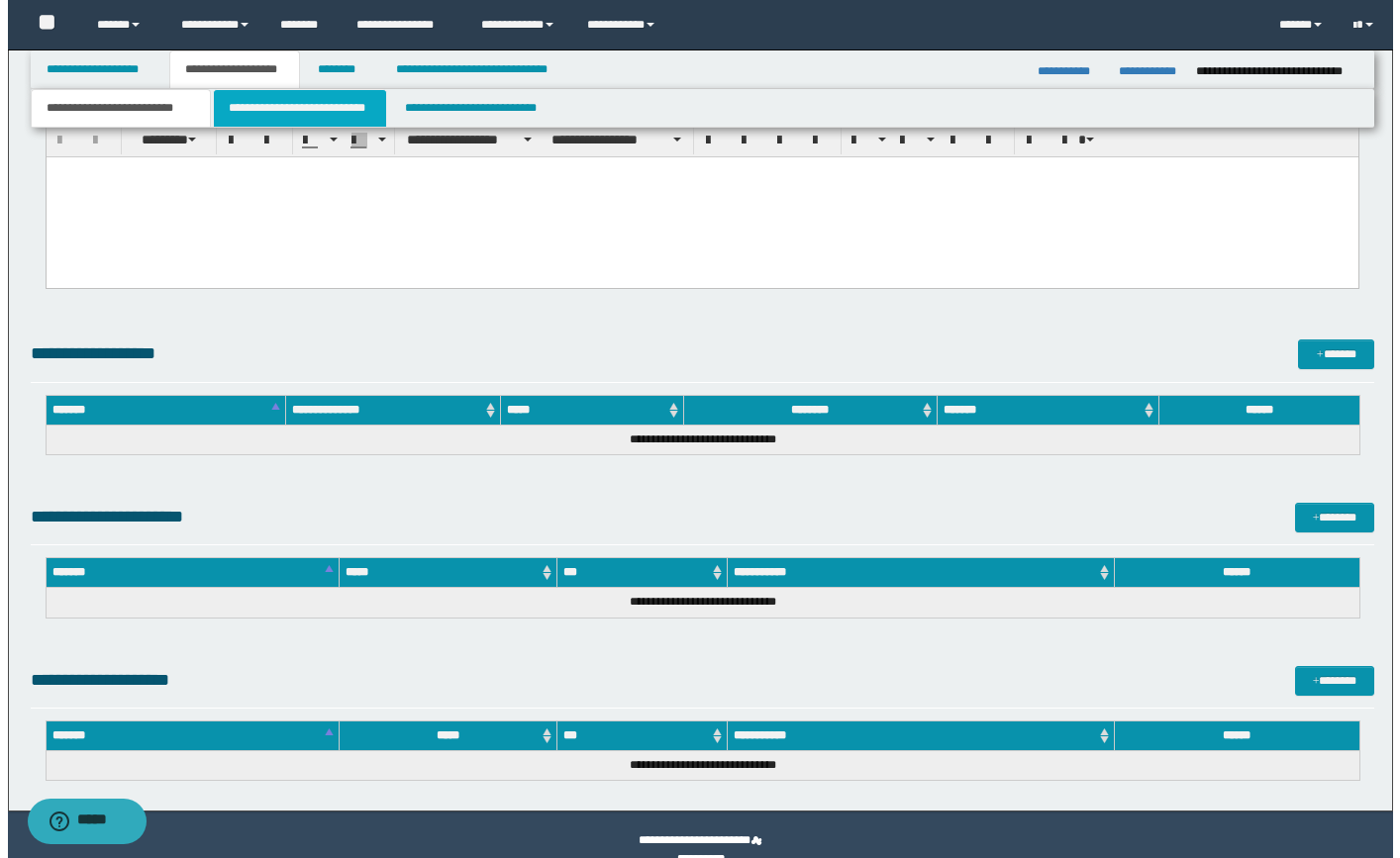 scroll, scrollTop: 0, scrollLeft: 0, axis: both 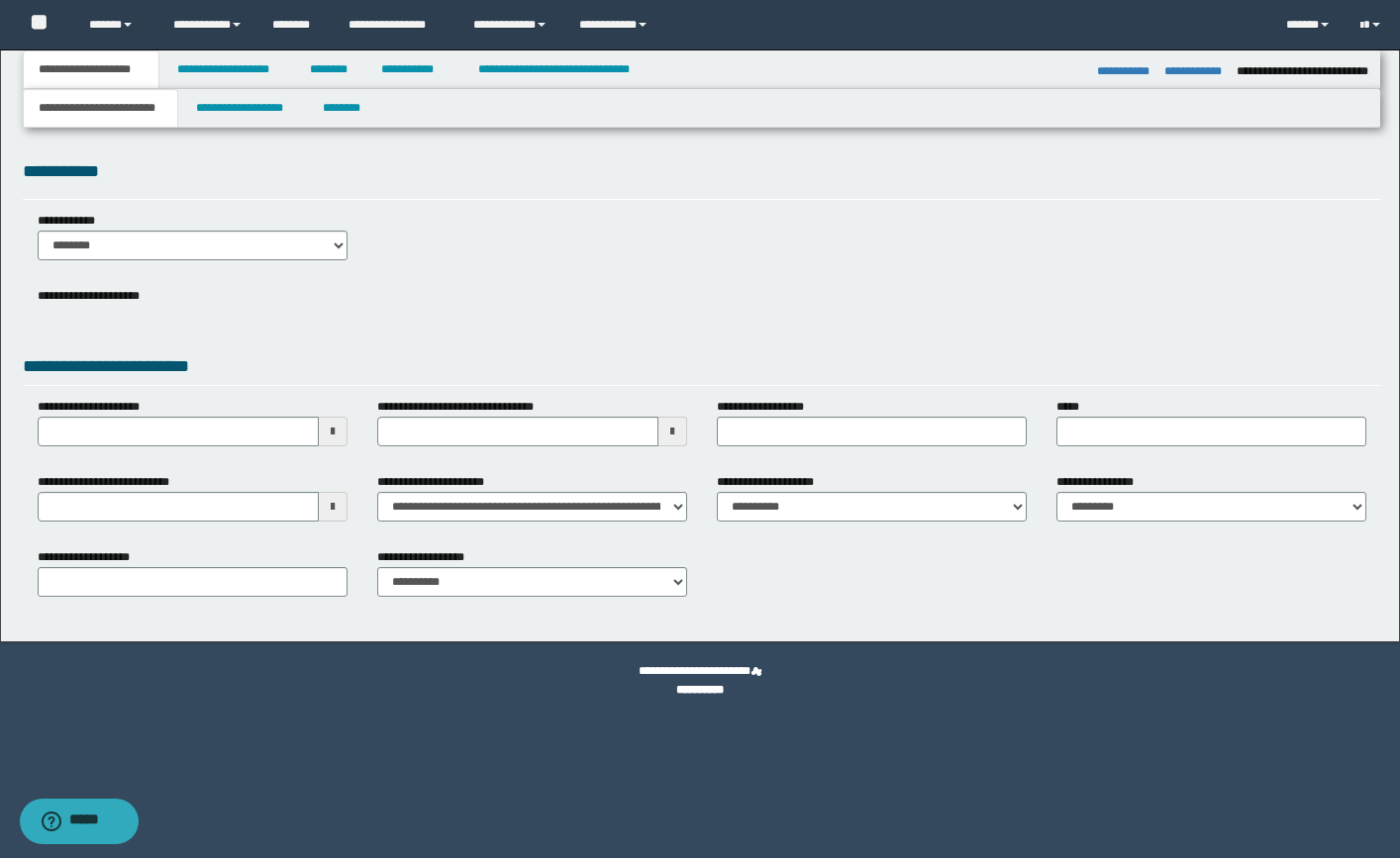select on "*" 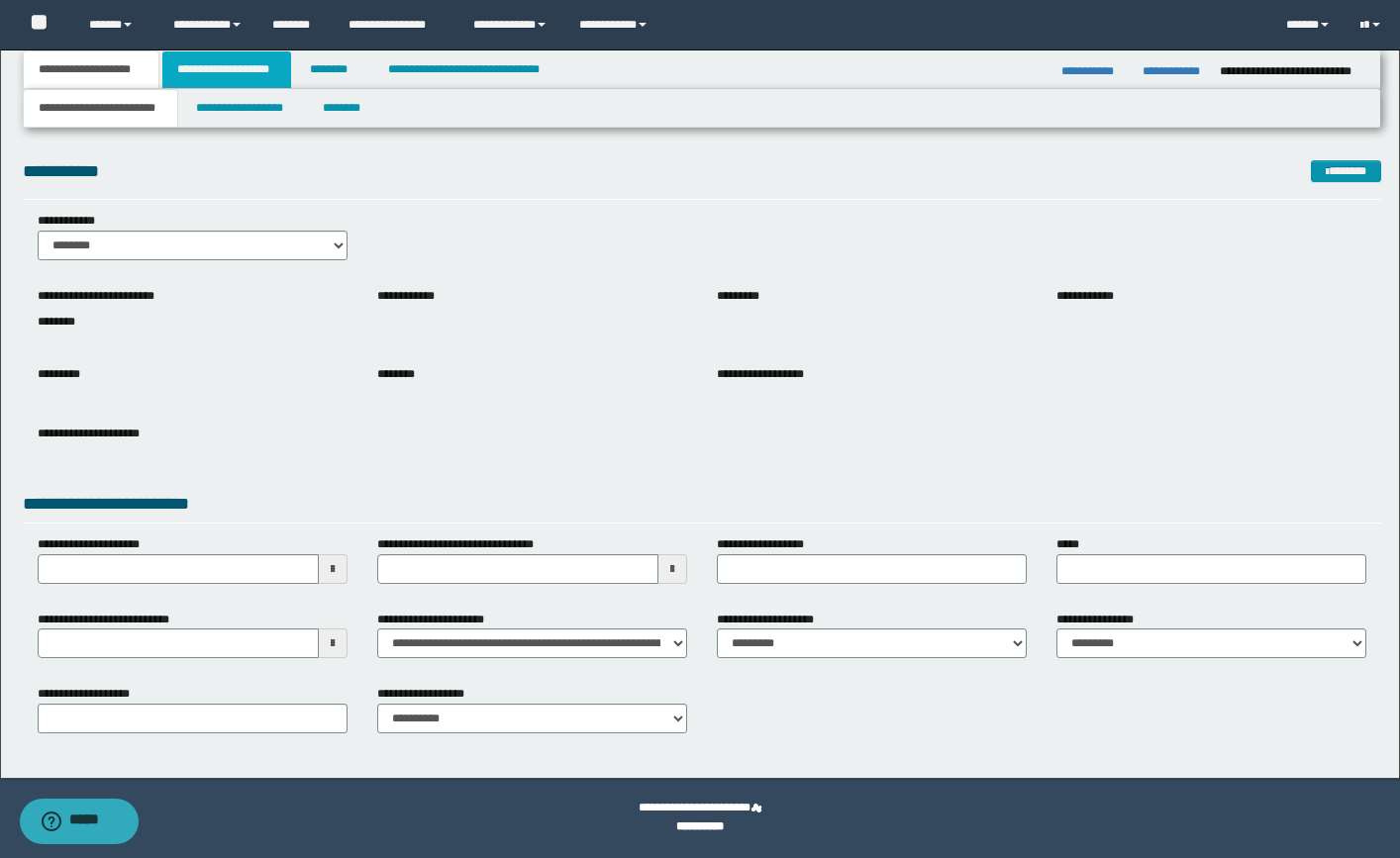click on "**********" at bounding box center (227, 69) 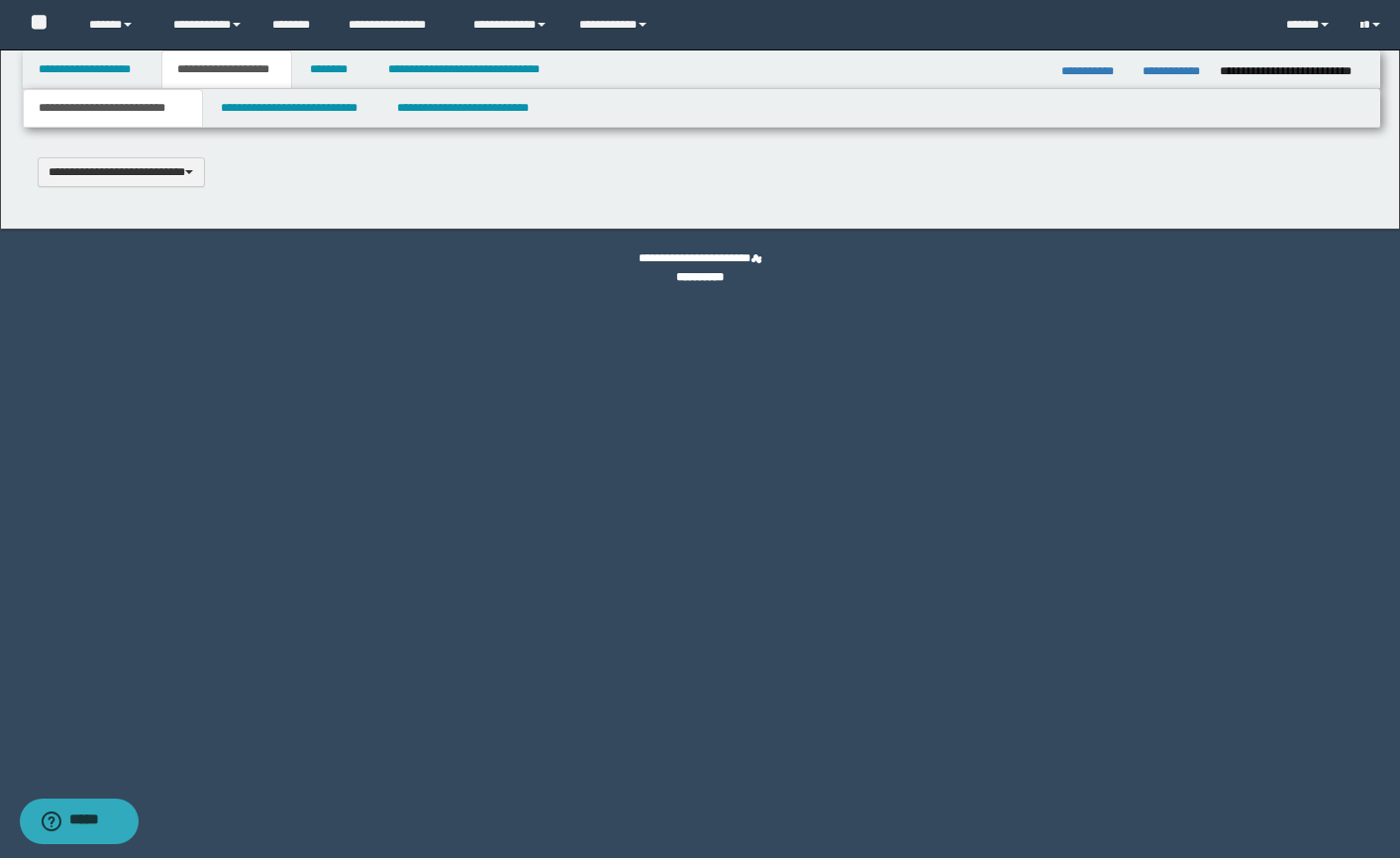 scroll, scrollTop: 0, scrollLeft: 0, axis: both 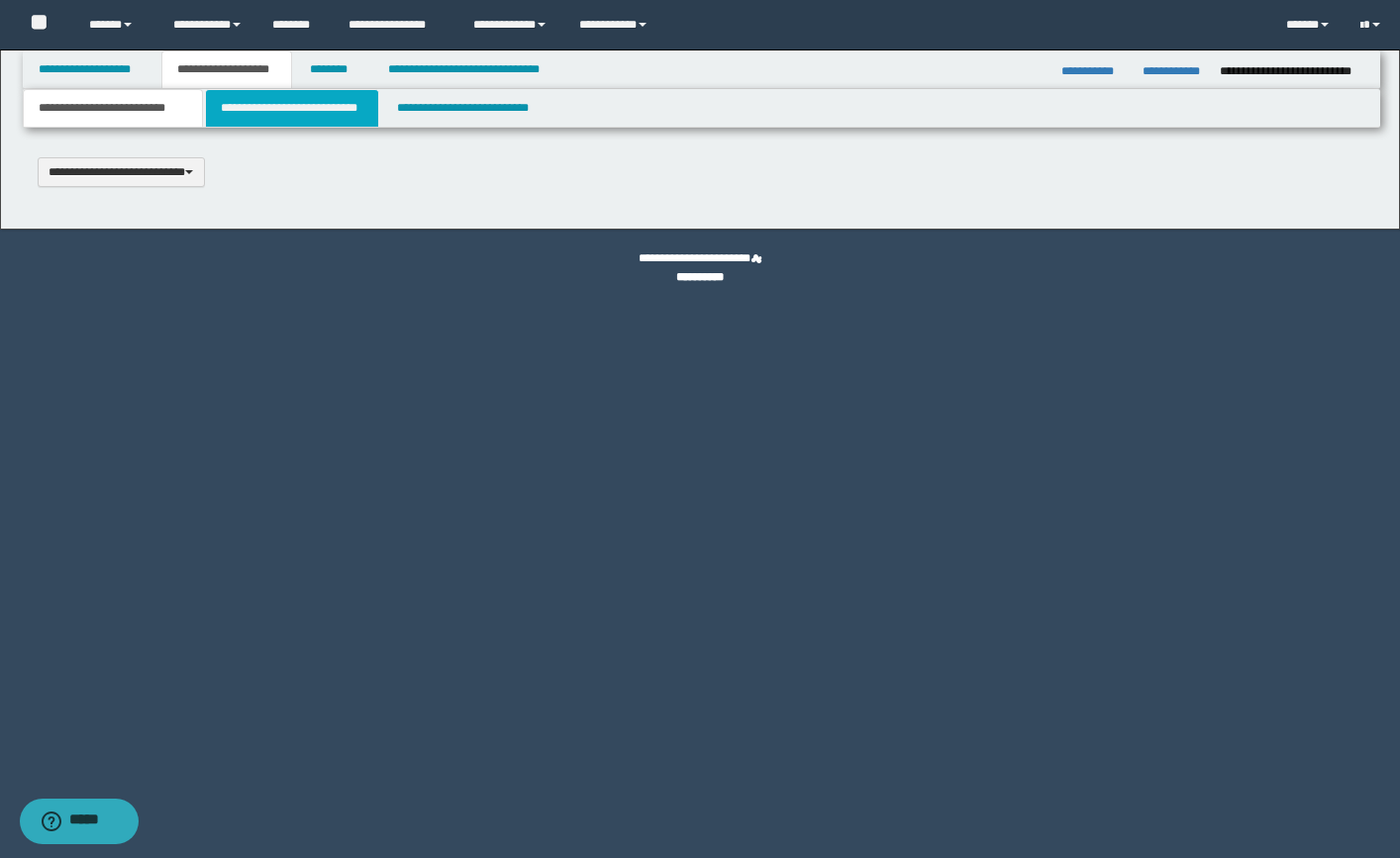 click on "**********" at bounding box center (292, 108) 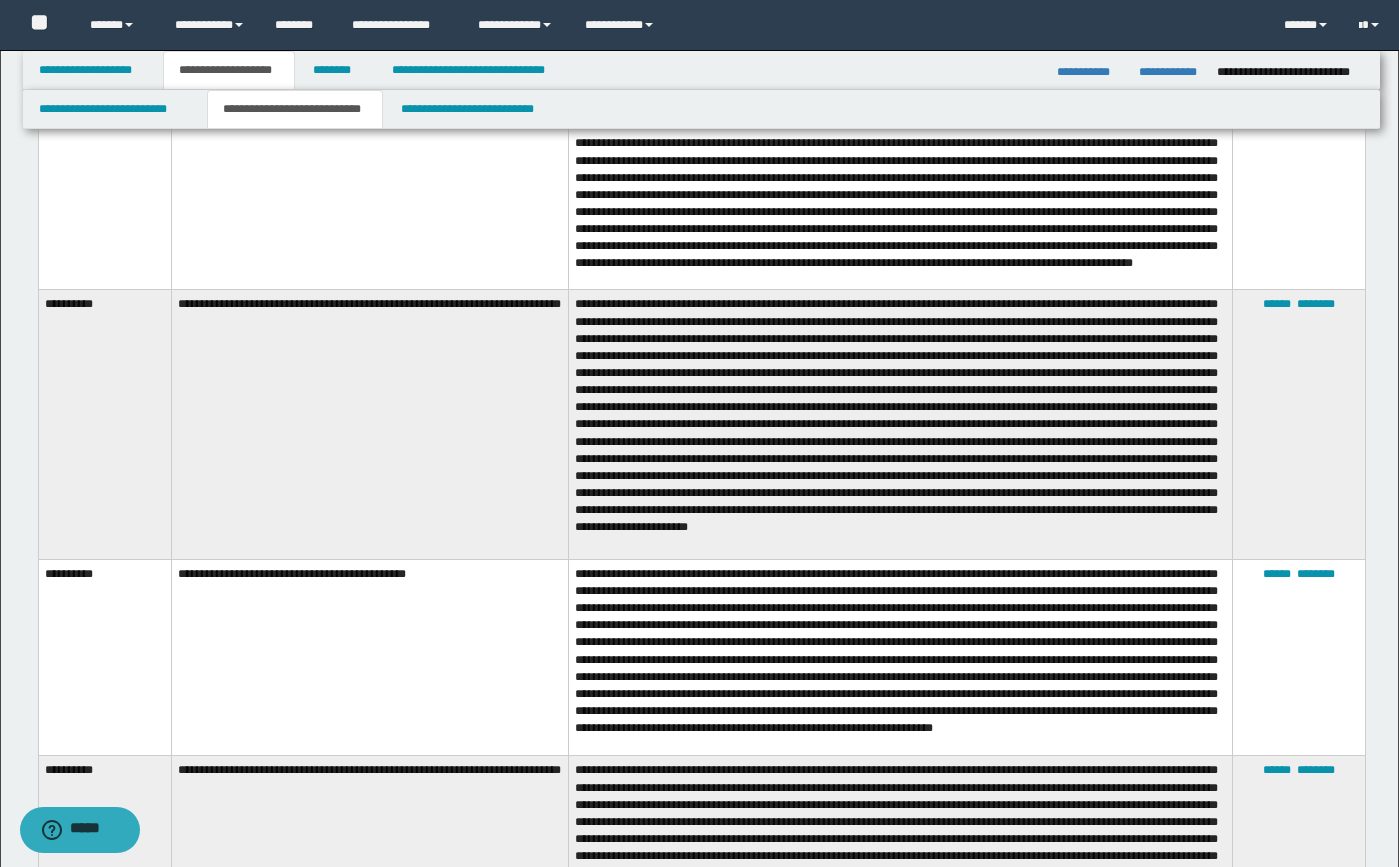 scroll, scrollTop: 2200, scrollLeft: 0, axis: vertical 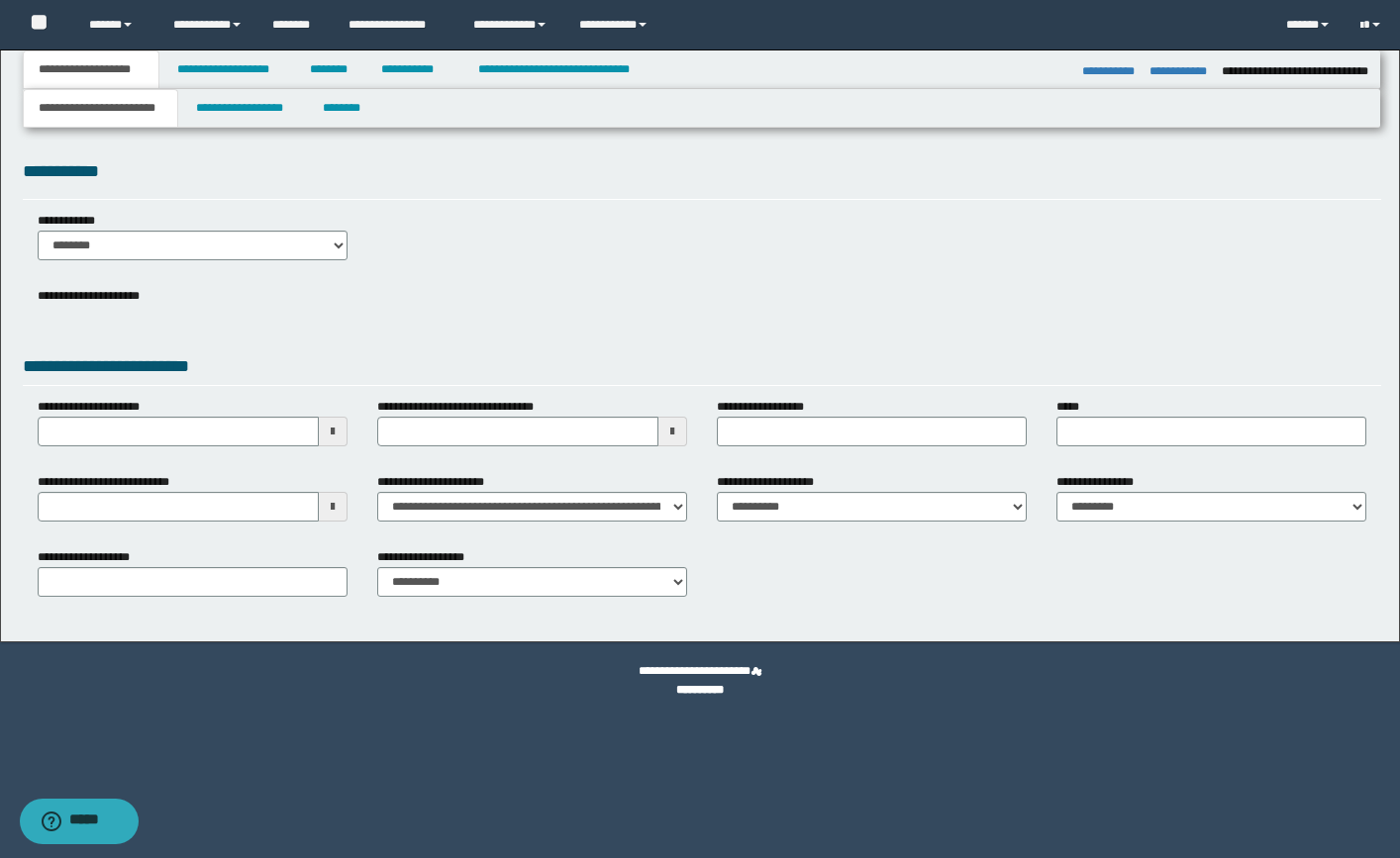 select on "*" 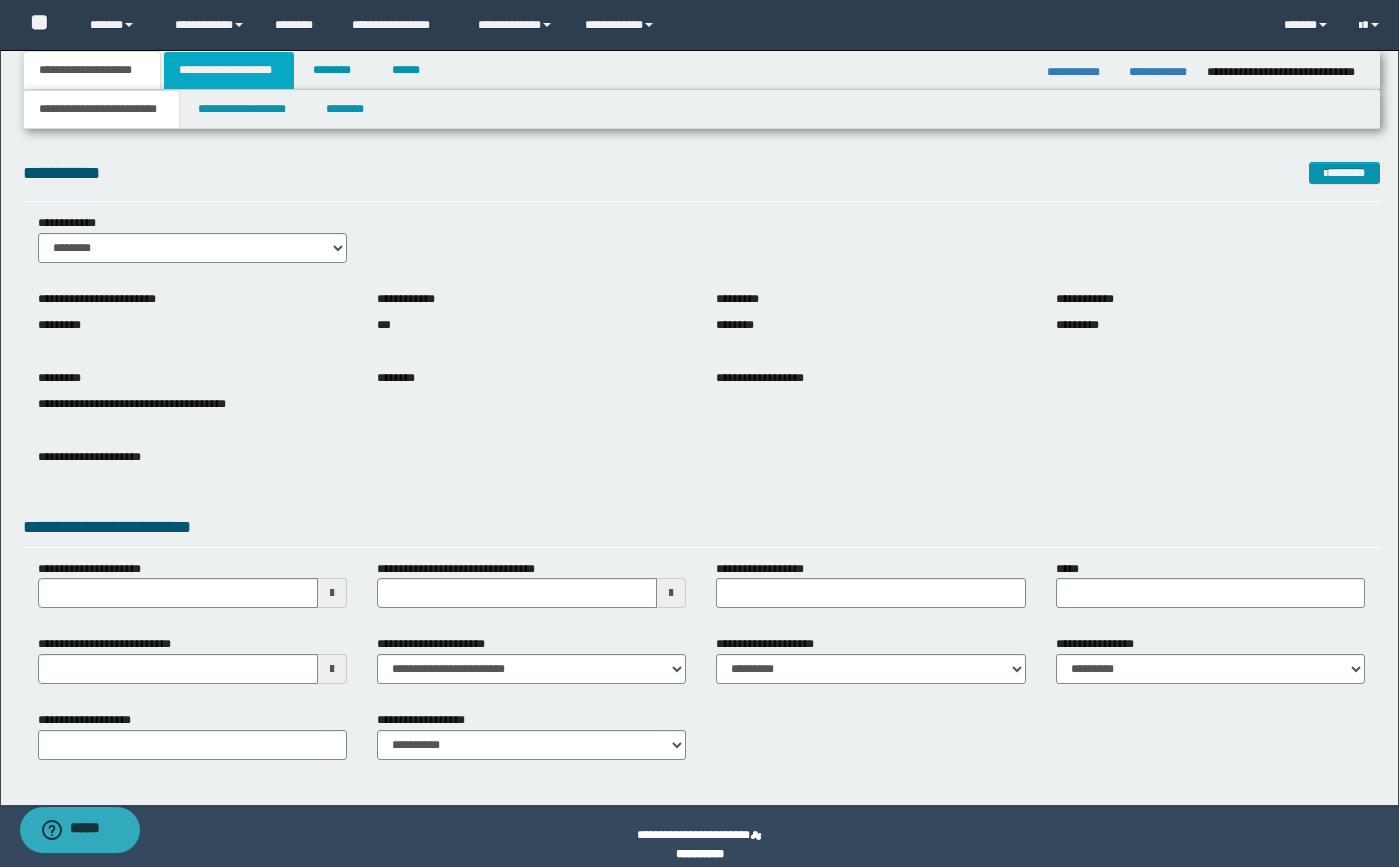 click on "**********" at bounding box center [229, 70] 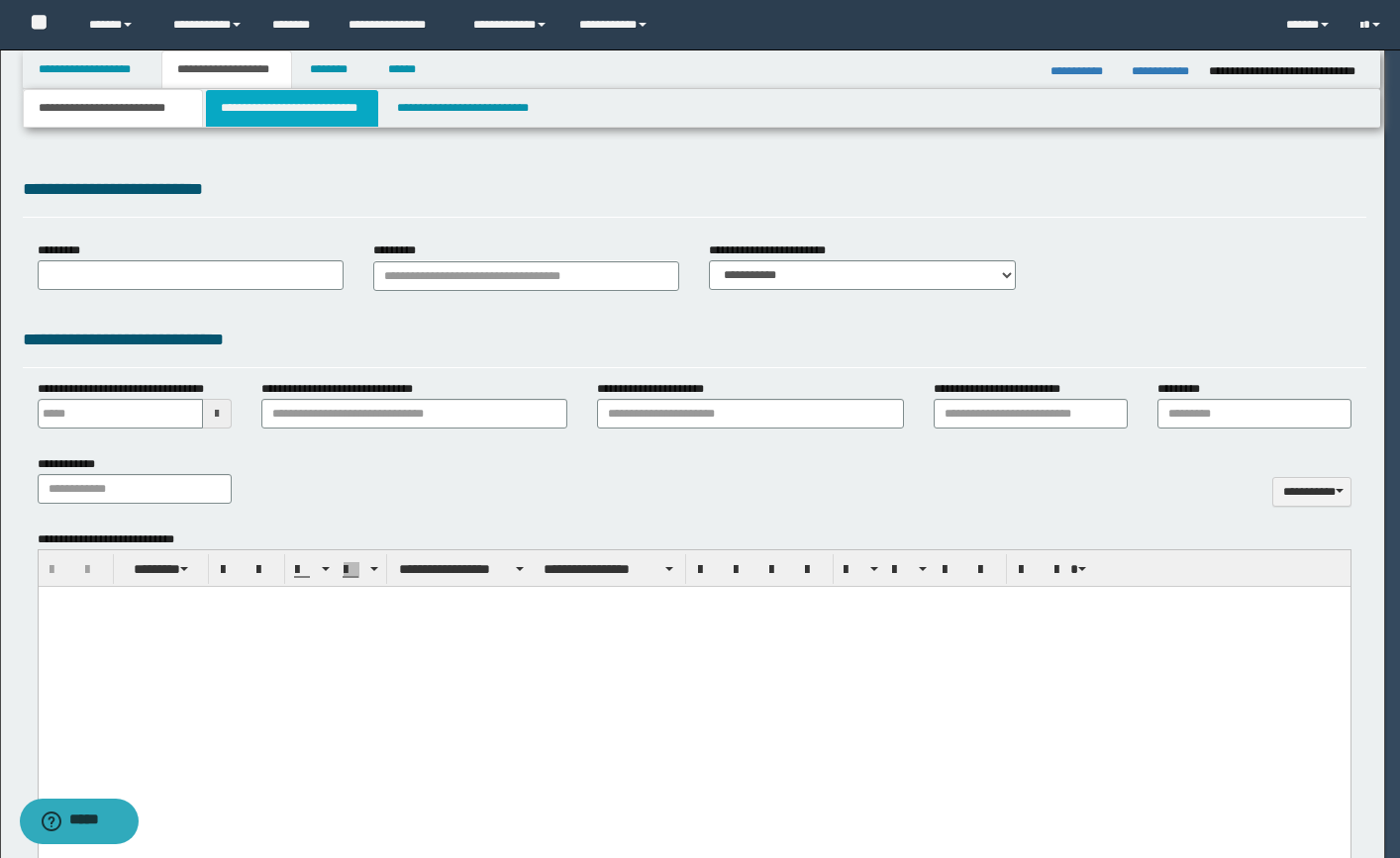 type 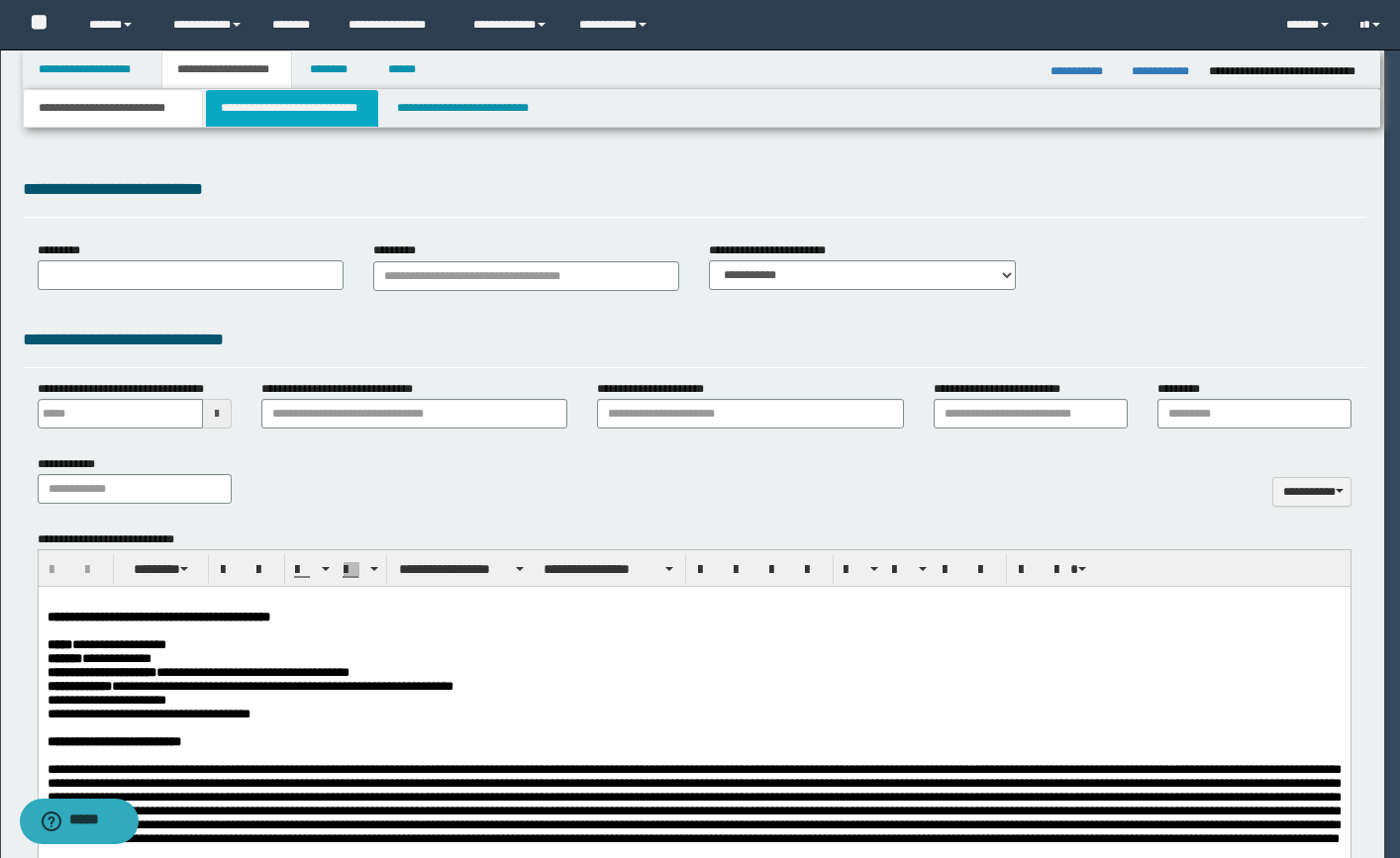 scroll, scrollTop: 0, scrollLeft: 0, axis: both 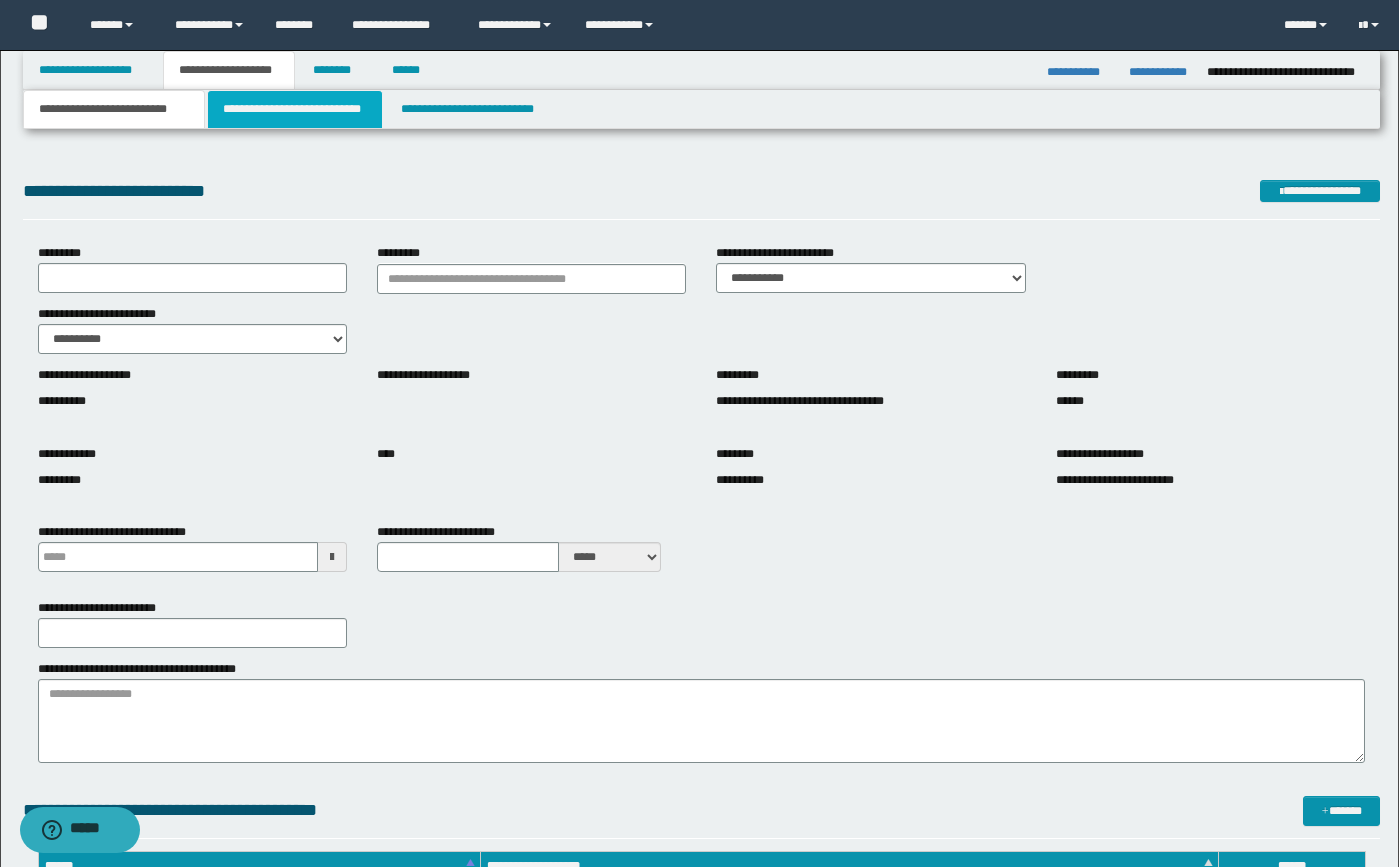 click on "**********" at bounding box center (295, 109) 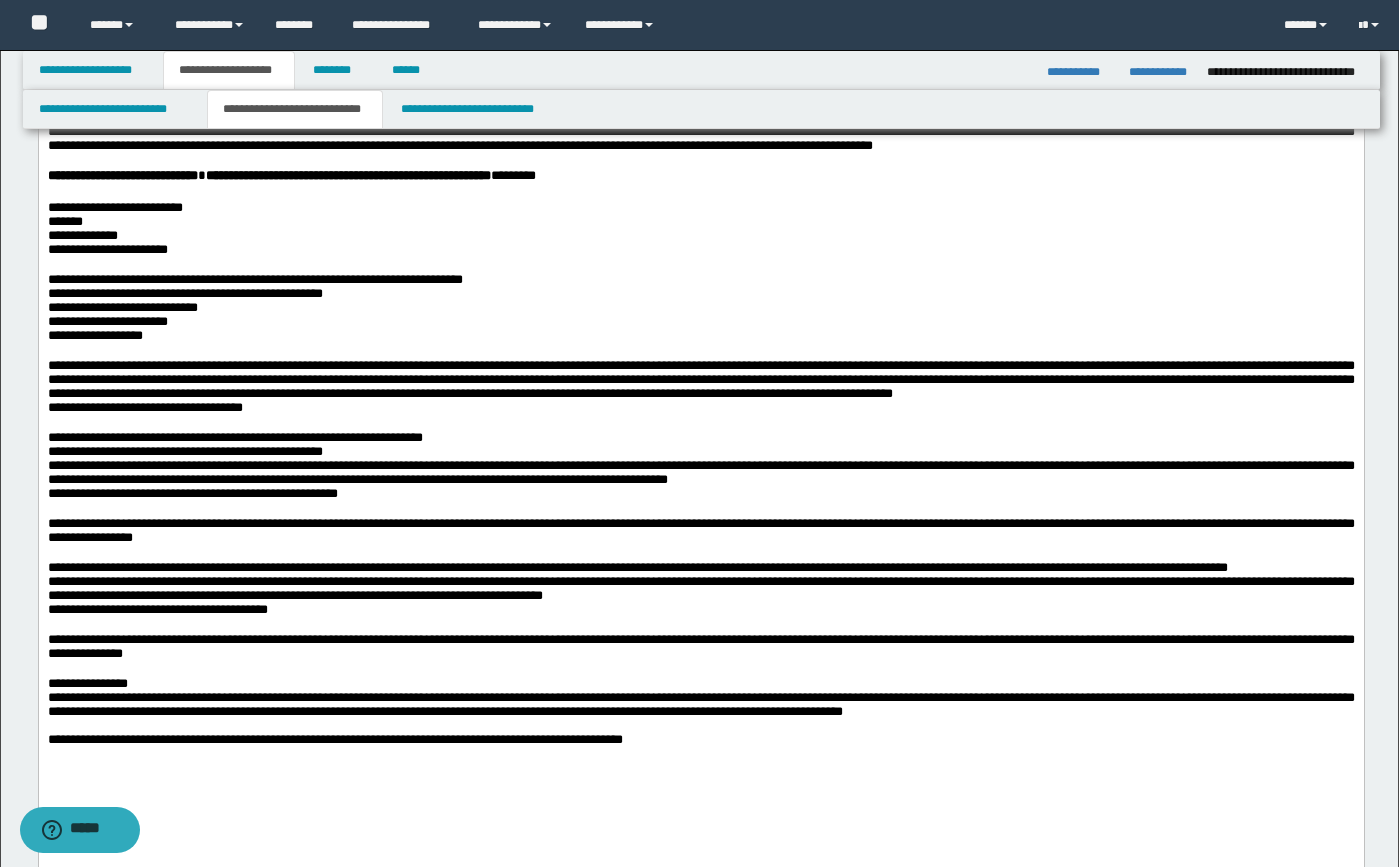 scroll, scrollTop: 900, scrollLeft: 0, axis: vertical 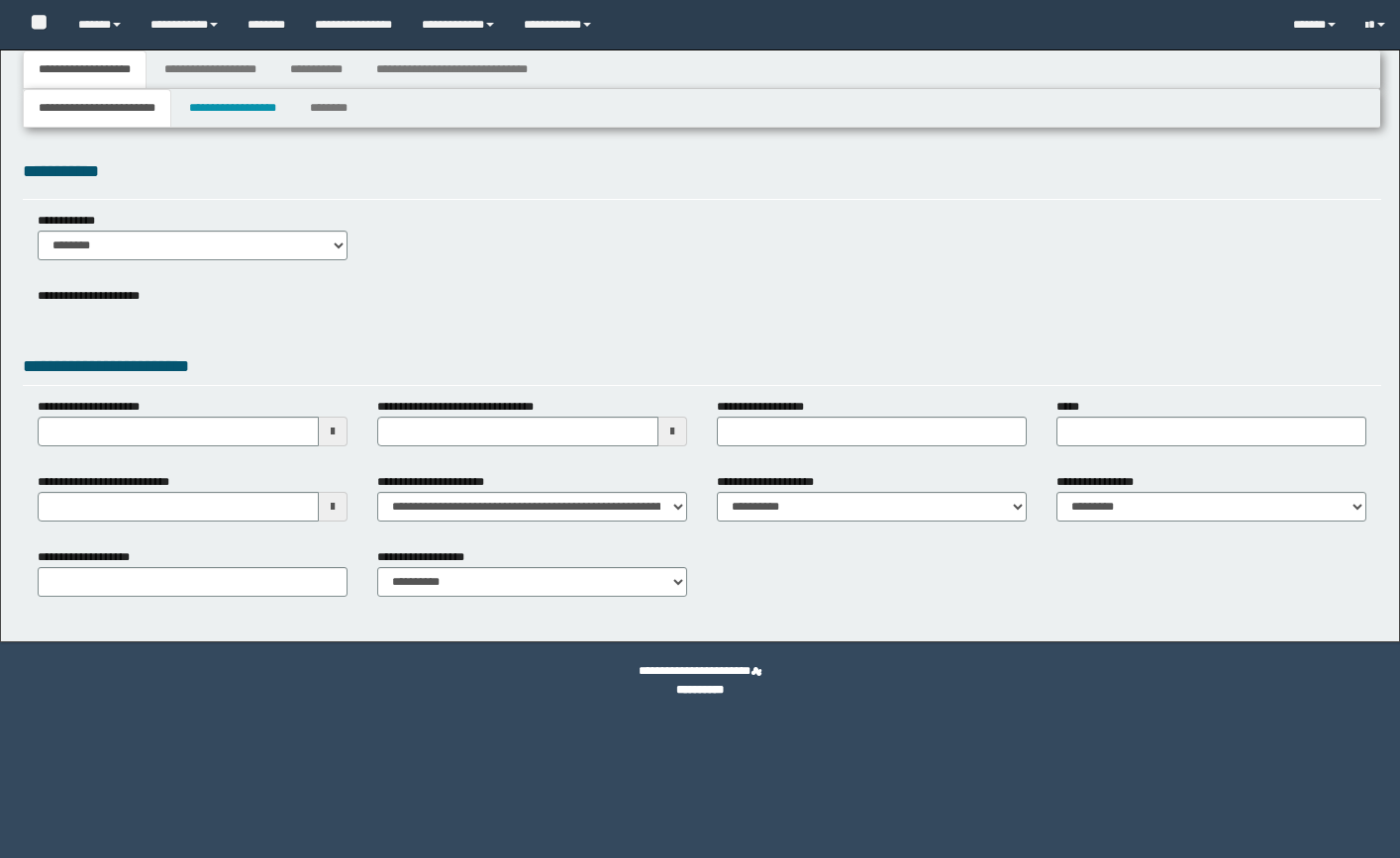 select on "*" 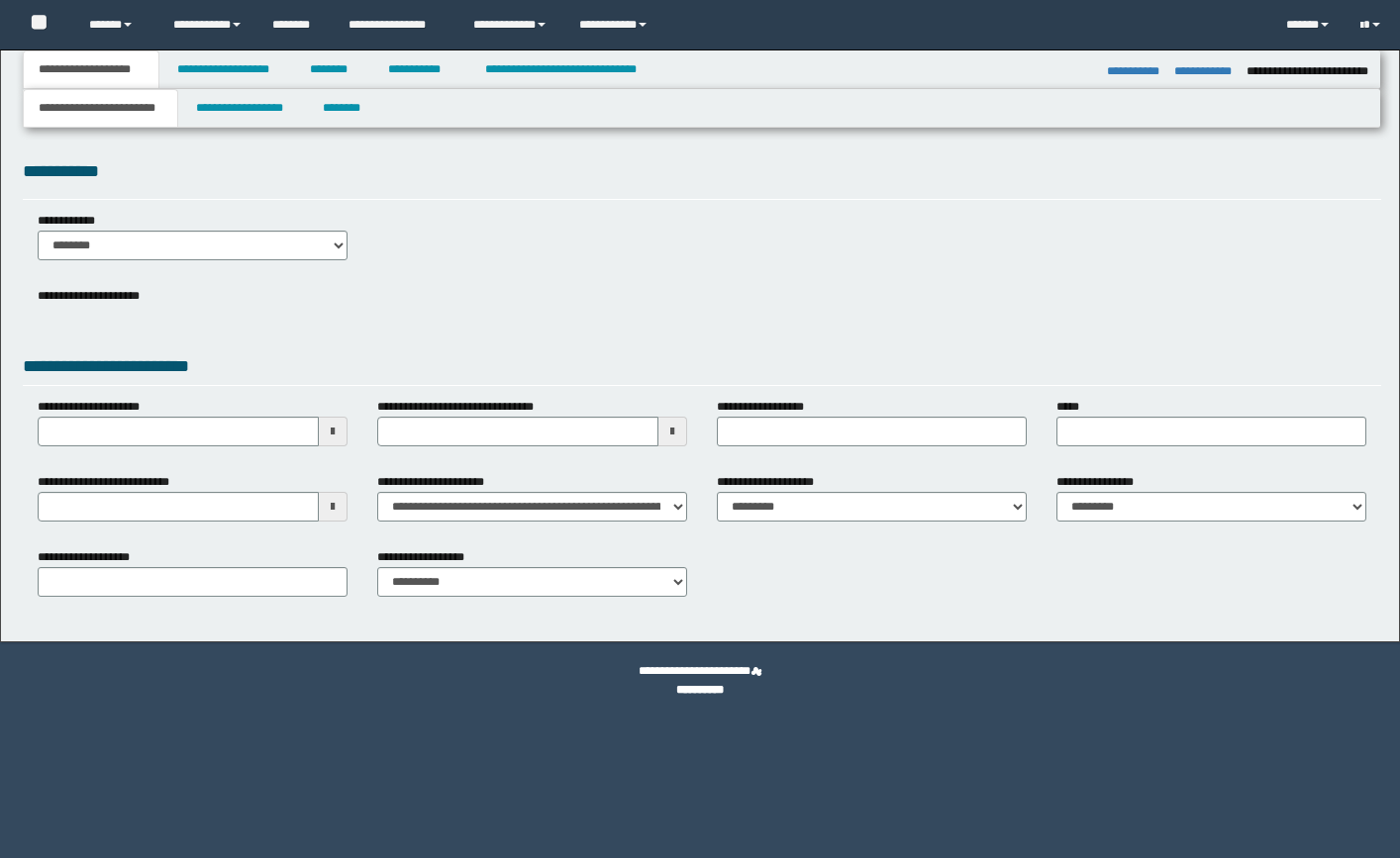 scroll, scrollTop: 0, scrollLeft: 0, axis: both 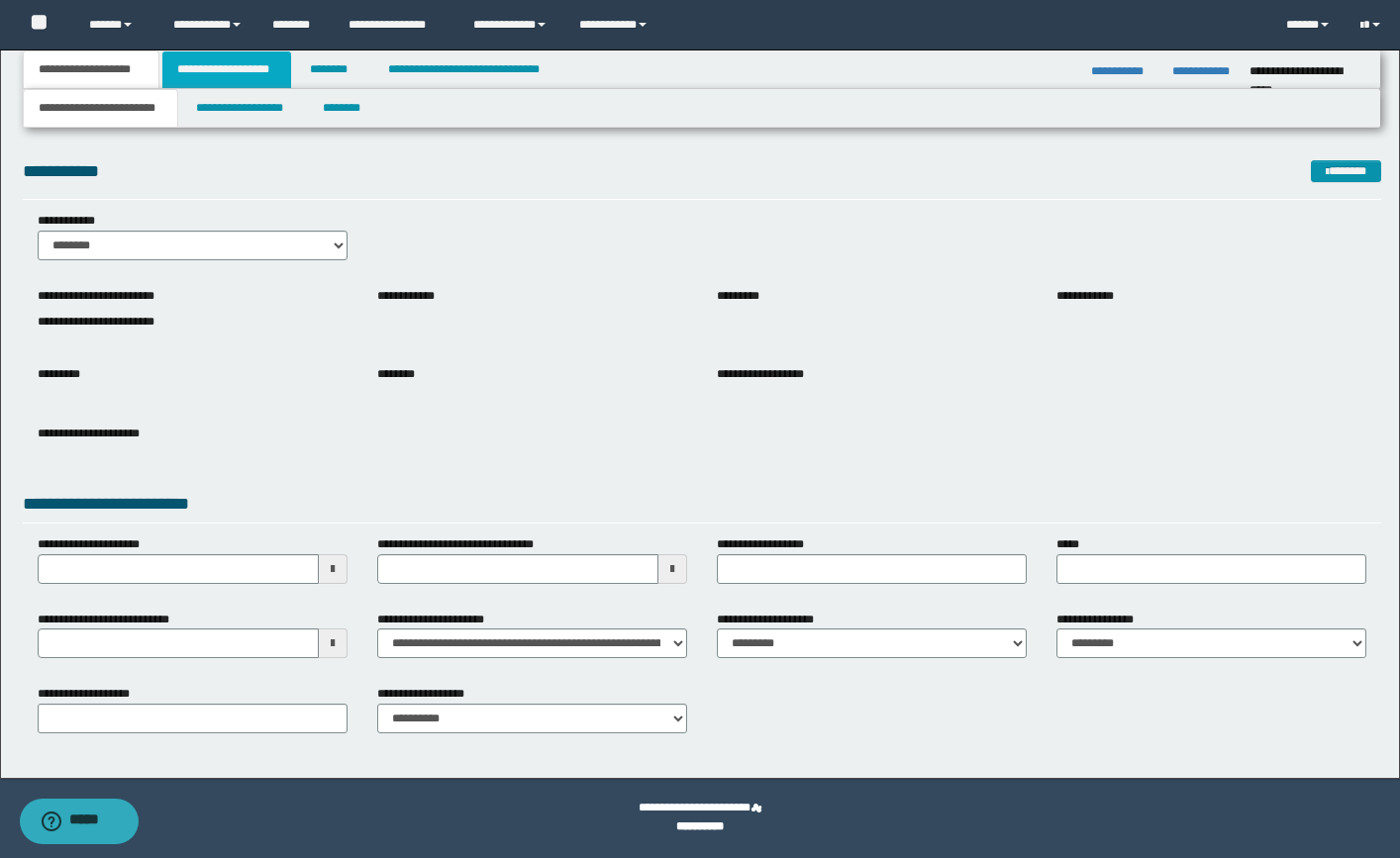 click on "**********" at bounding box center [227, 69] 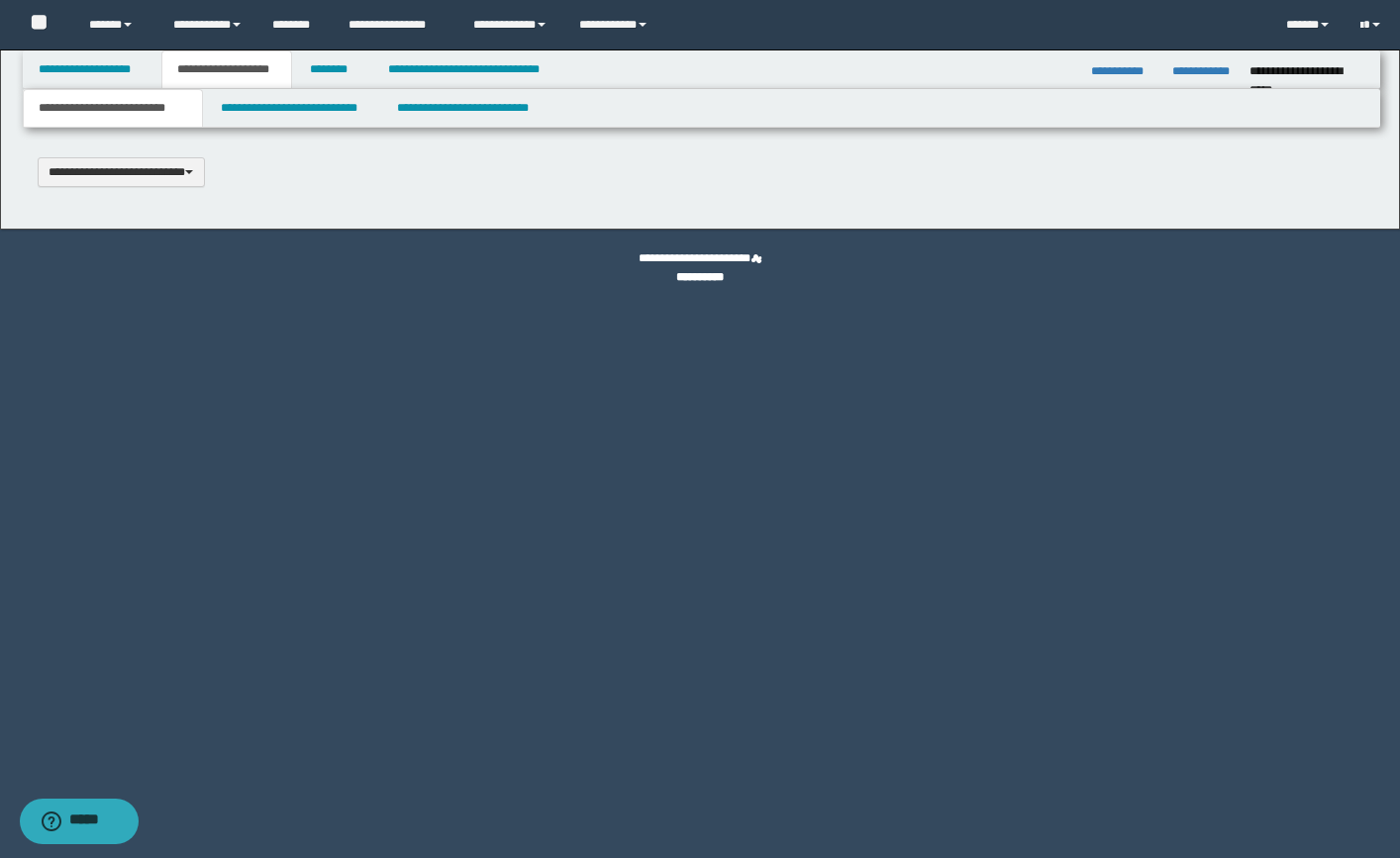 scroll, scrollTop: 0, scrollLeft: 0, axis: both 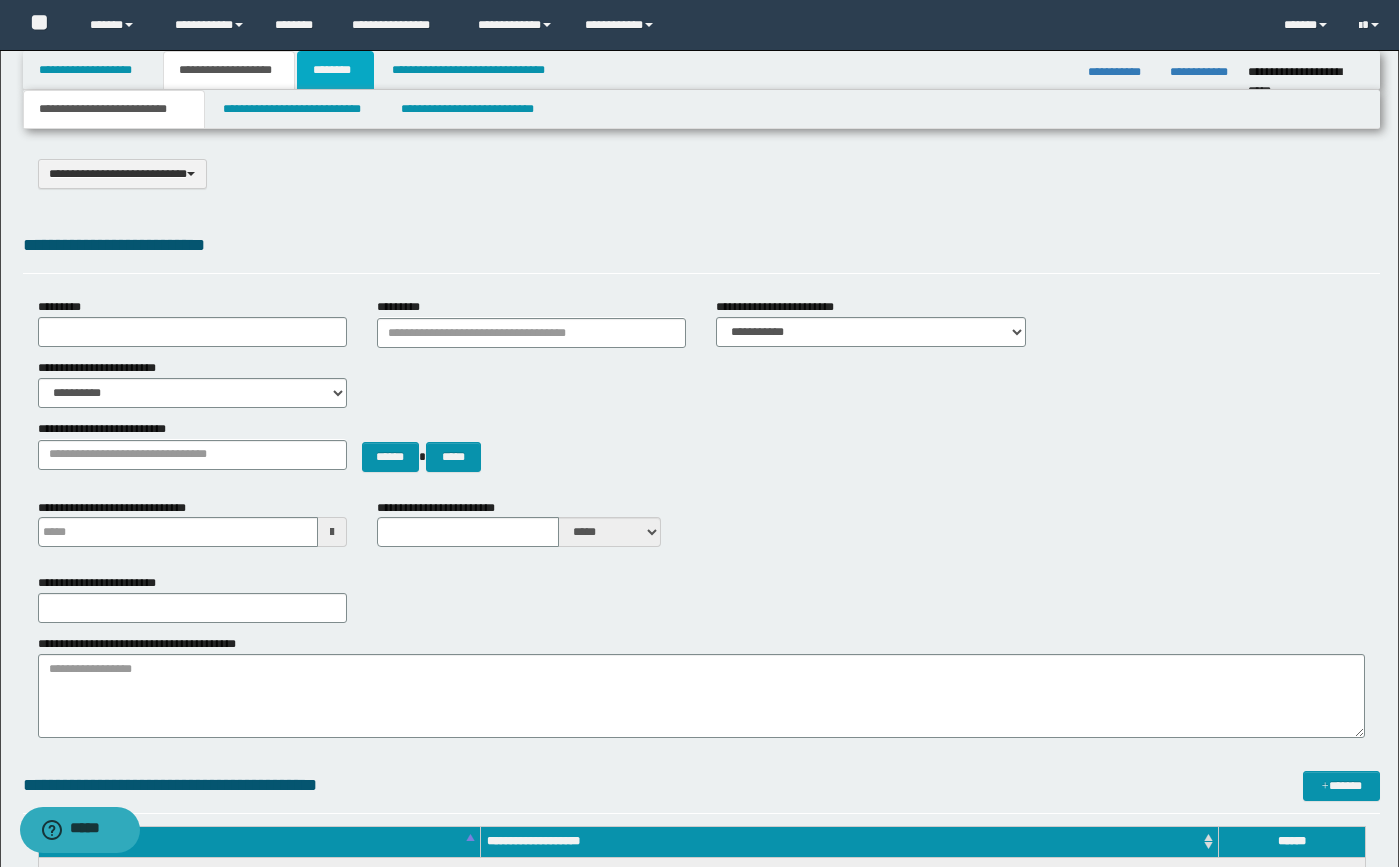 click on "********" at bounding box center [335, 70] 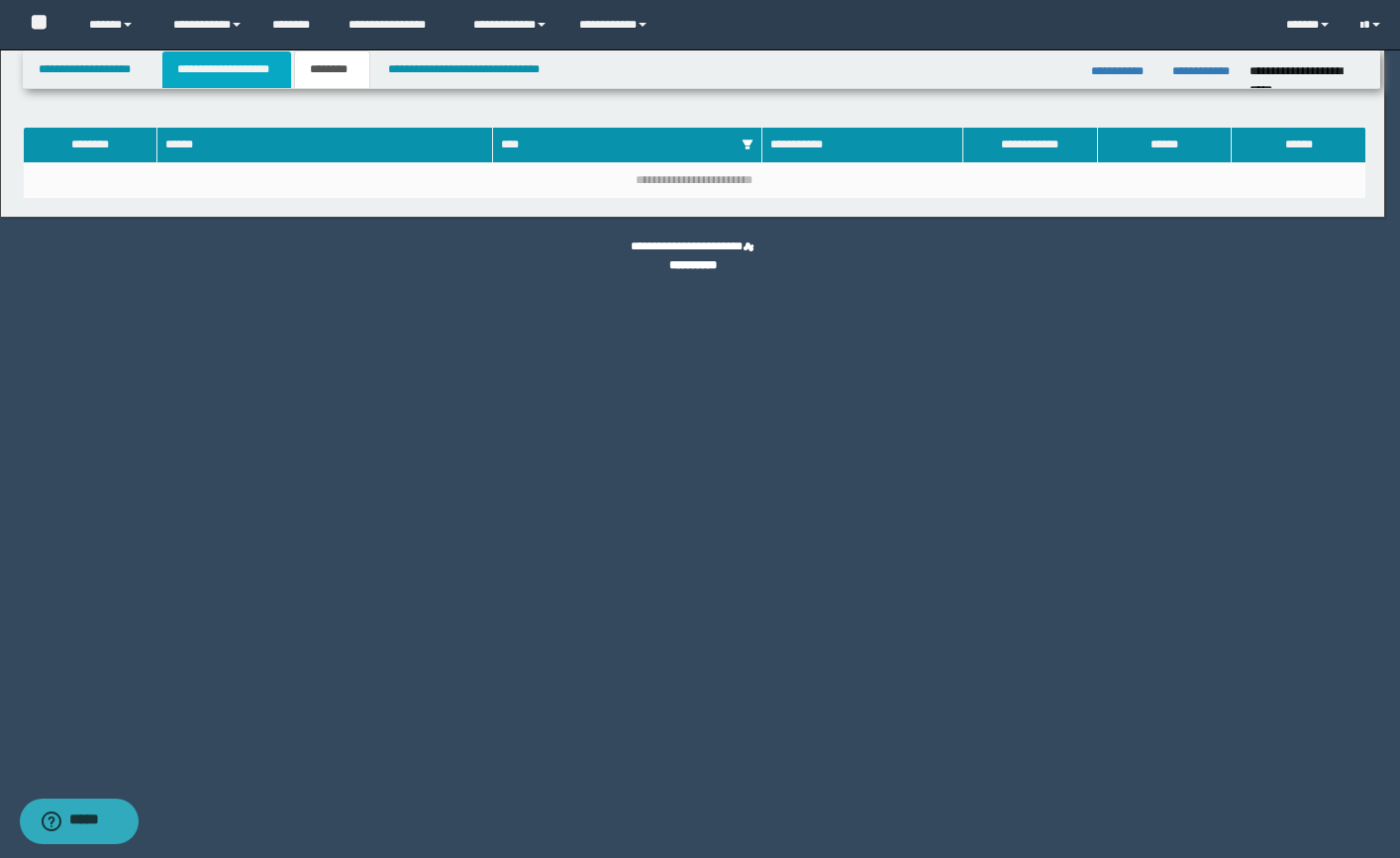 click on "**********" at bounding box center [227, 69] 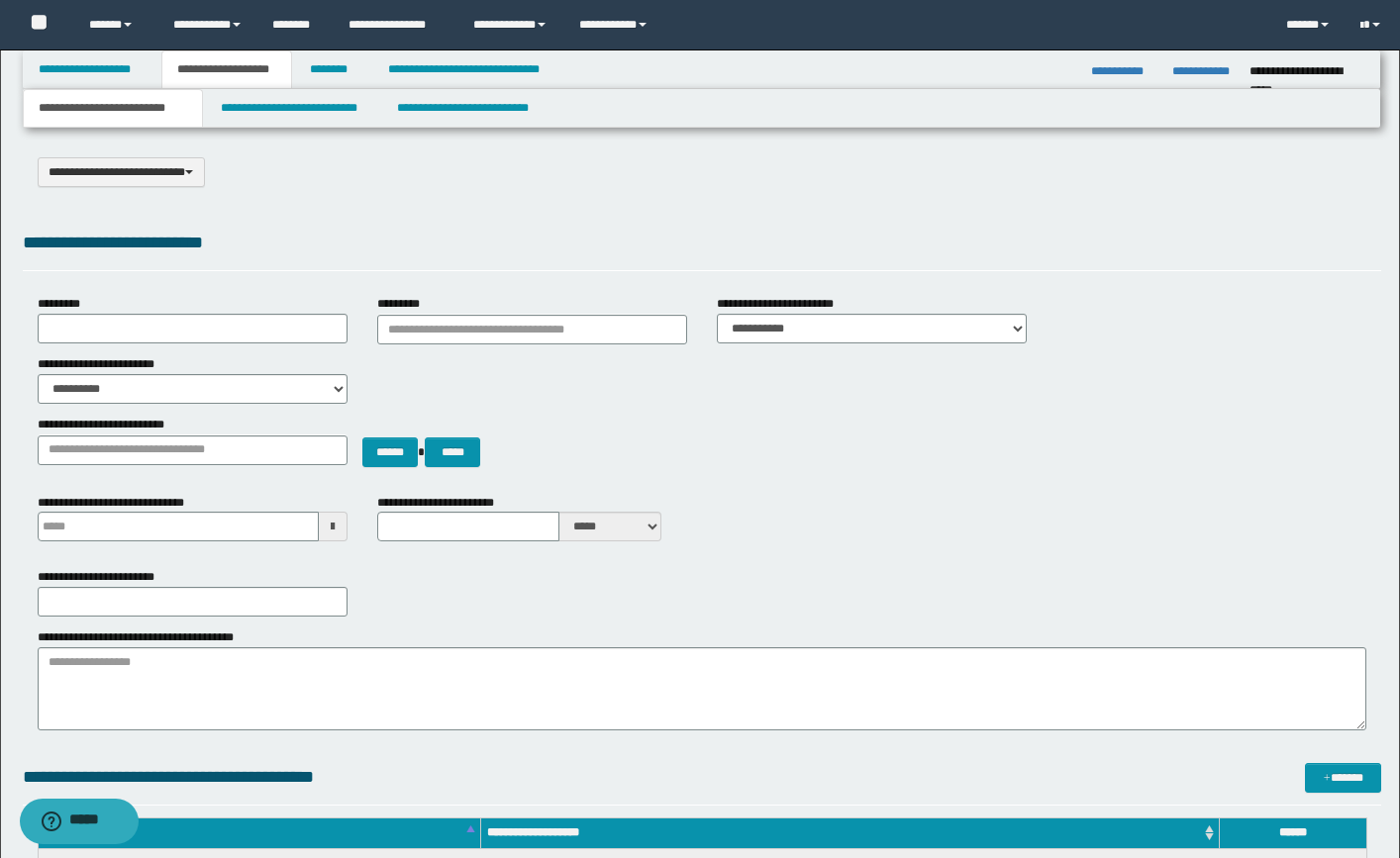 type 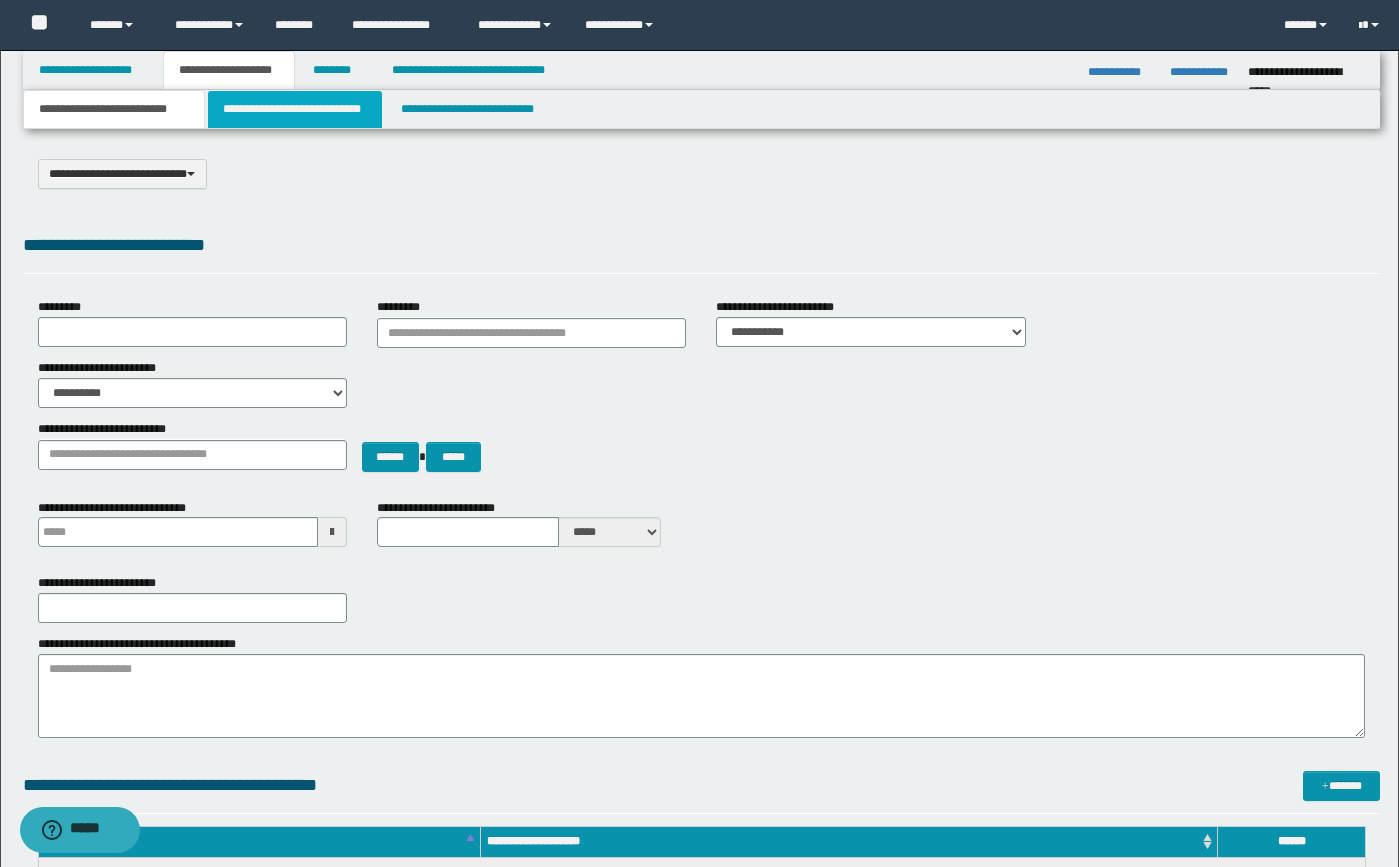 click on "**********" at bounding box center [295, 109] 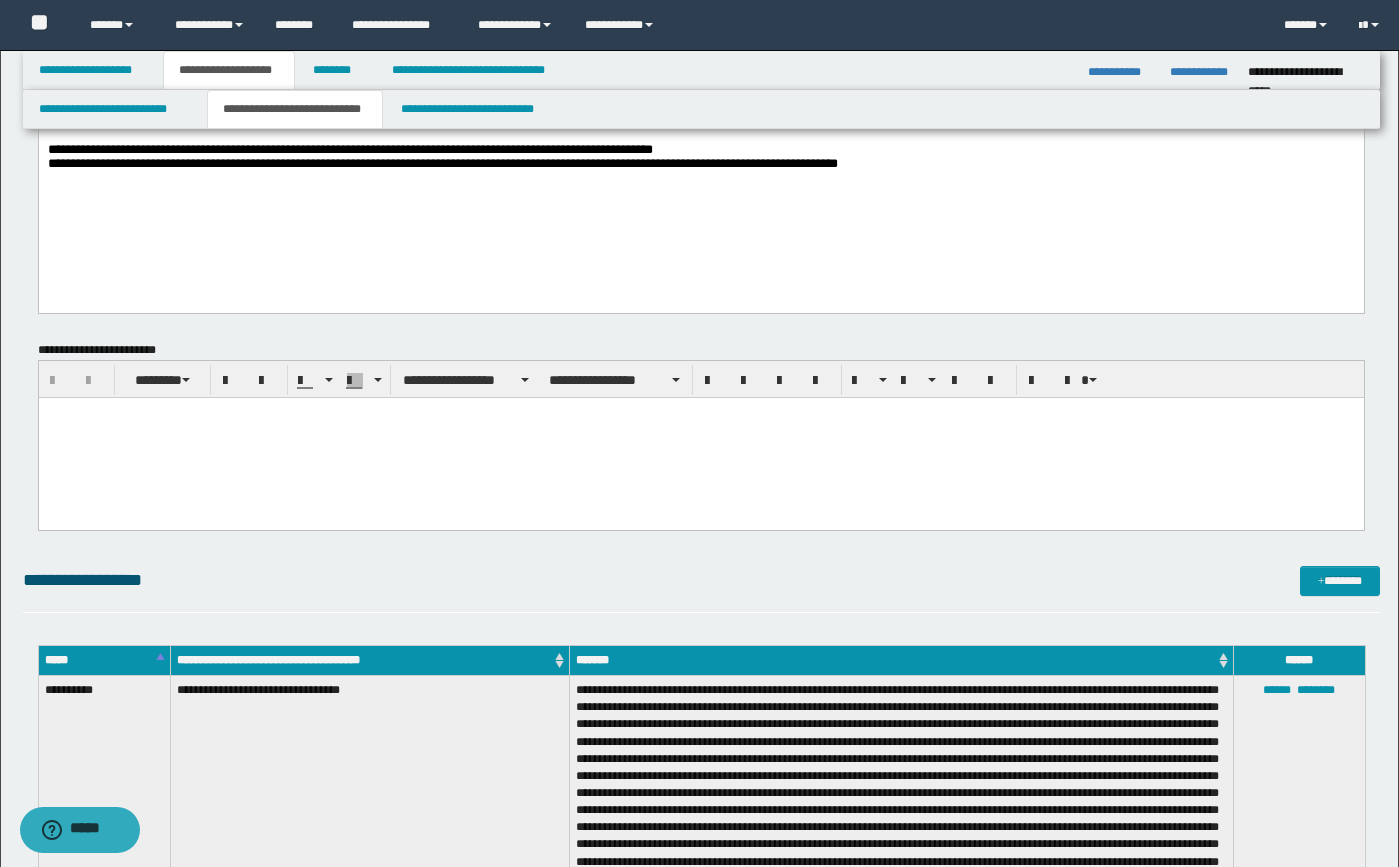 scroll, scrollTop: 100, scrollLeft: 0, axis: vertical 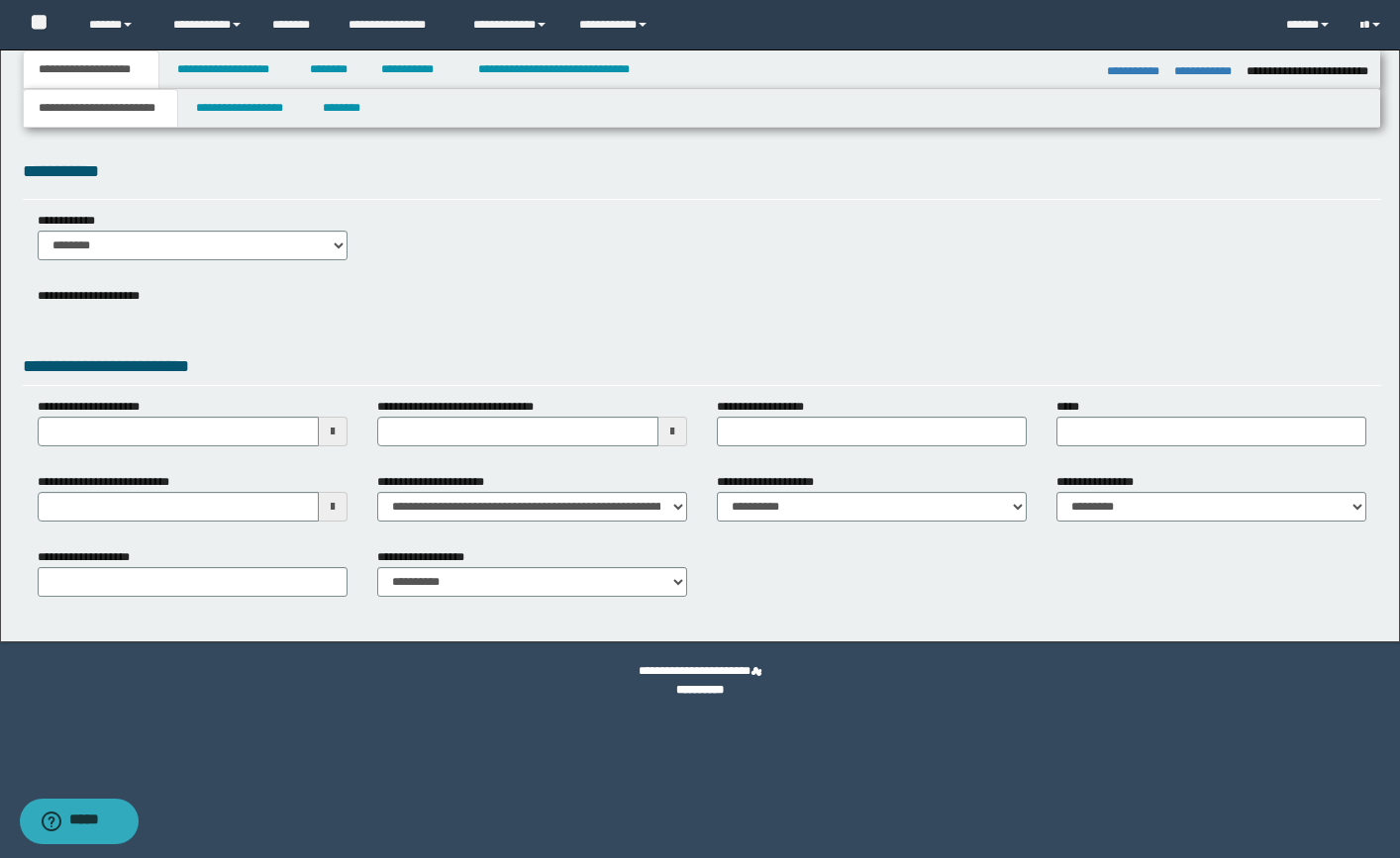 select on "*" 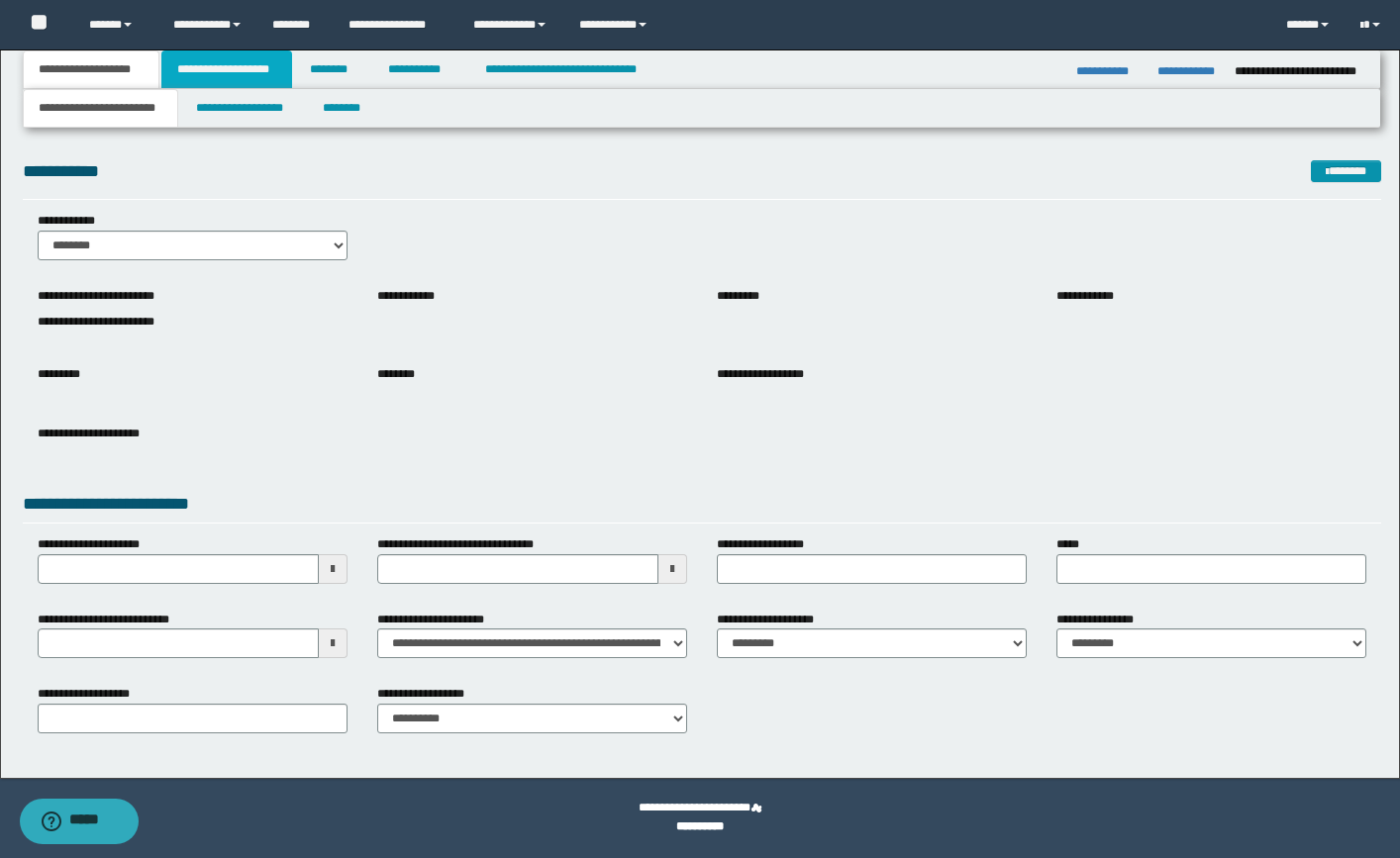 click on "**********" at bounding box center [227, 69] 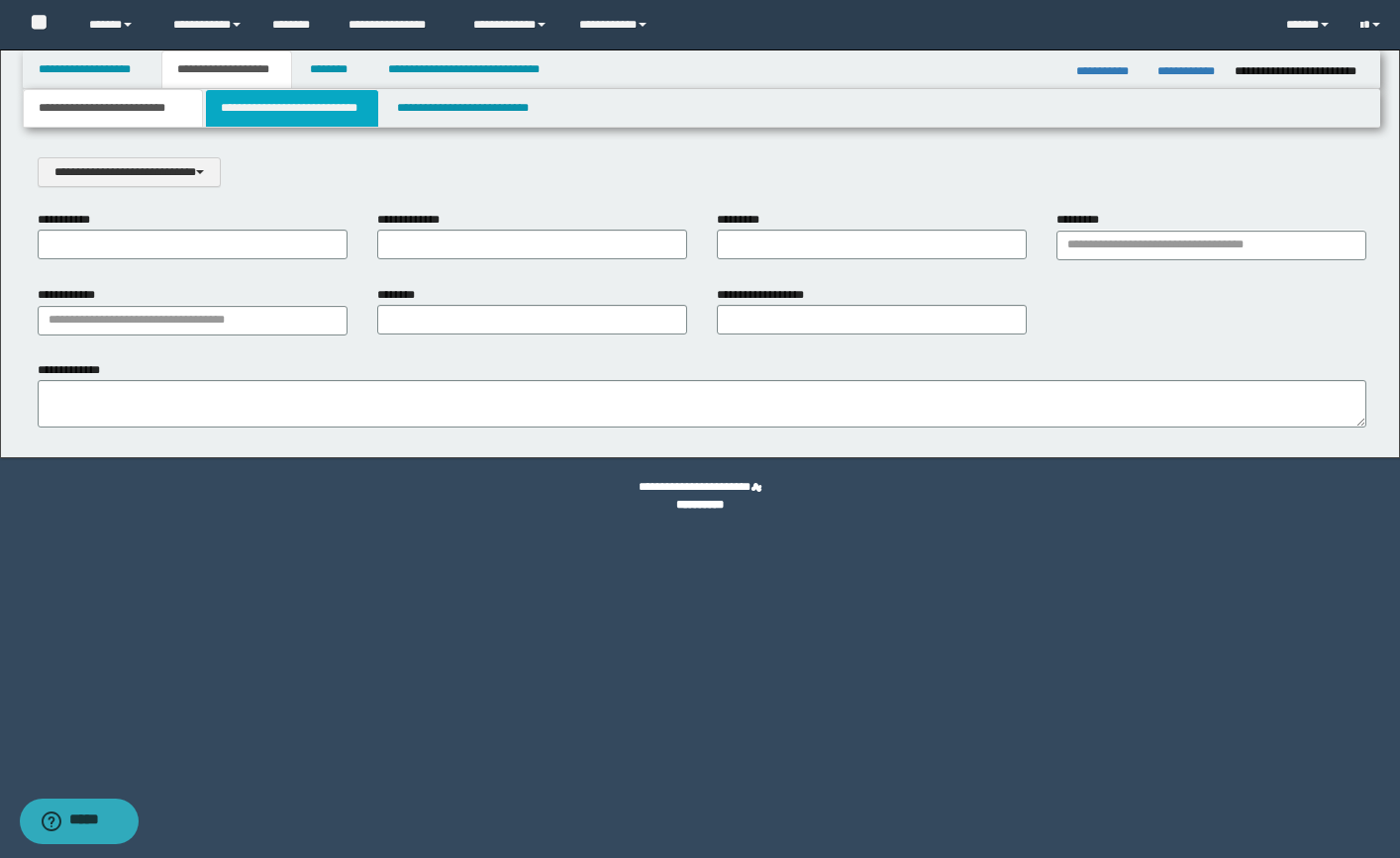 scroll, scrollTop: 0, scrollLeft: 0, axis: both 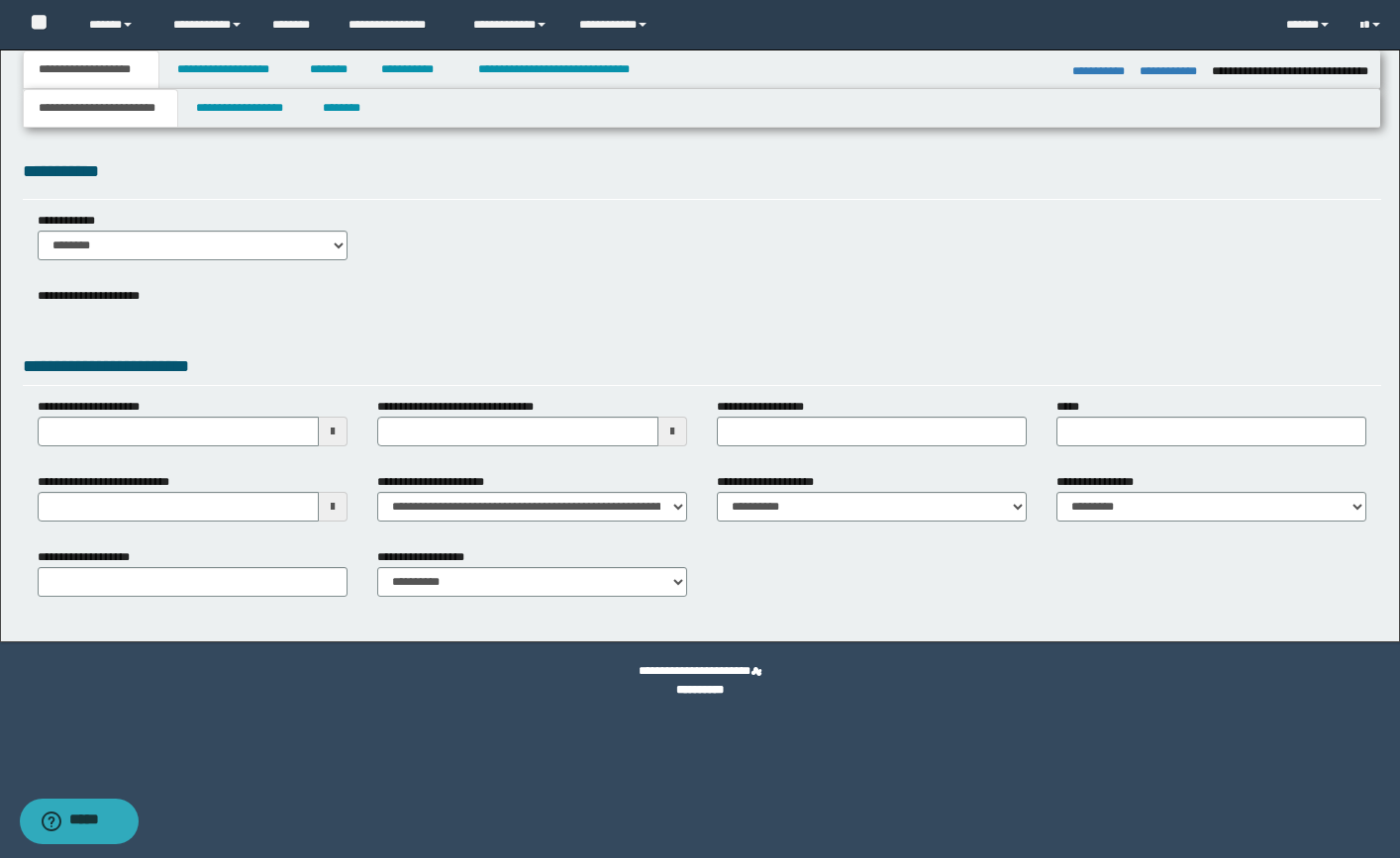select on "*" 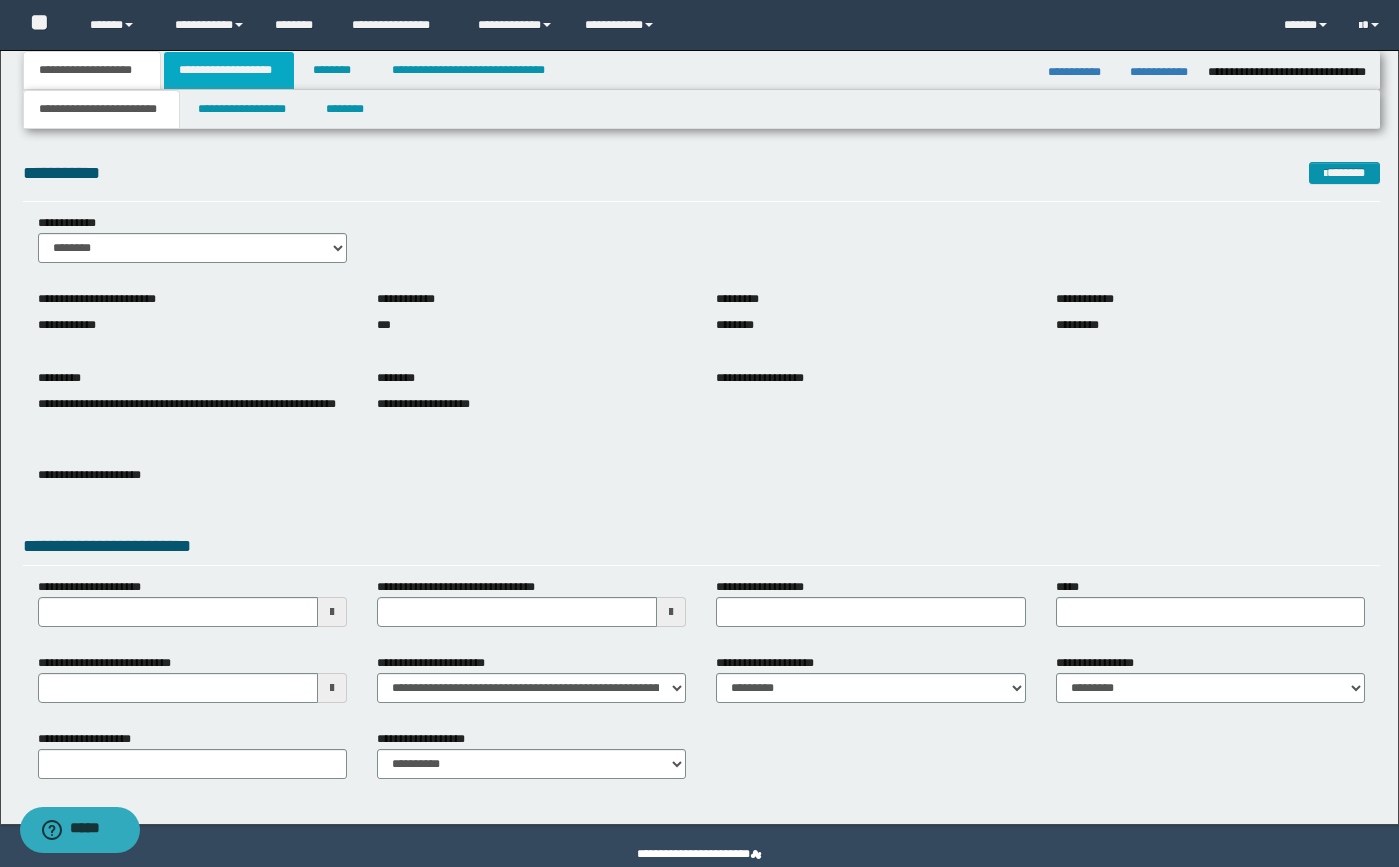 click on "**********" at bounding box center (229, 70) 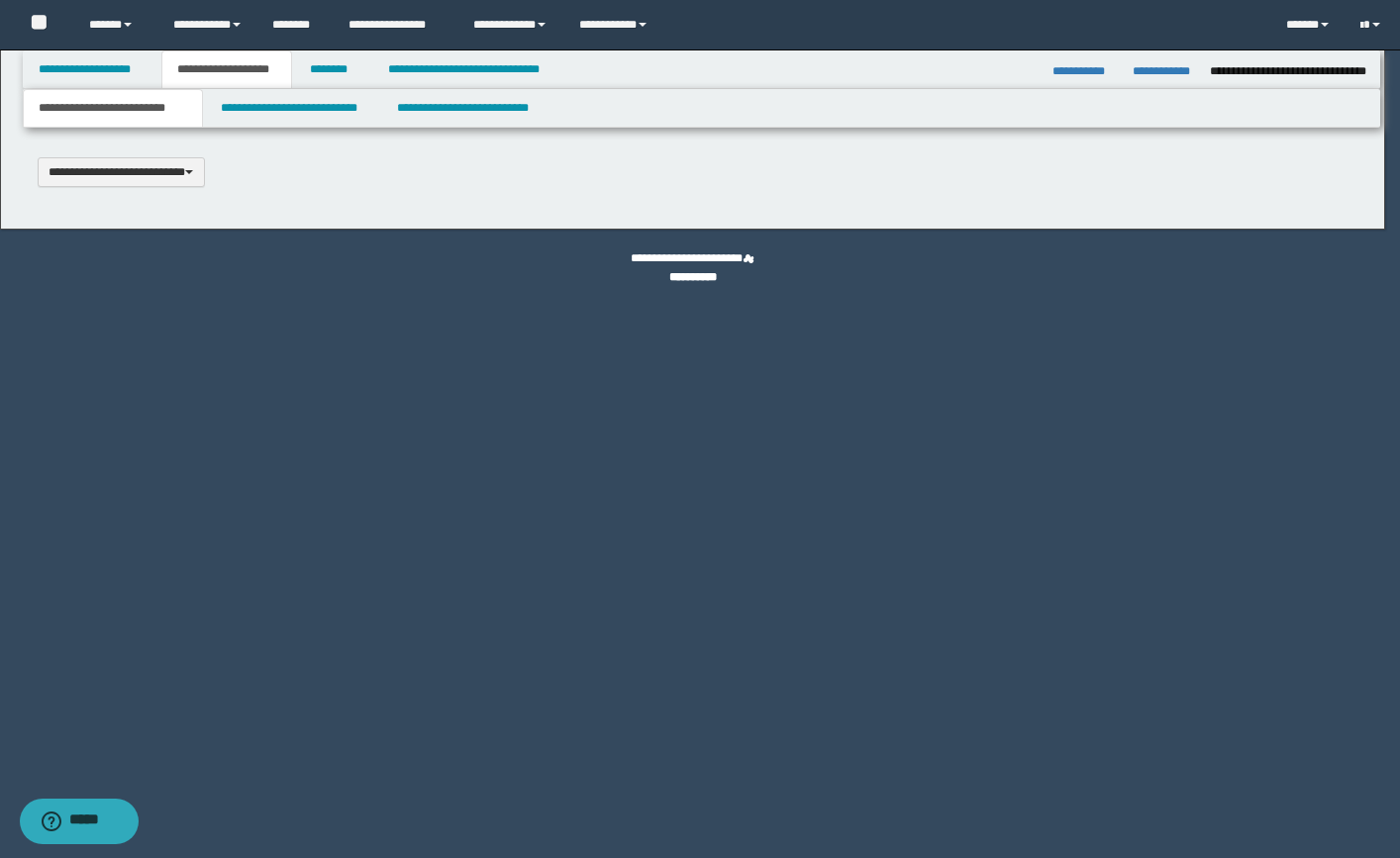 type 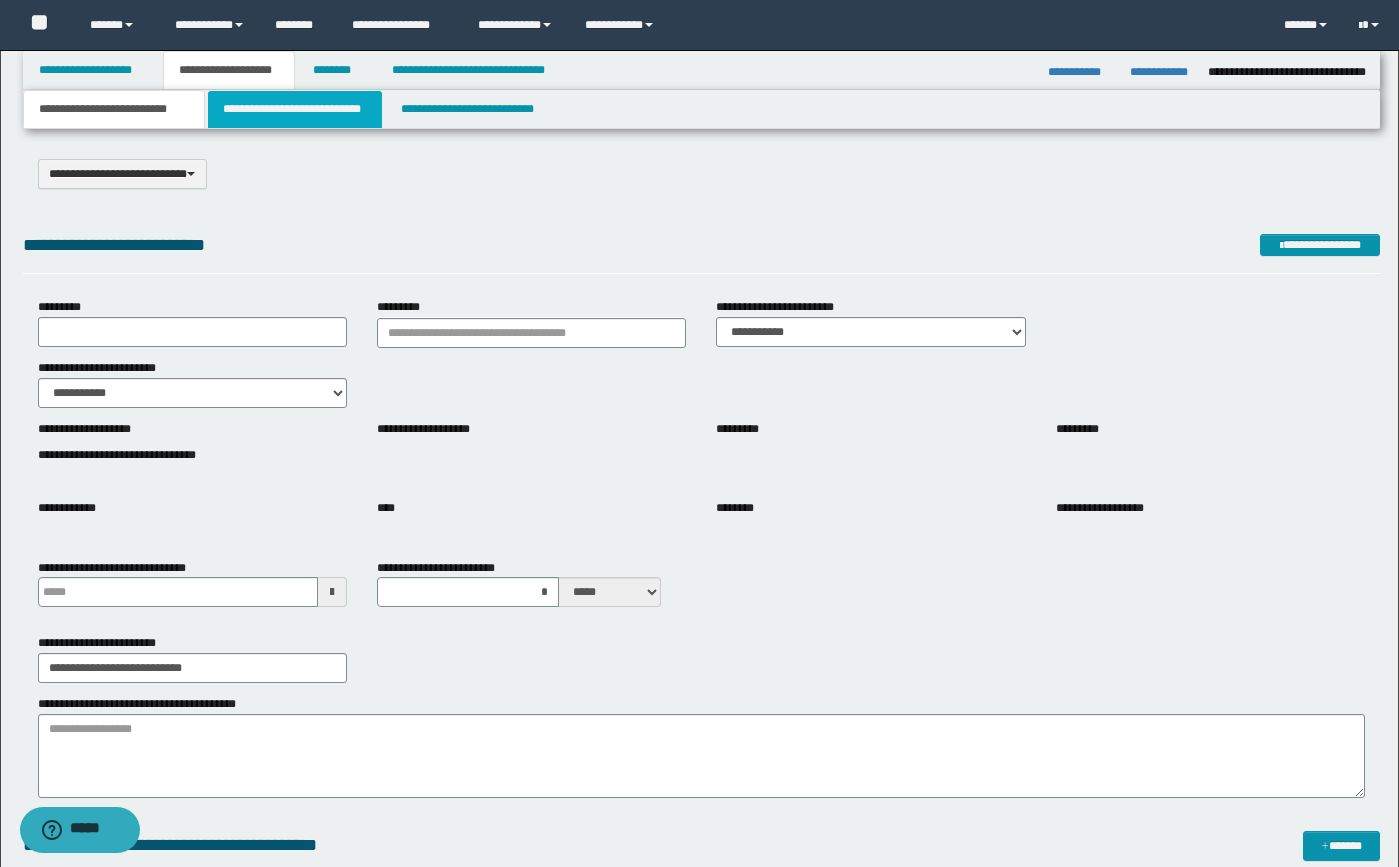 click on "**********" at bounding box center (295, 109) 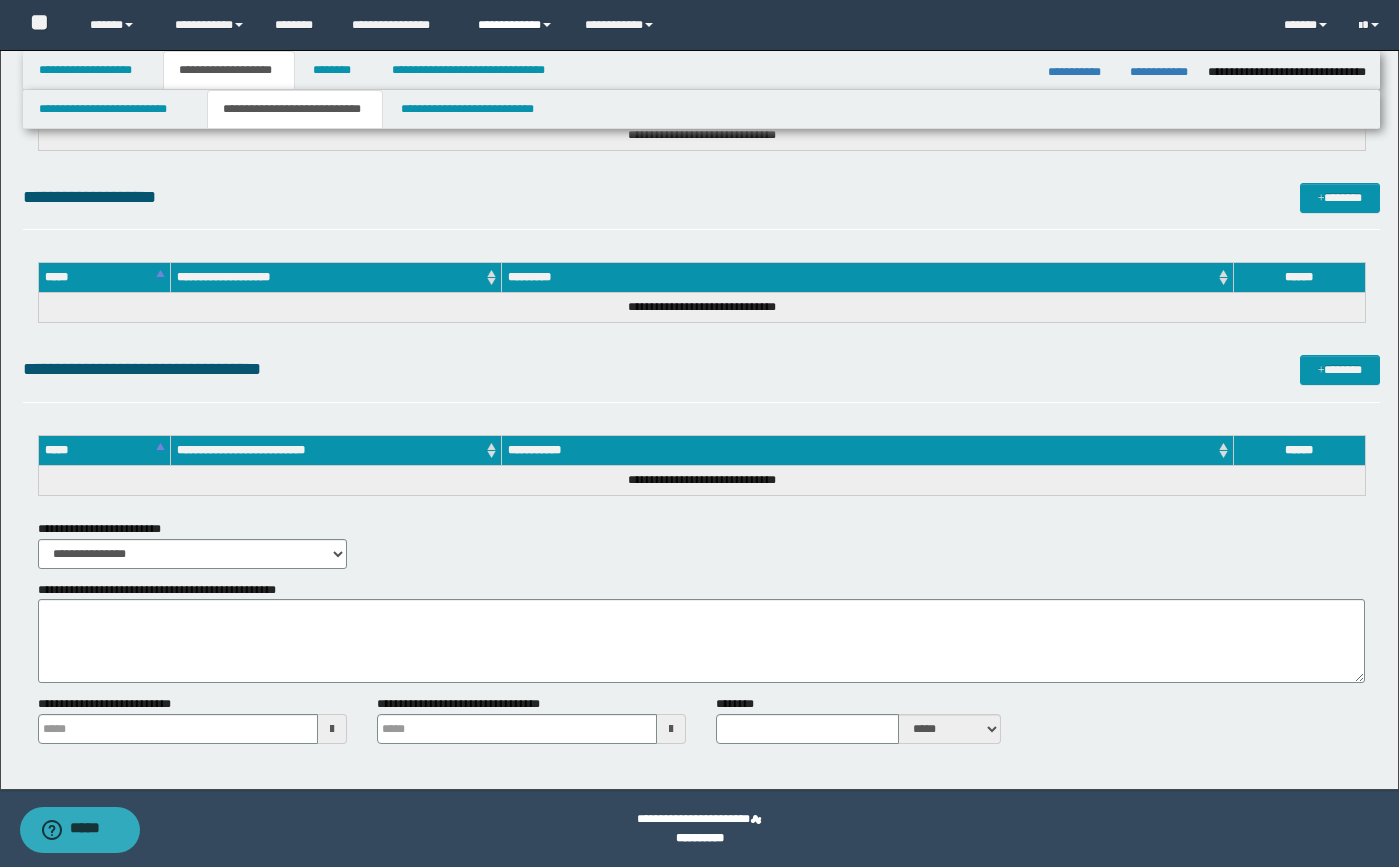 scroll, scrollTop: 812, scrollLeft: 0, axis: vertical 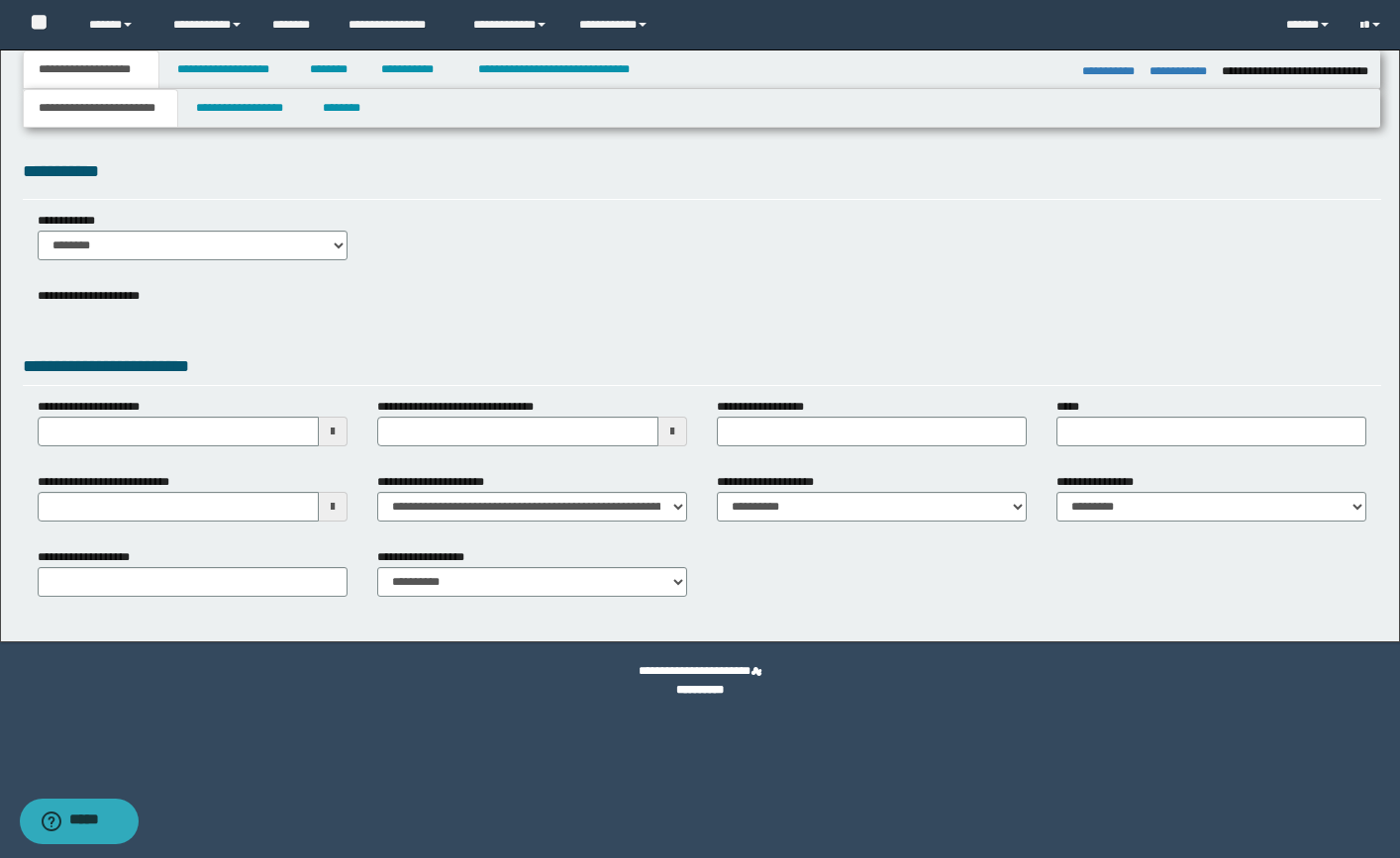 select on "*" 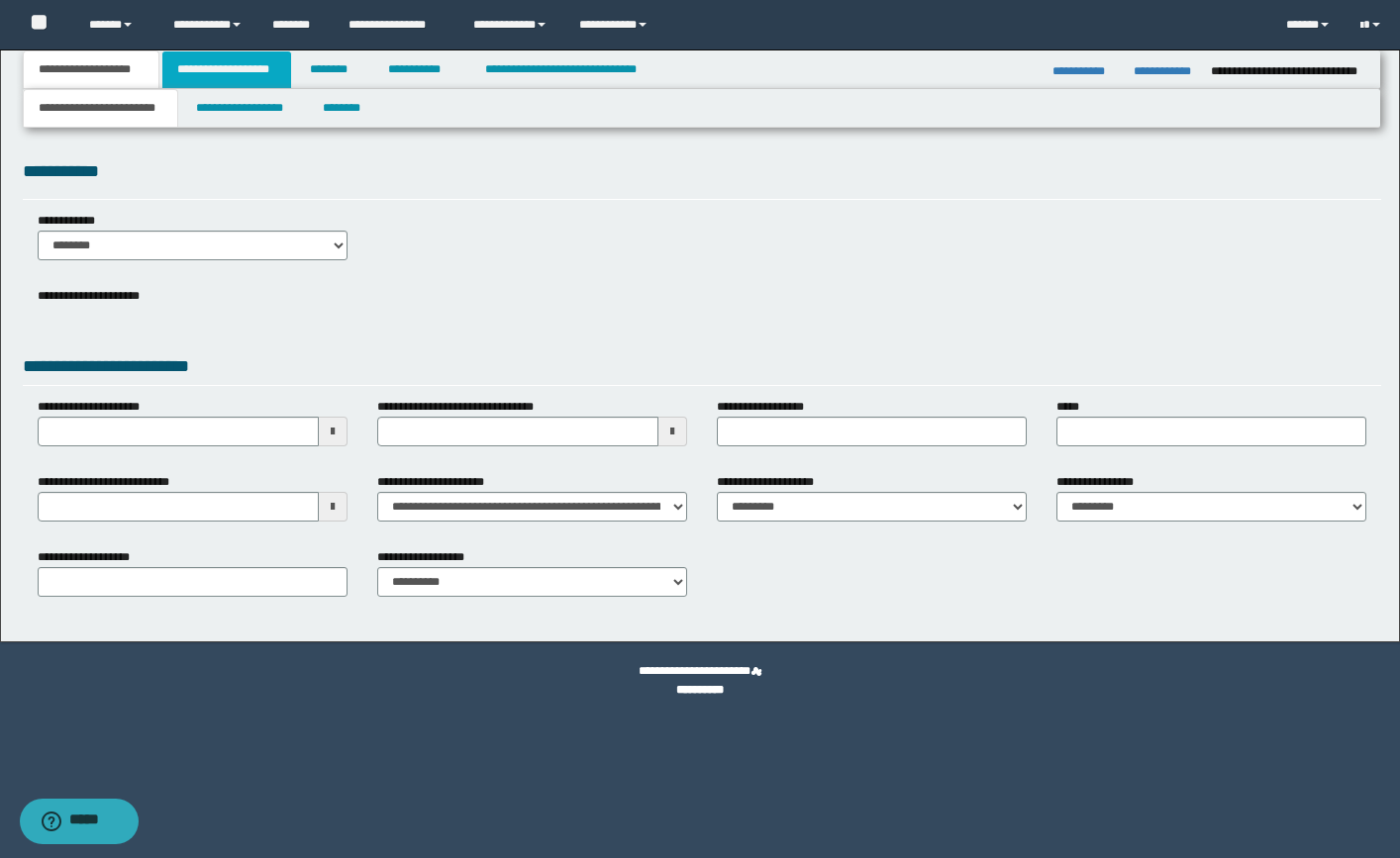click on "**********" at bounding box center [227, 69] 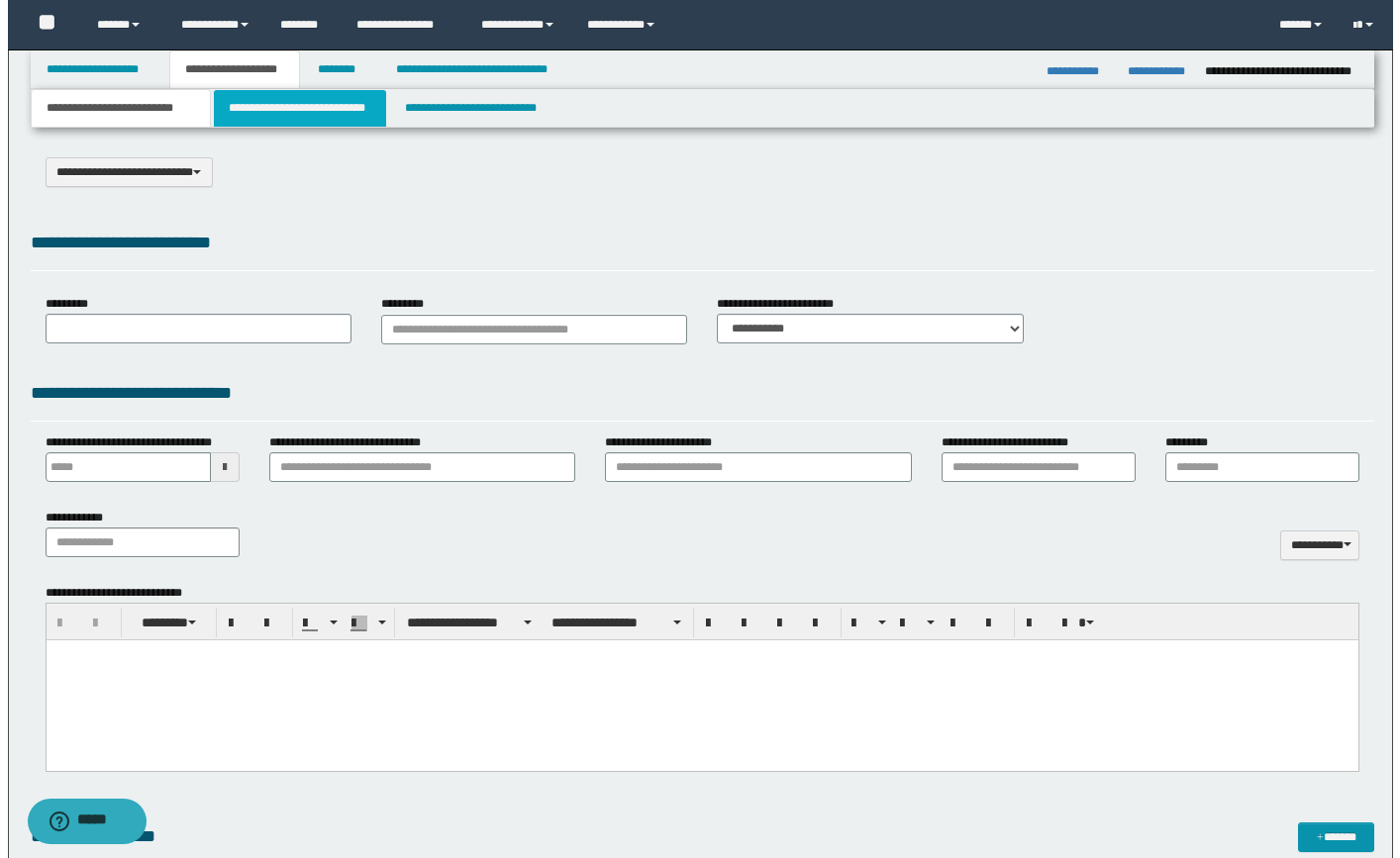 scroll, scrollTop: 0, scrollLeft: 0, axis: both 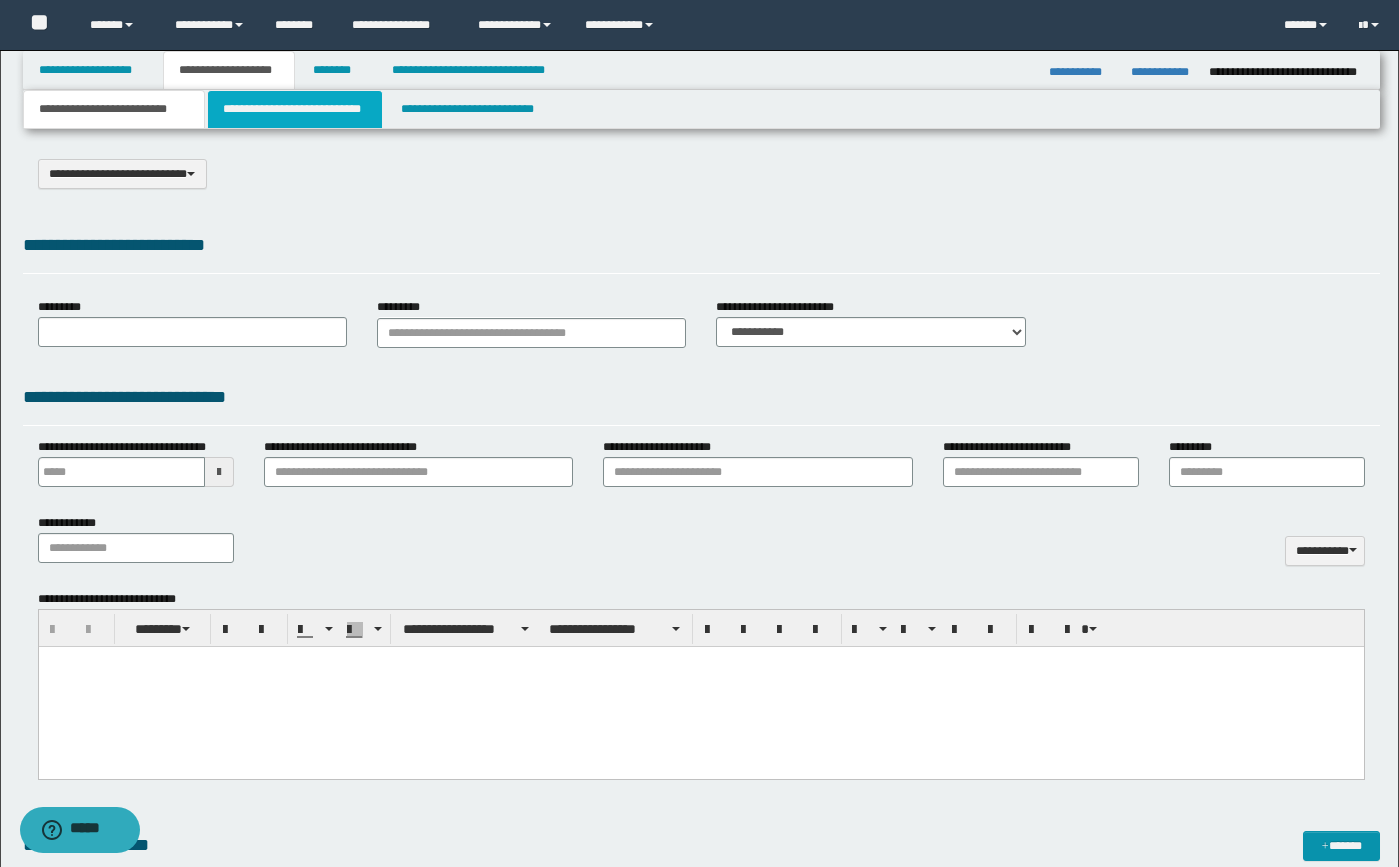 click on "**********" at bounding box center (295, 109) 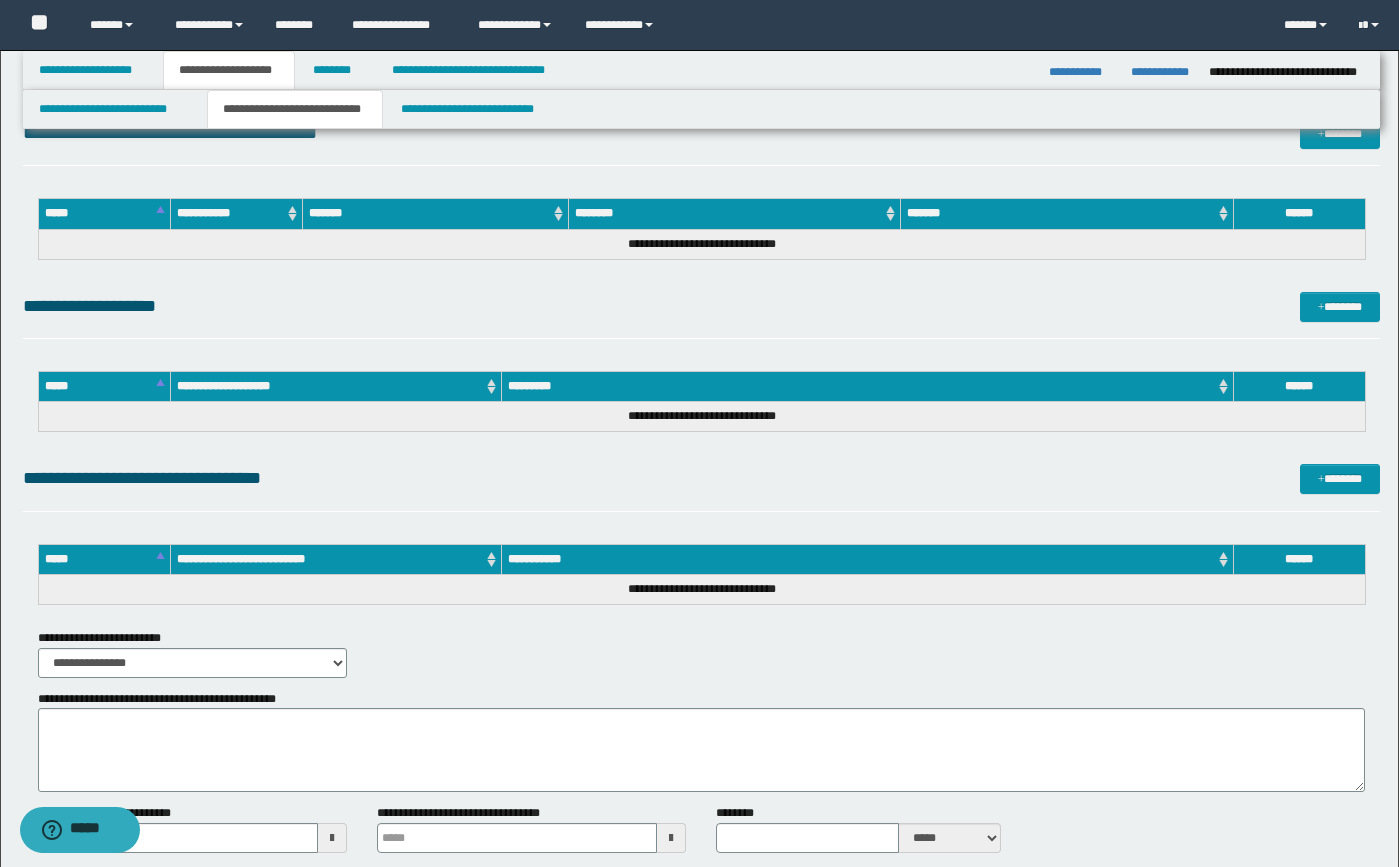 scroll, scrollTop: 812, scrollLeft: 0, axis: vertical 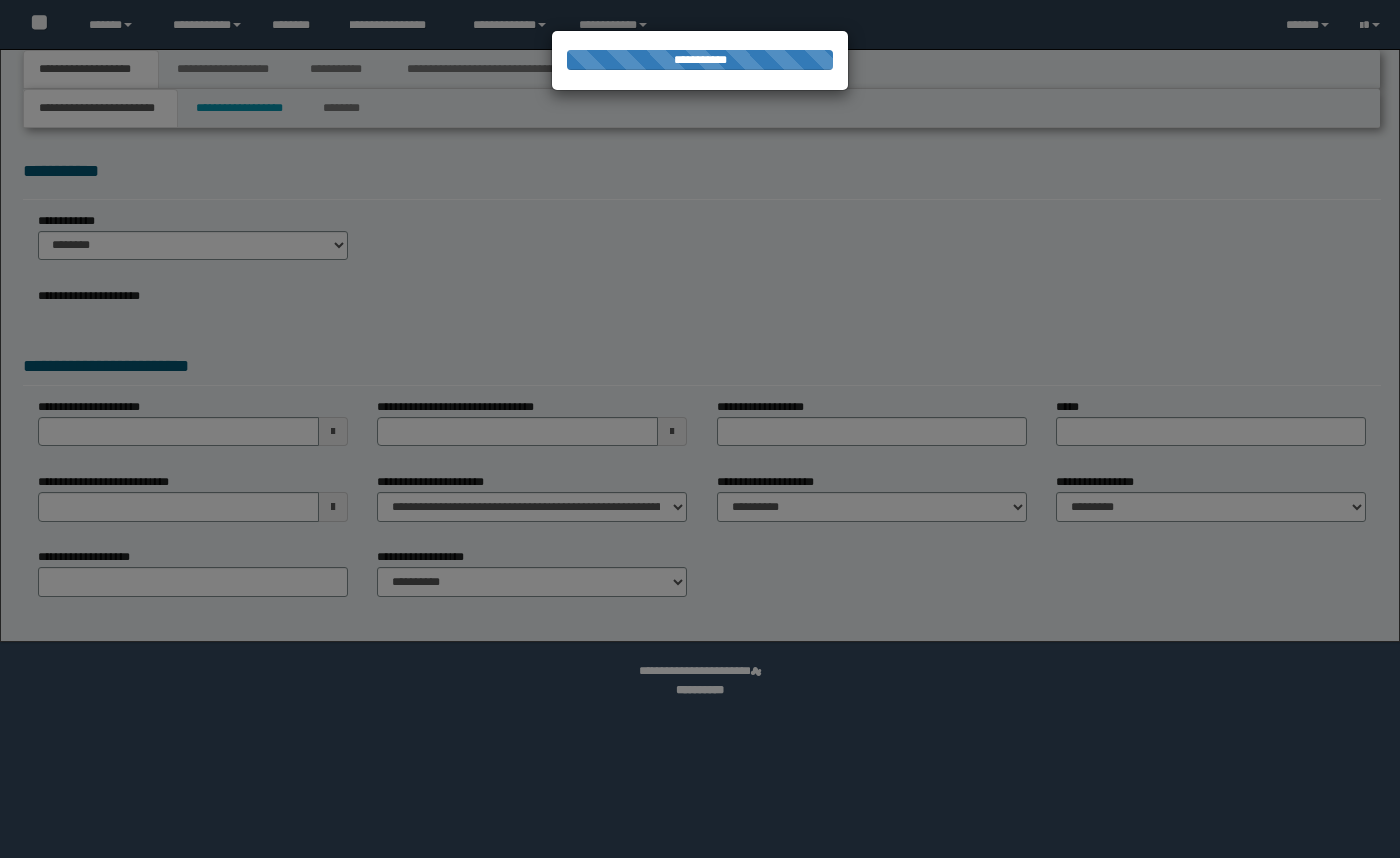 select on "*" 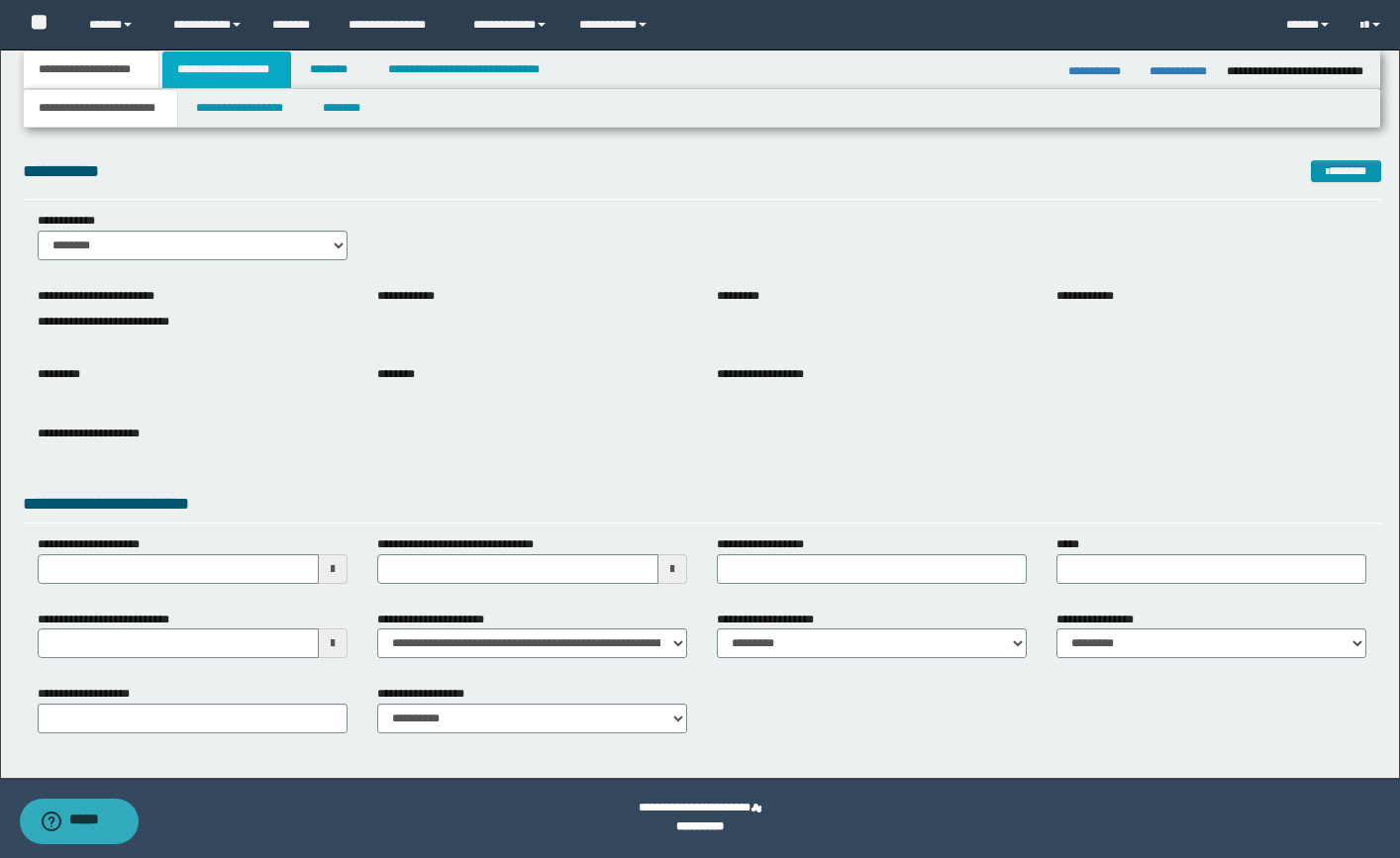 click on "**********" at bounding box center [227, 69] 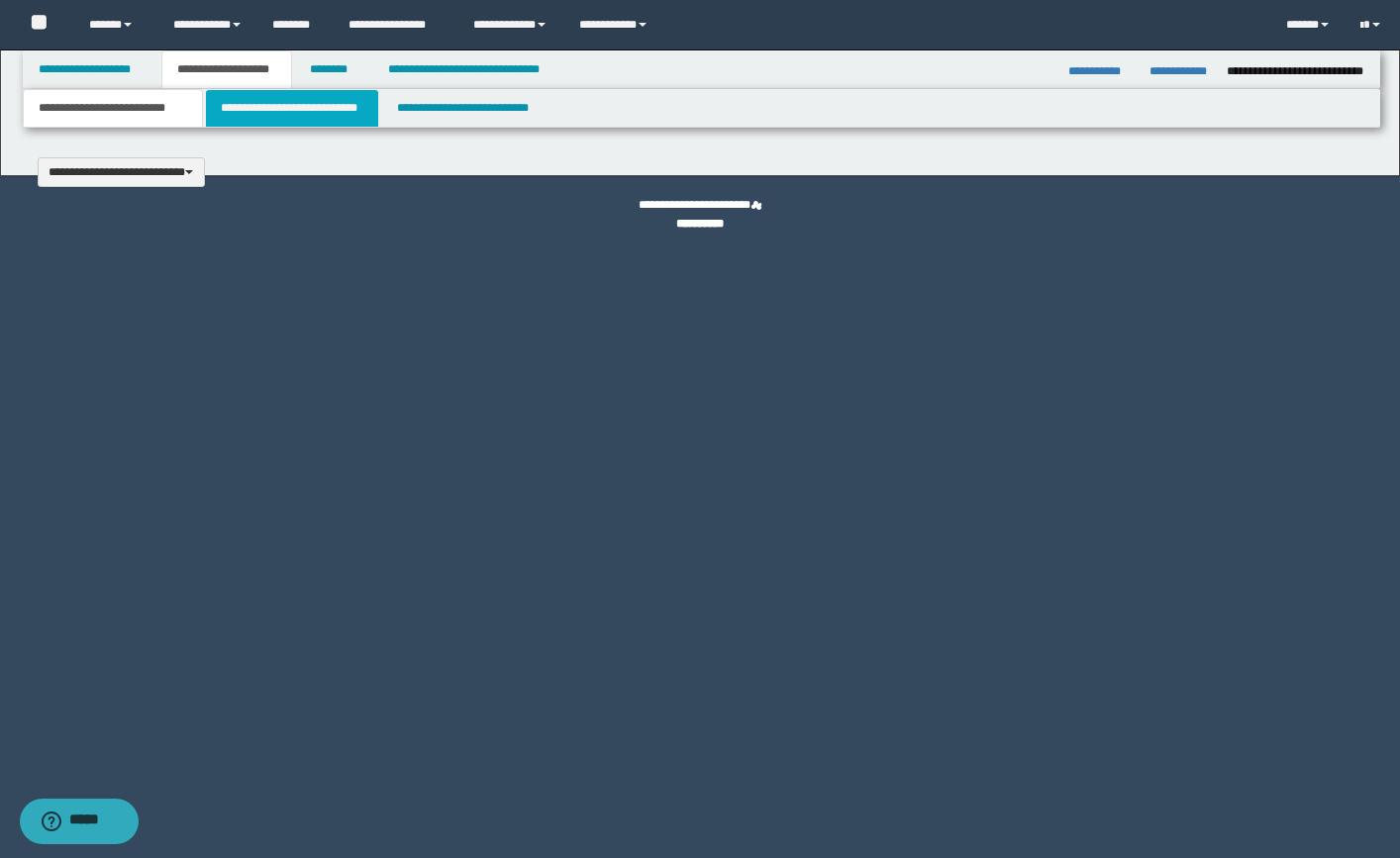 type 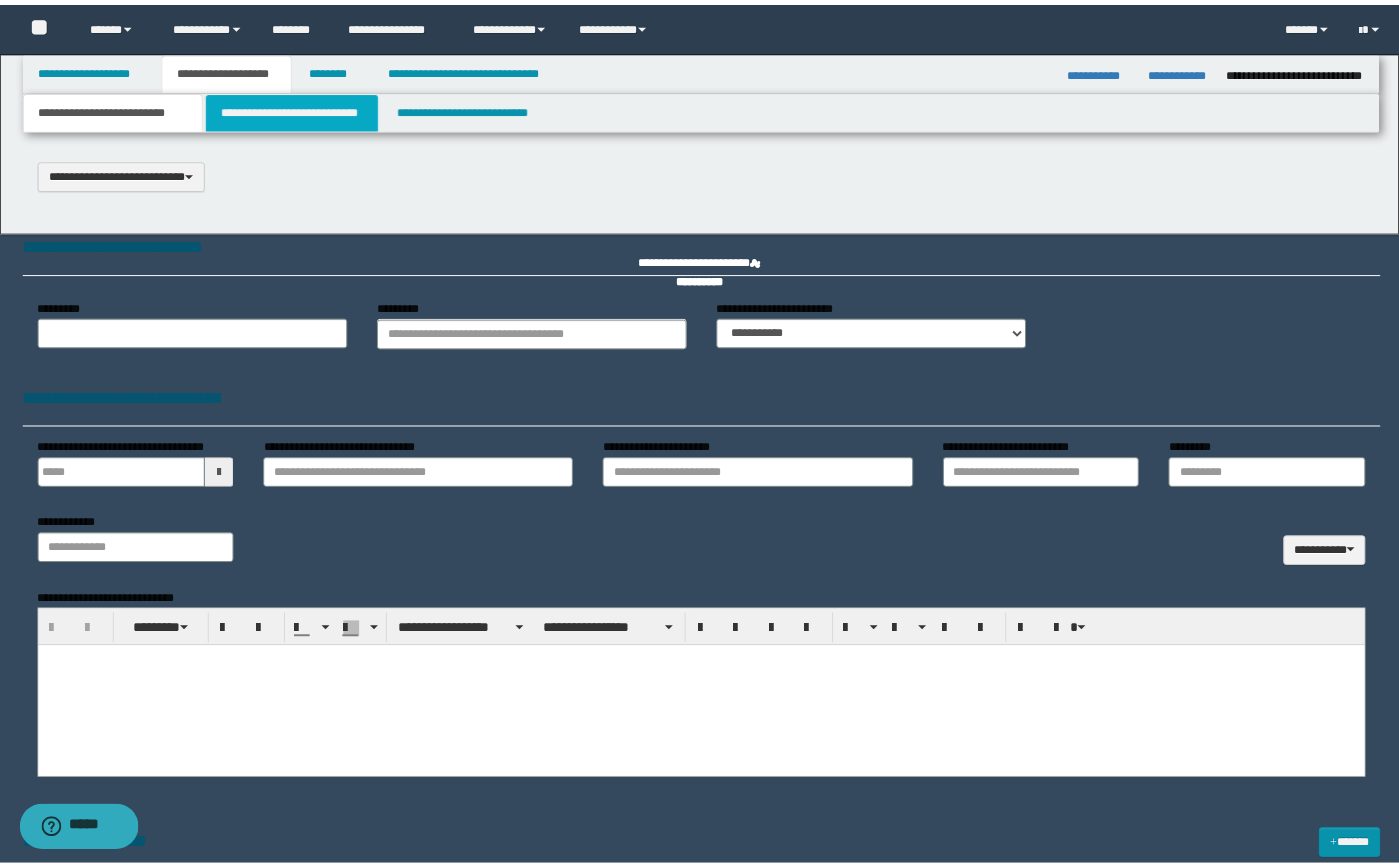 scroll, scrollTop: 0, scrollLeft: 0, axis: both 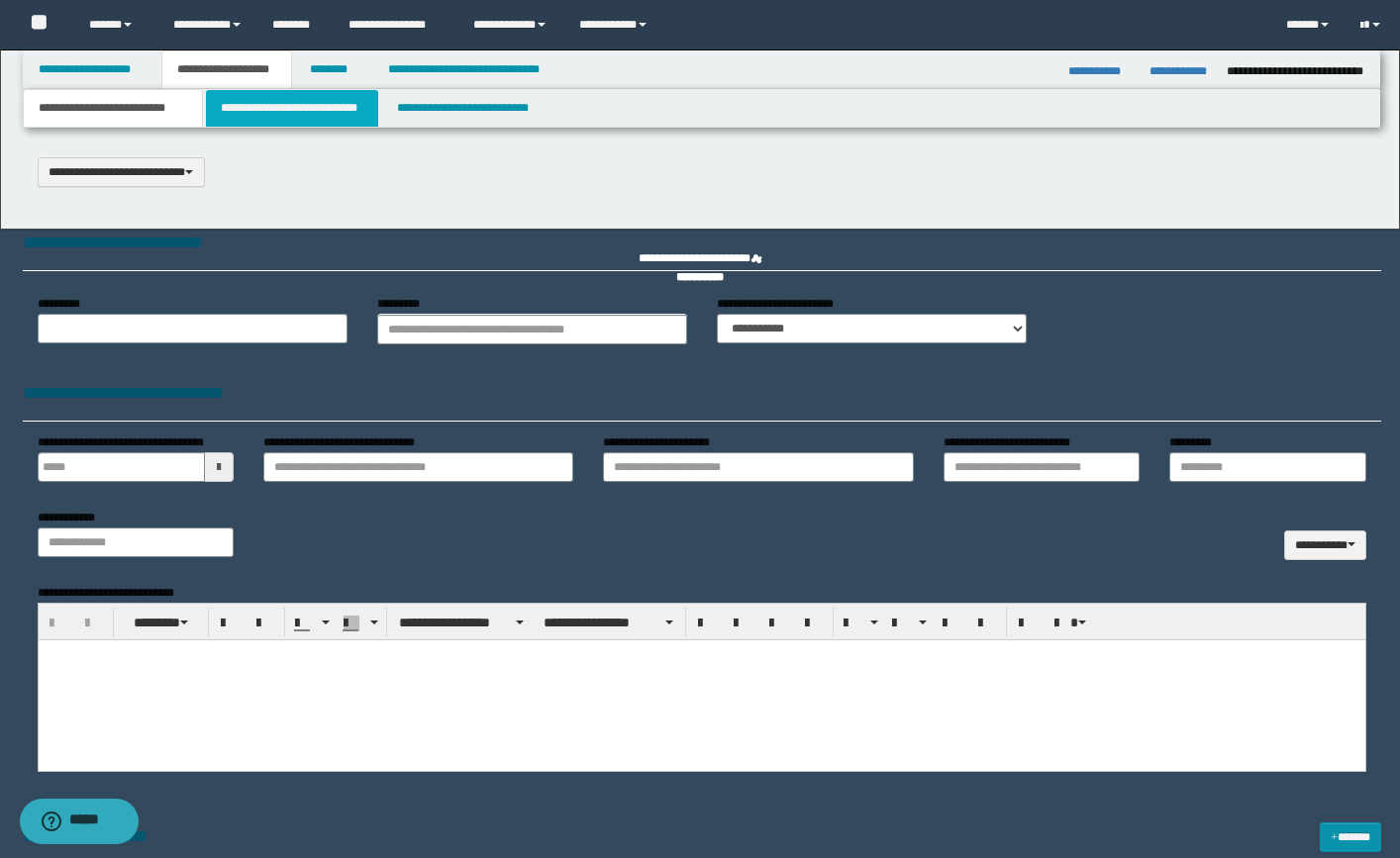 select on "*" 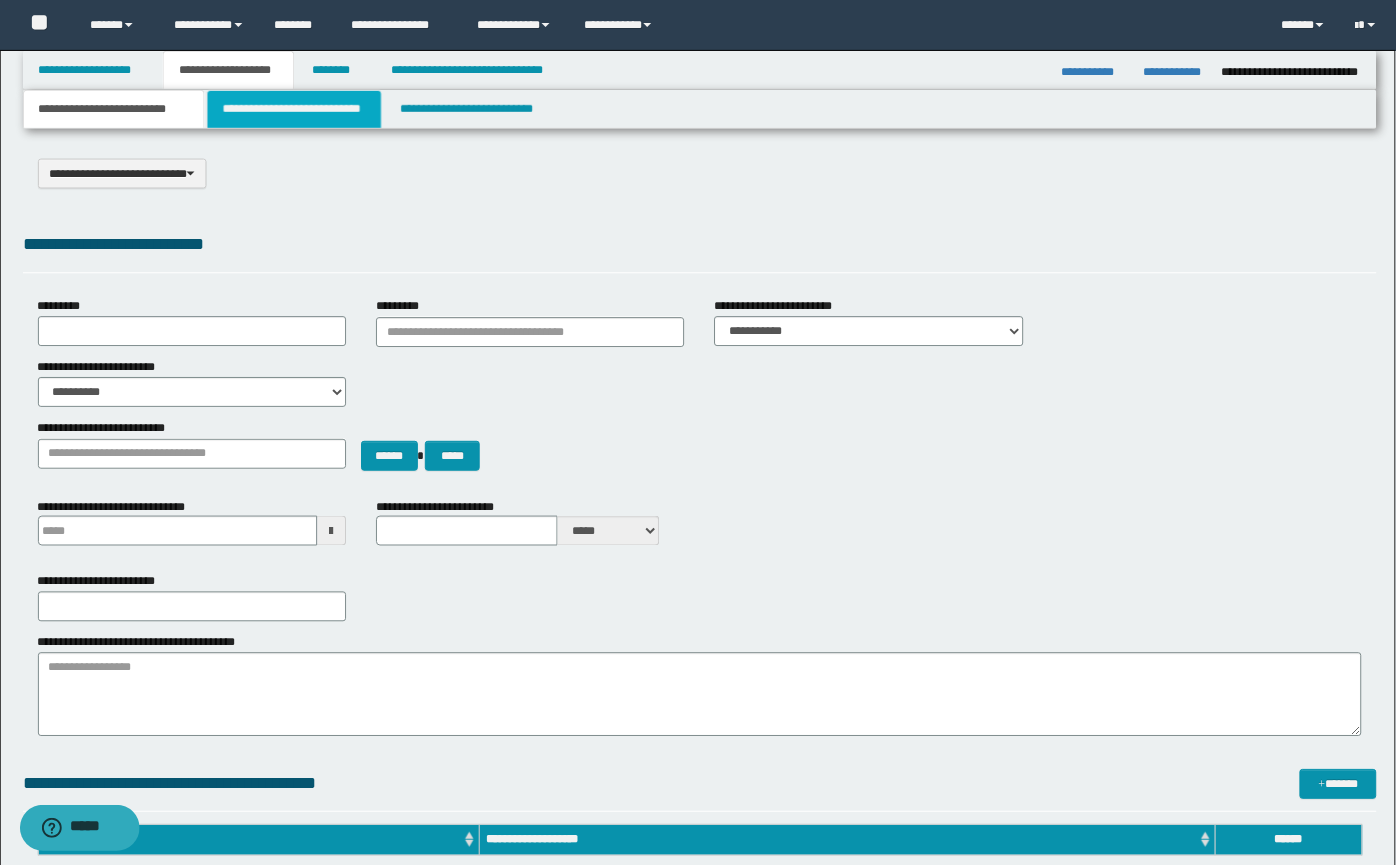 click on "**********" at bounding box center [295, 109] 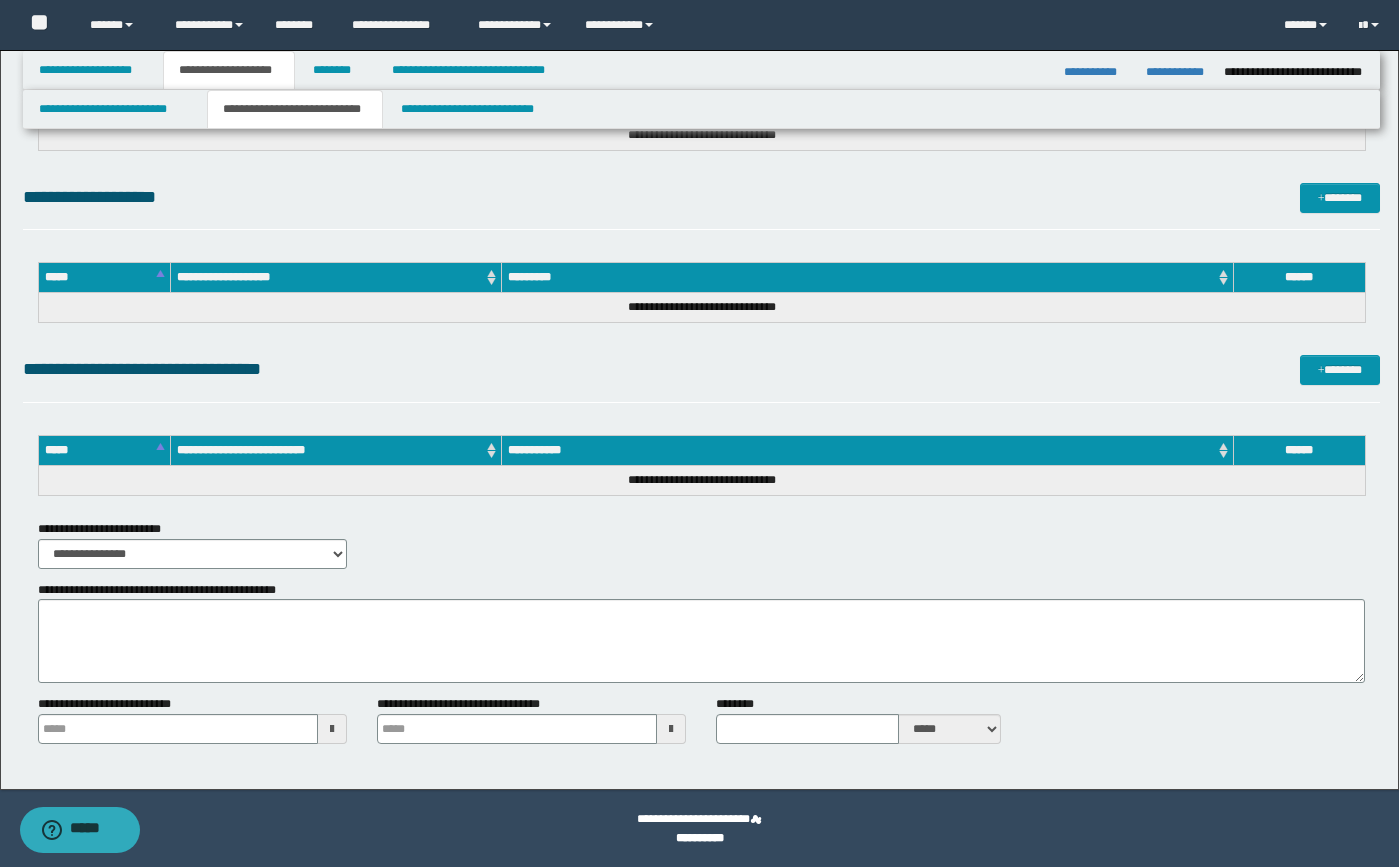 scroll, scrollTop: 812, scrollLeft: 0, axis: vertical 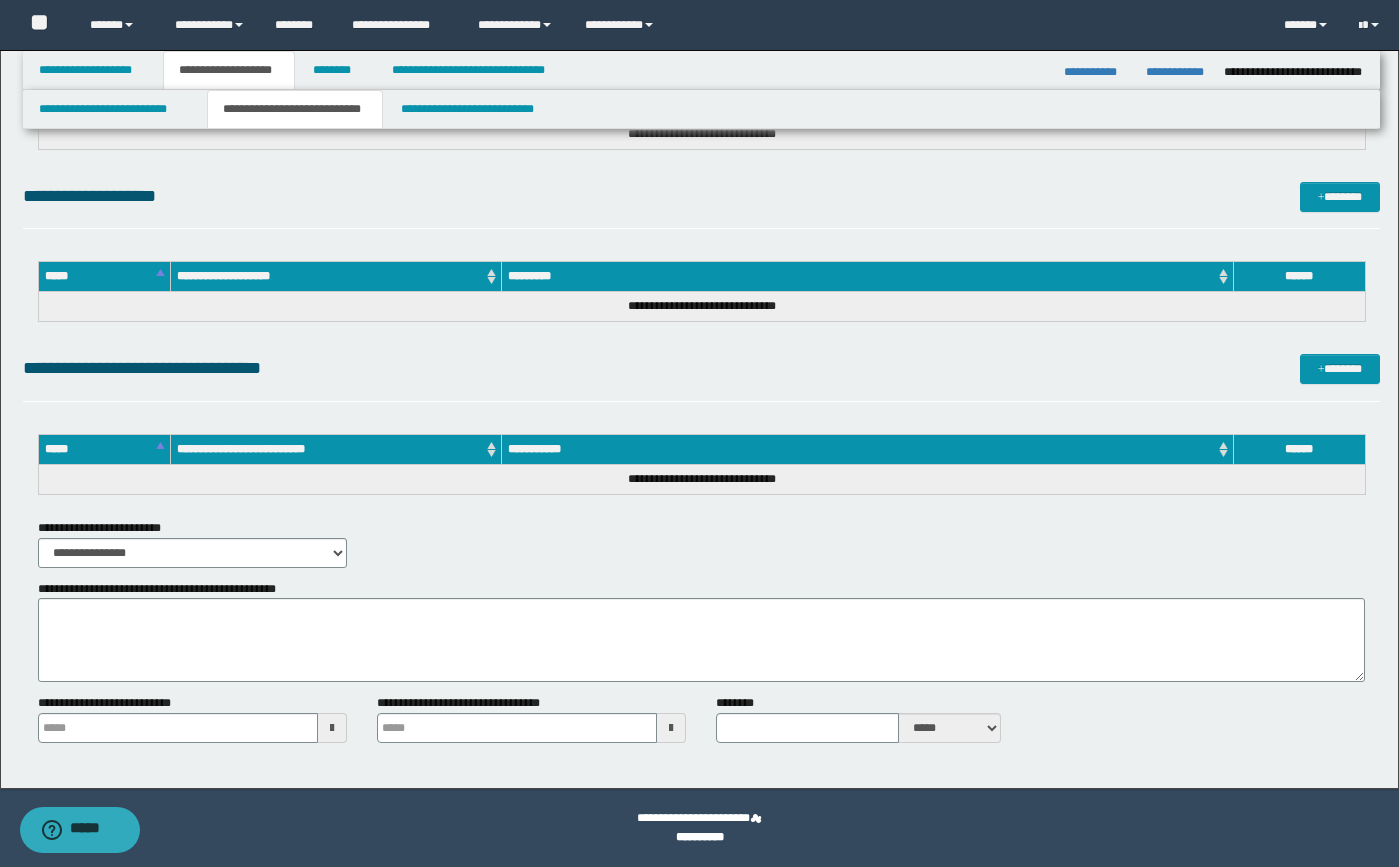click on "**********" at bounding box center [701, 134] 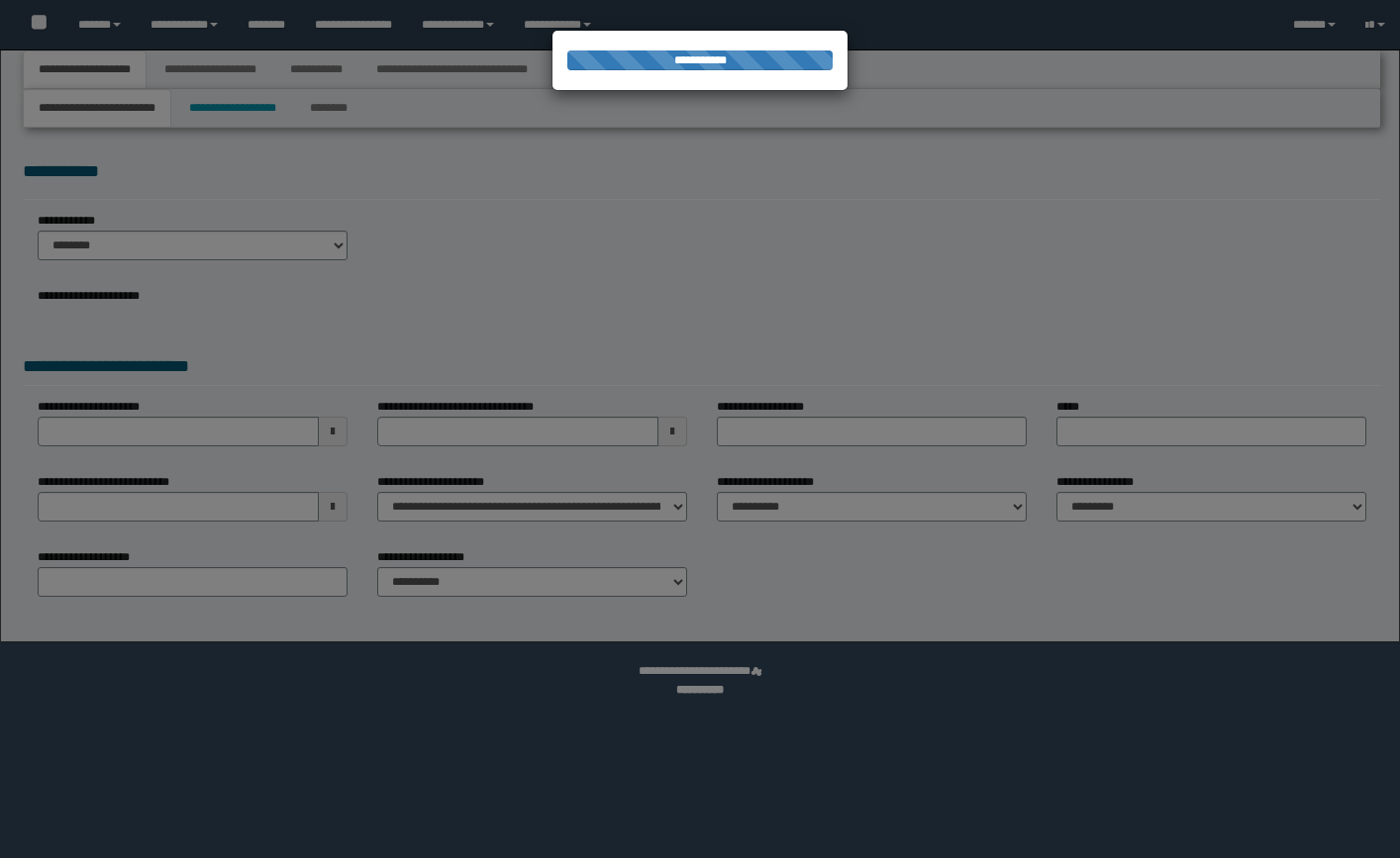 scroll, scrollTop: 0, scrollLeft: 0, axis: both 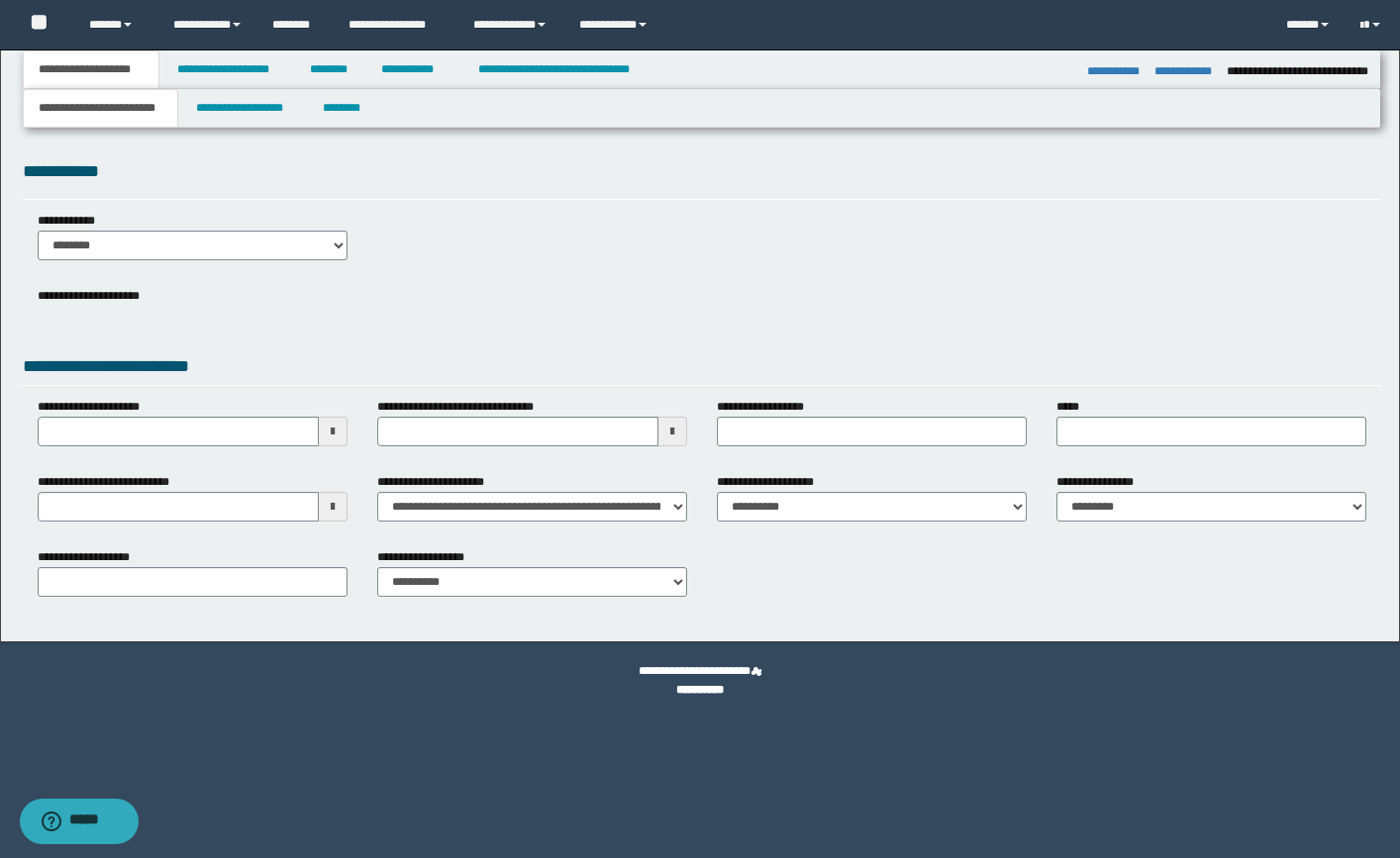 select on "*" 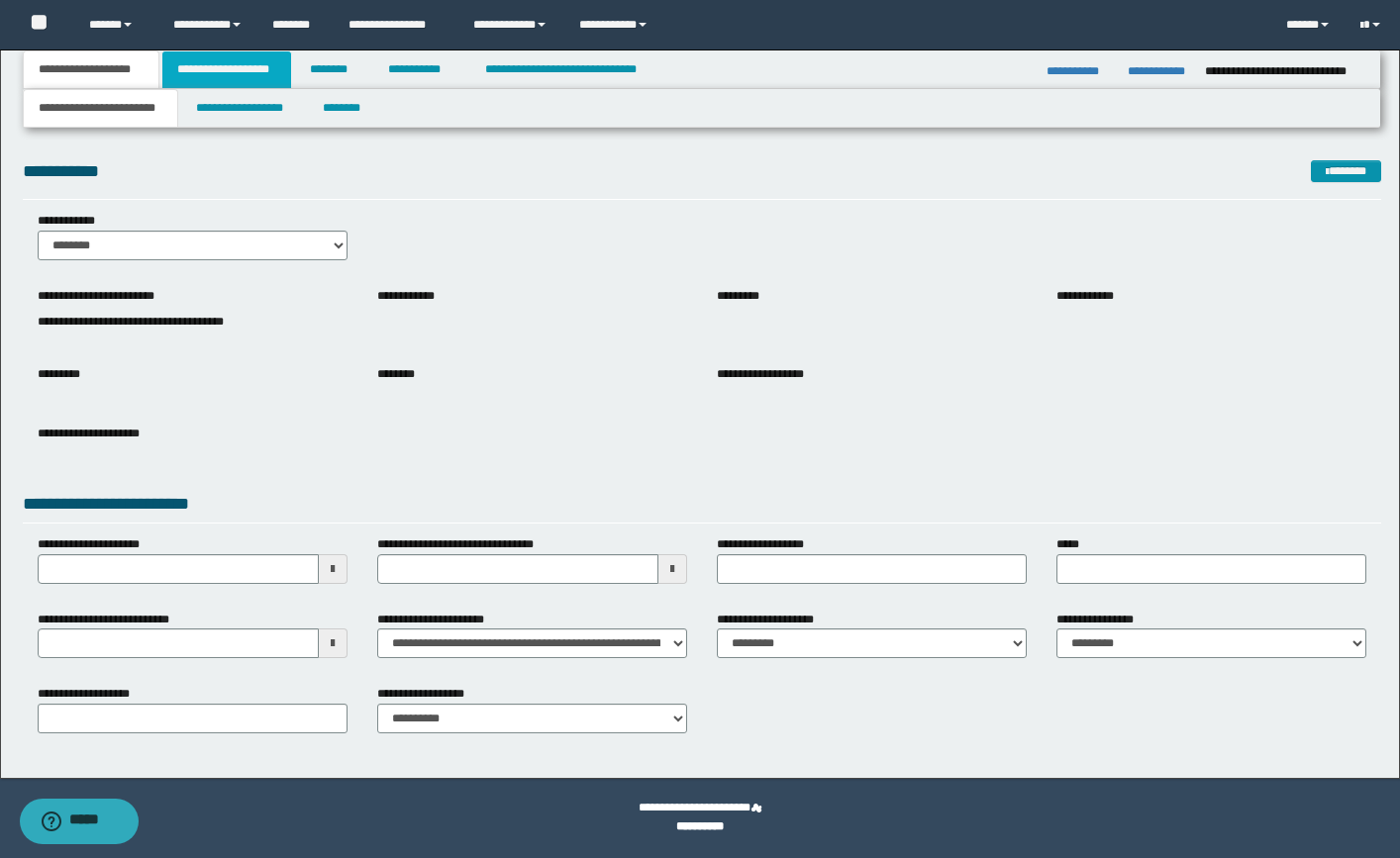 click on "**********" at bounding box center (227, 69) 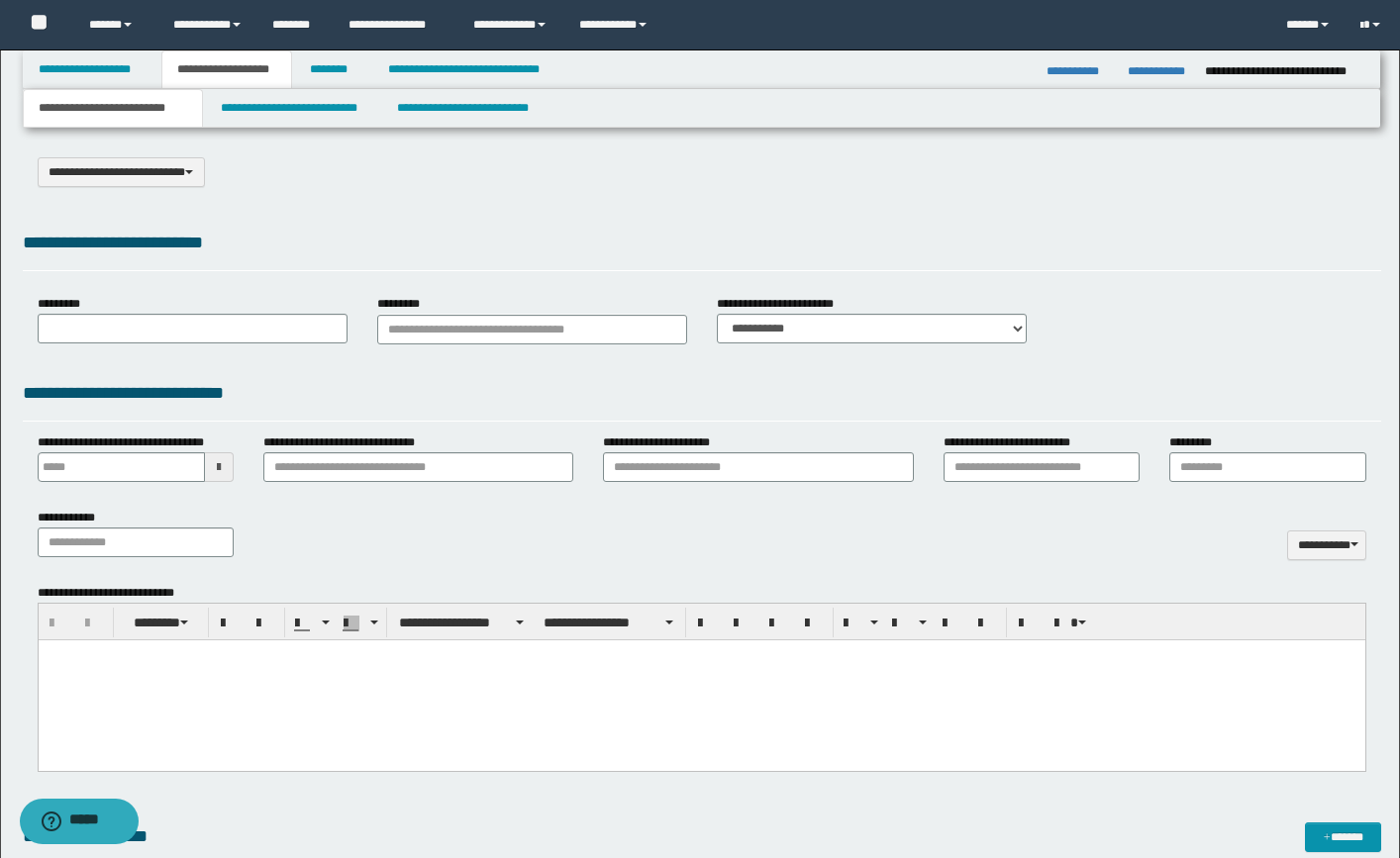select on "*" 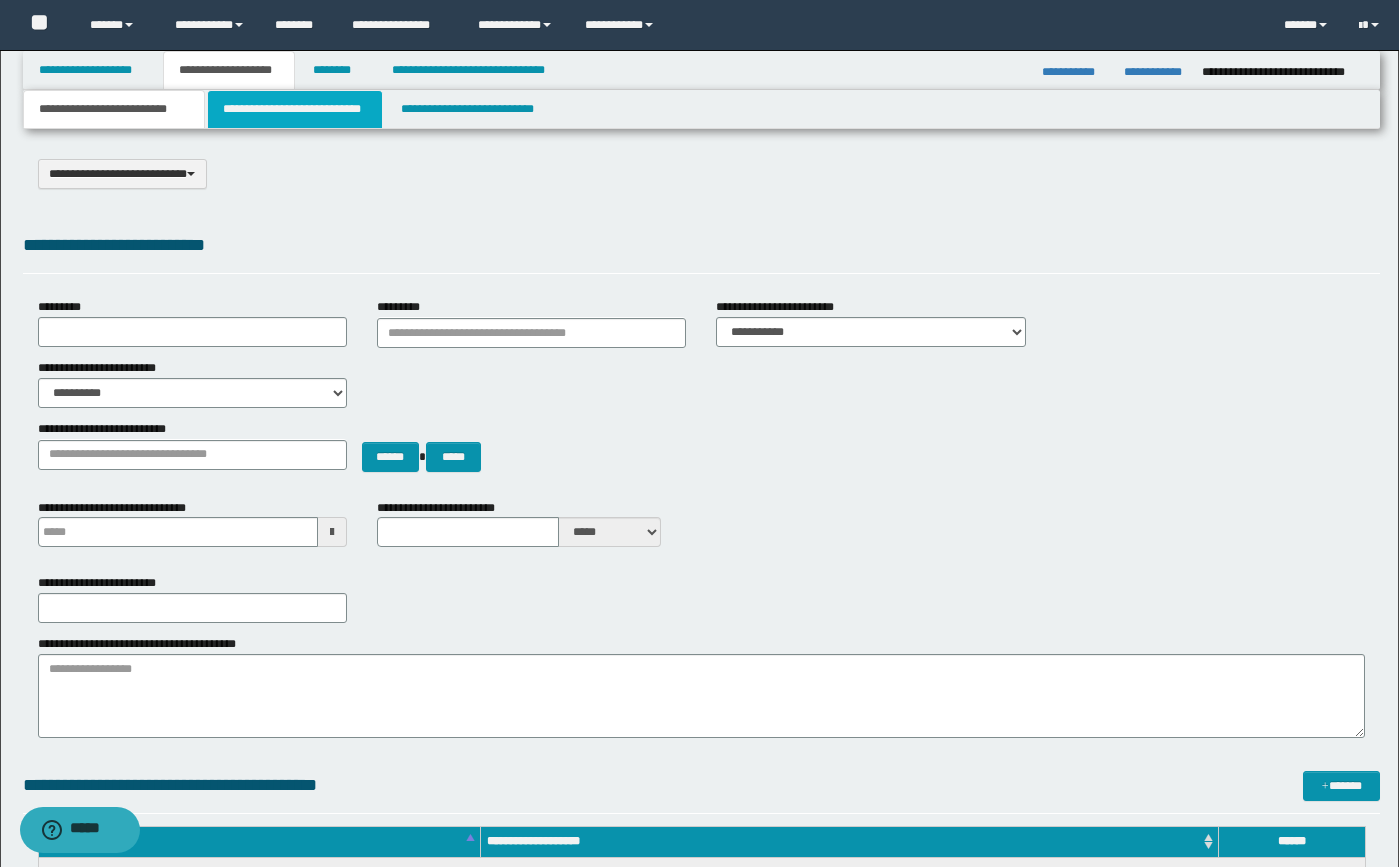 click on "**********" at bounding box center (295, 109) 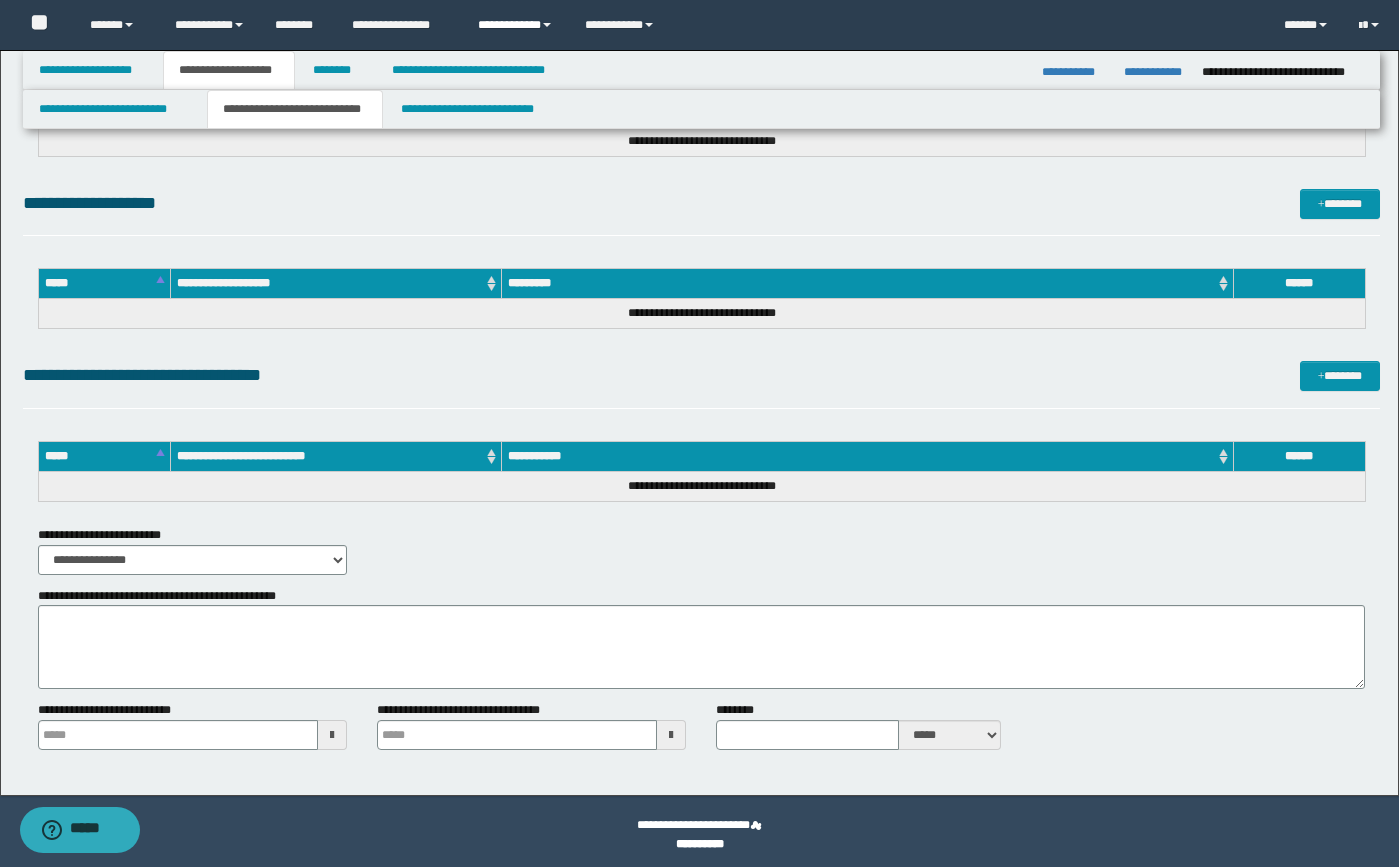 scroll, scrollTop: 812, scrollLeft: 0, axis: vertical 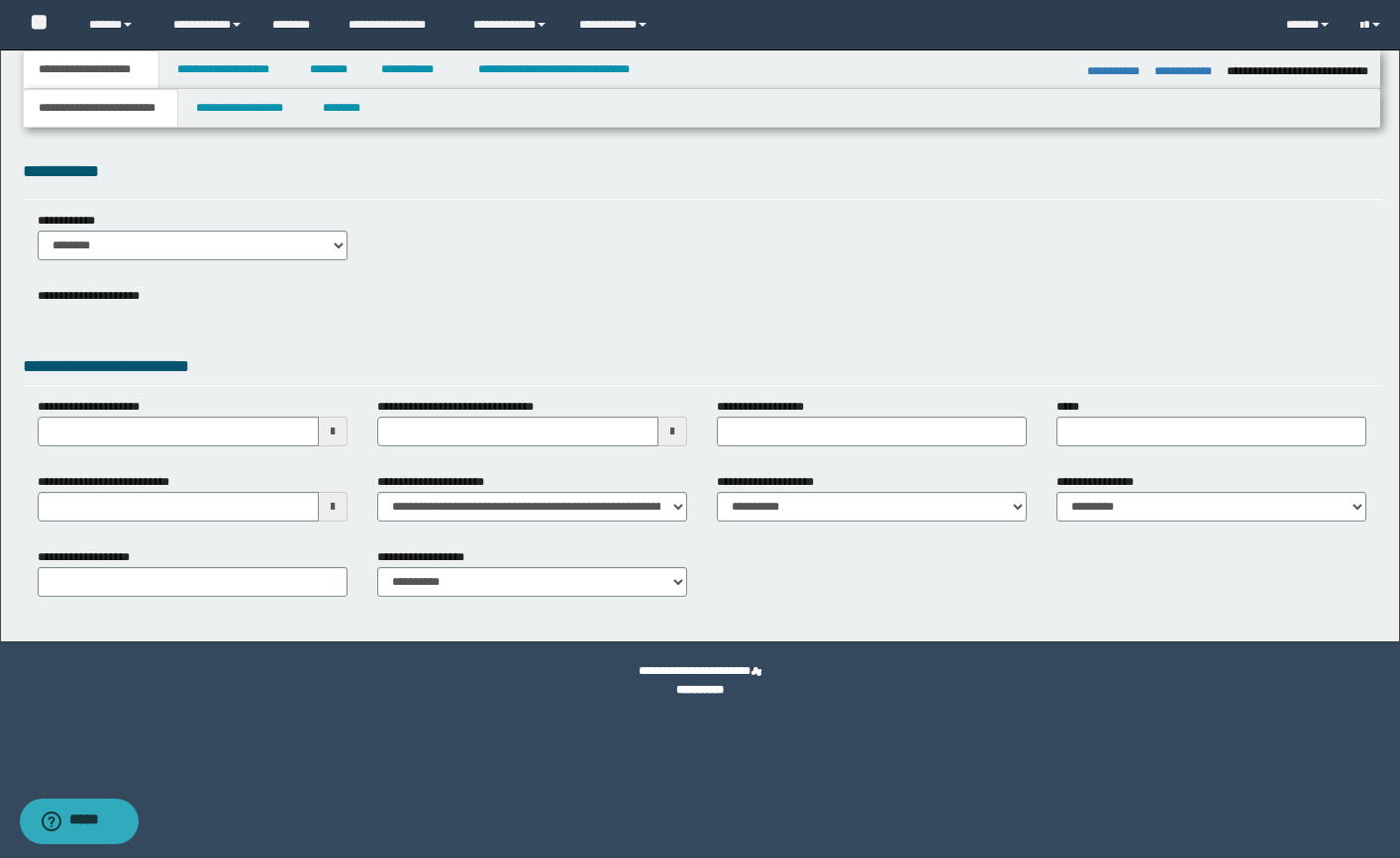 select on "*" 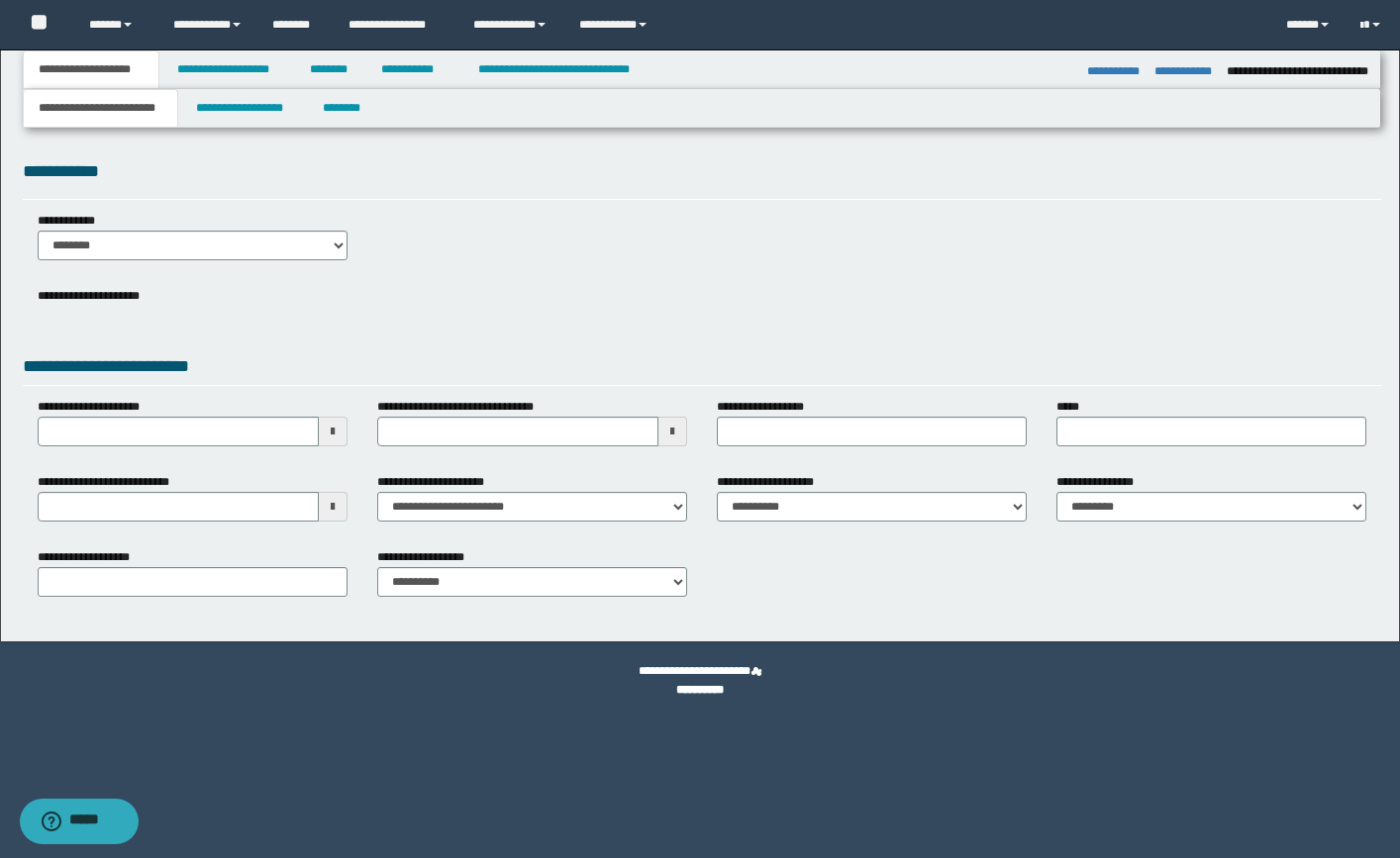 select on "*" 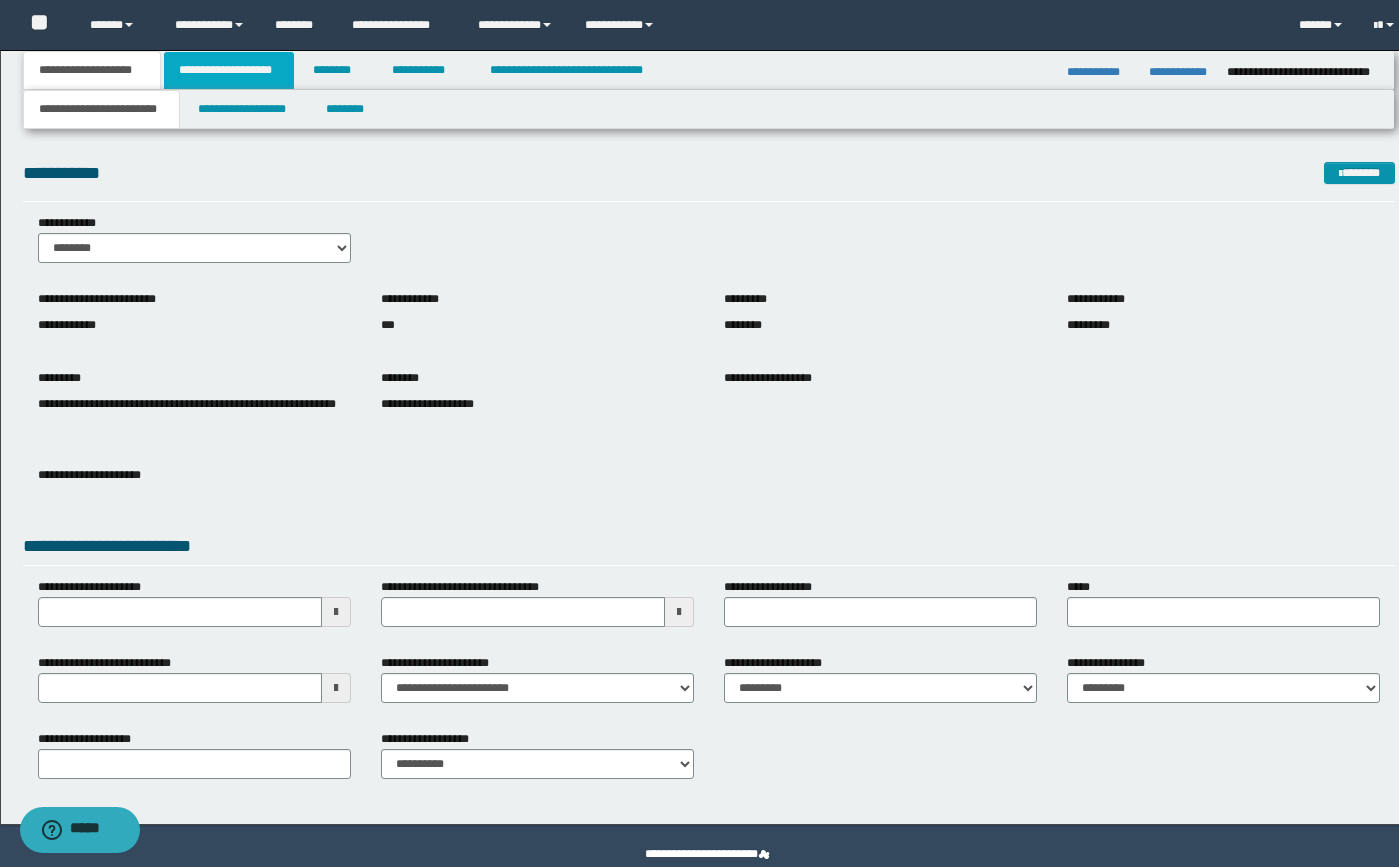 click on "**********" at bounding box center (229, 70) 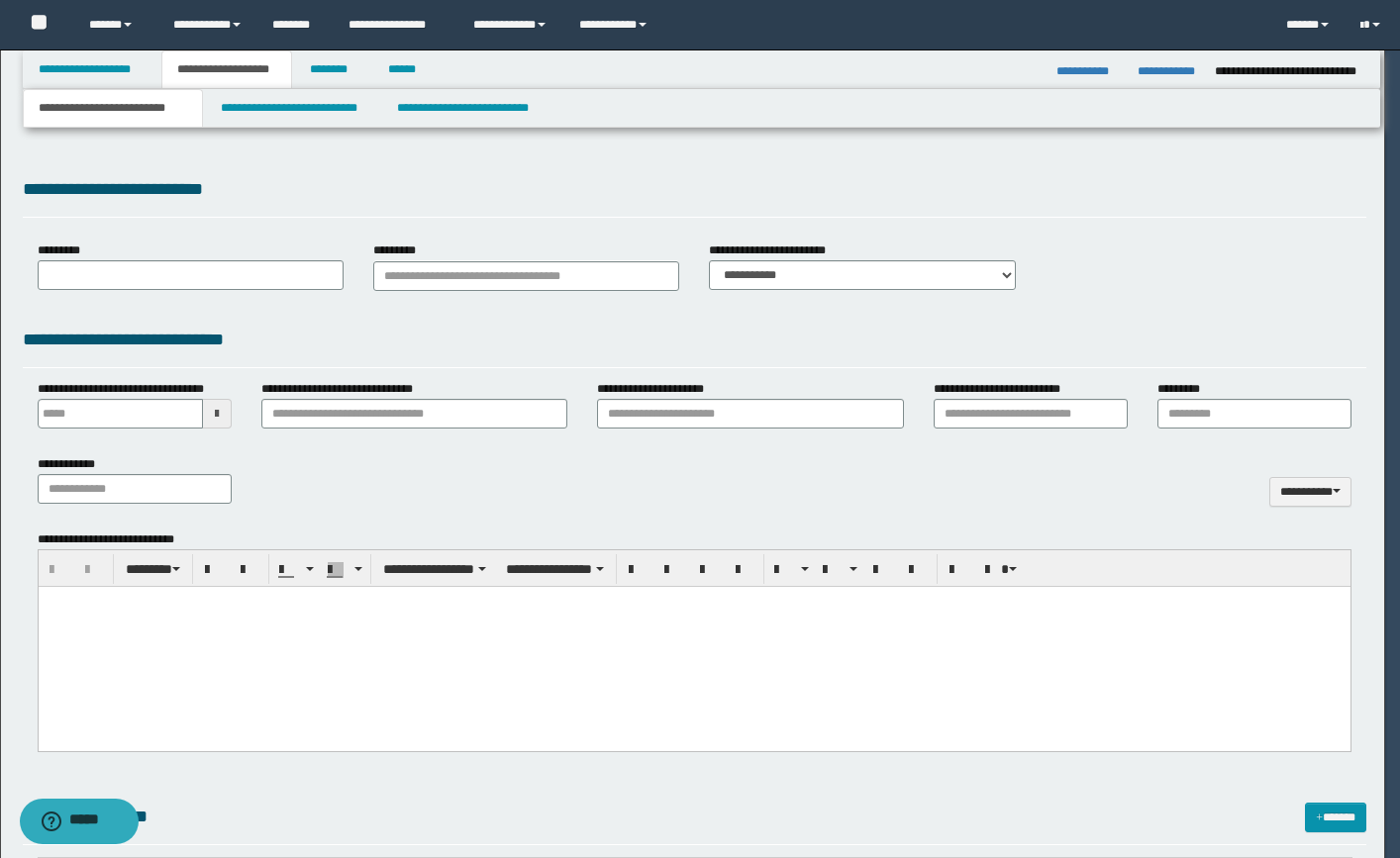 type 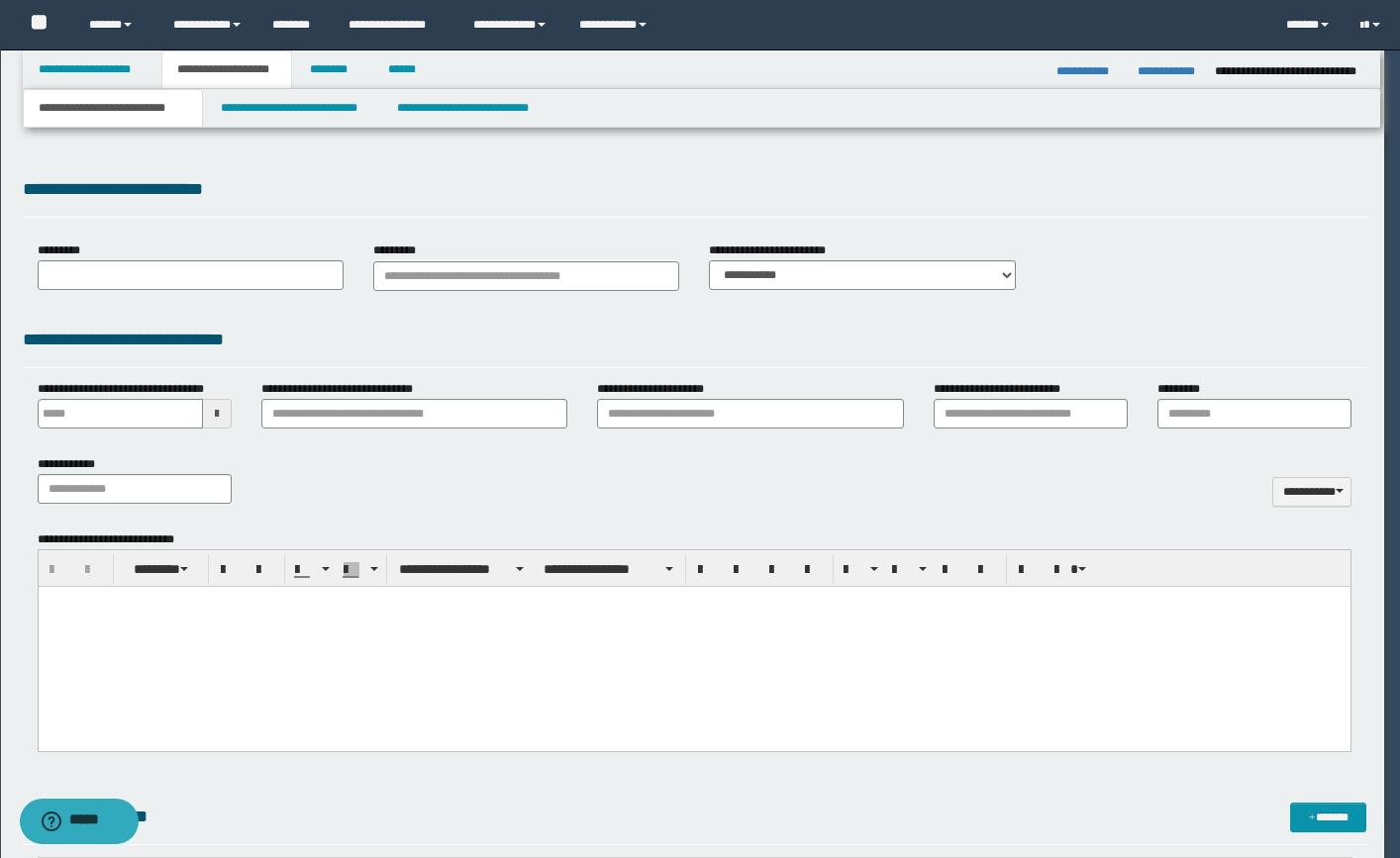 scroll, scrollTop: 0, scrollLeft: 0, axis: both 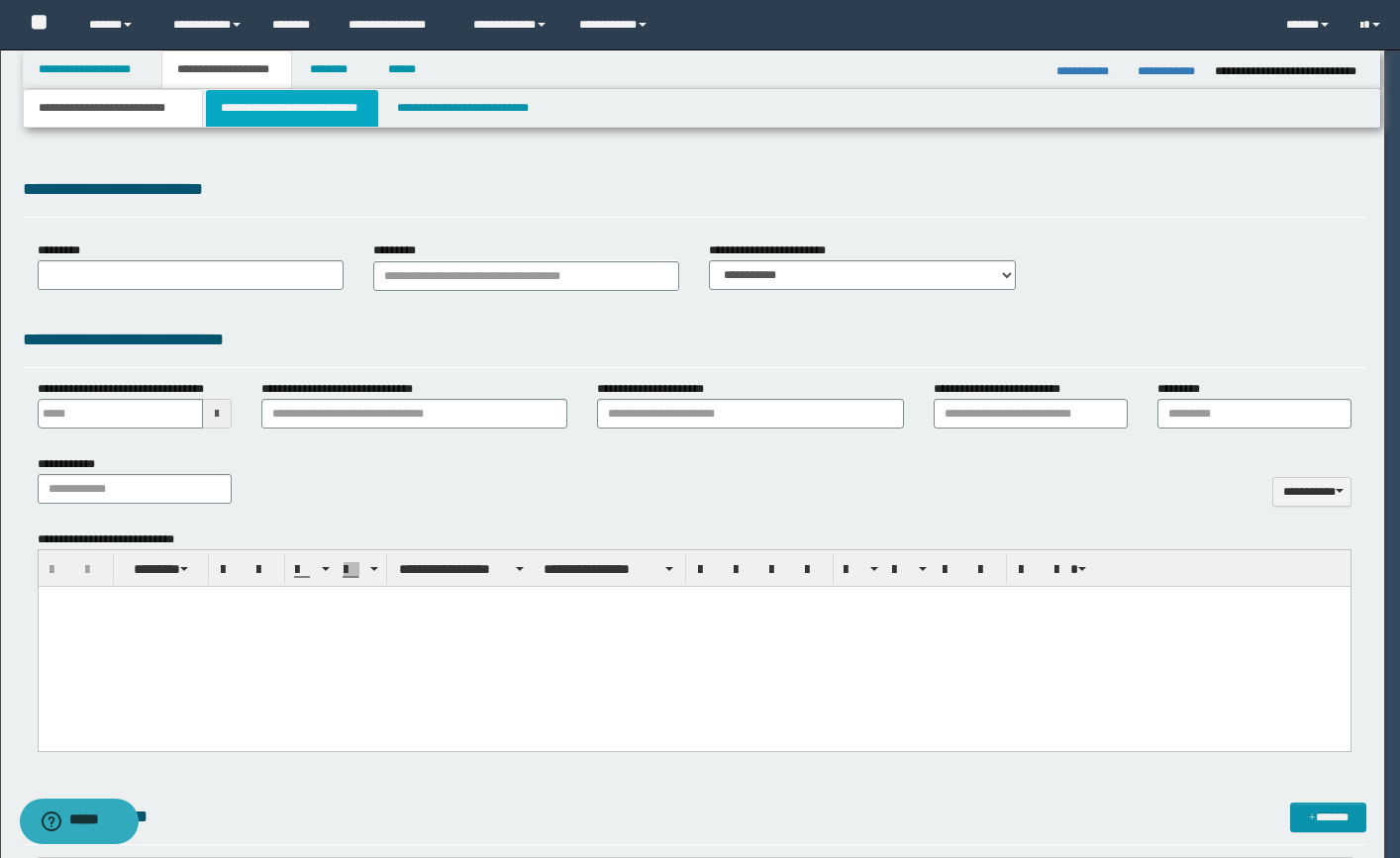 select on "*" 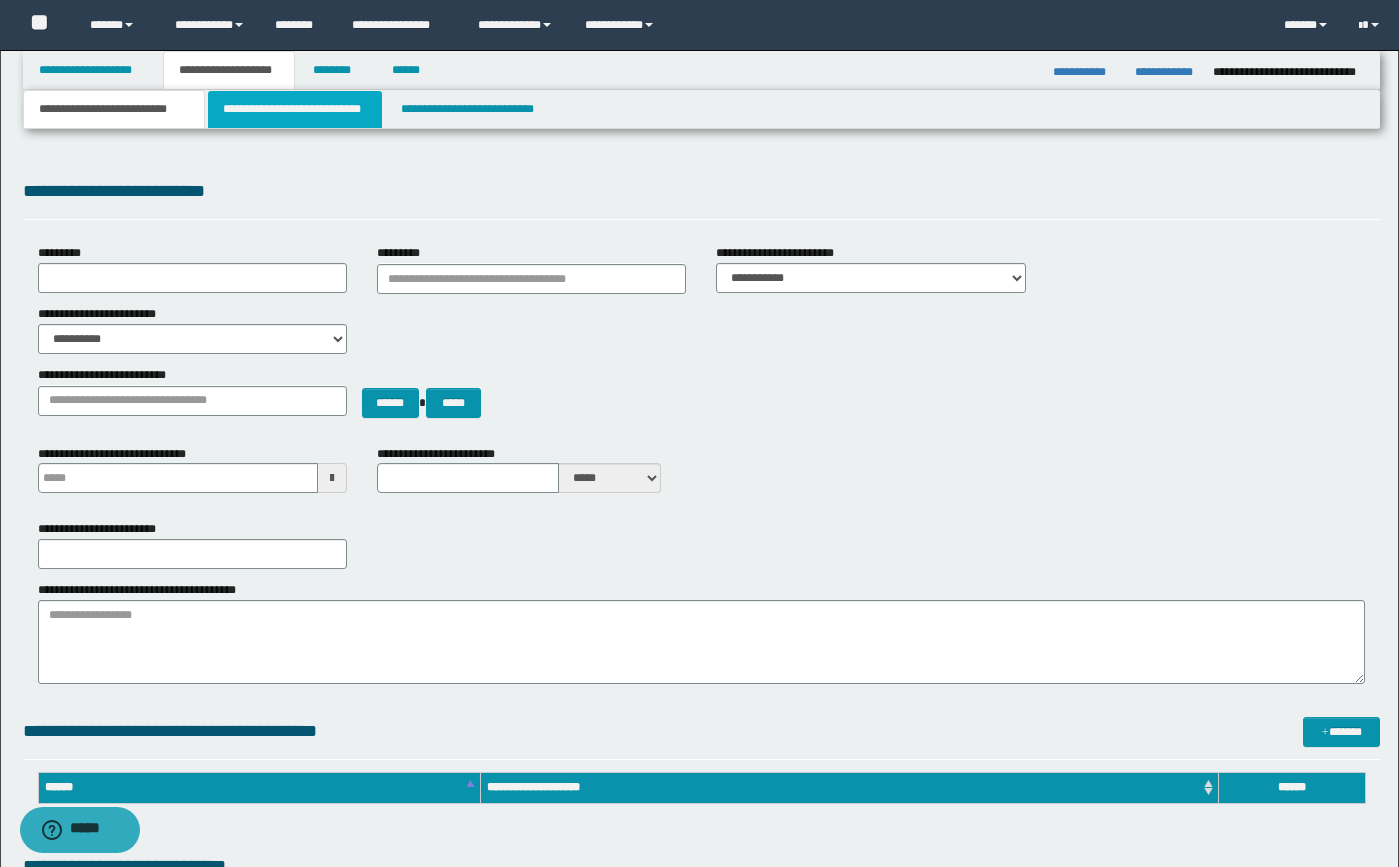 click on "**********" at bounding box center [295, 109] 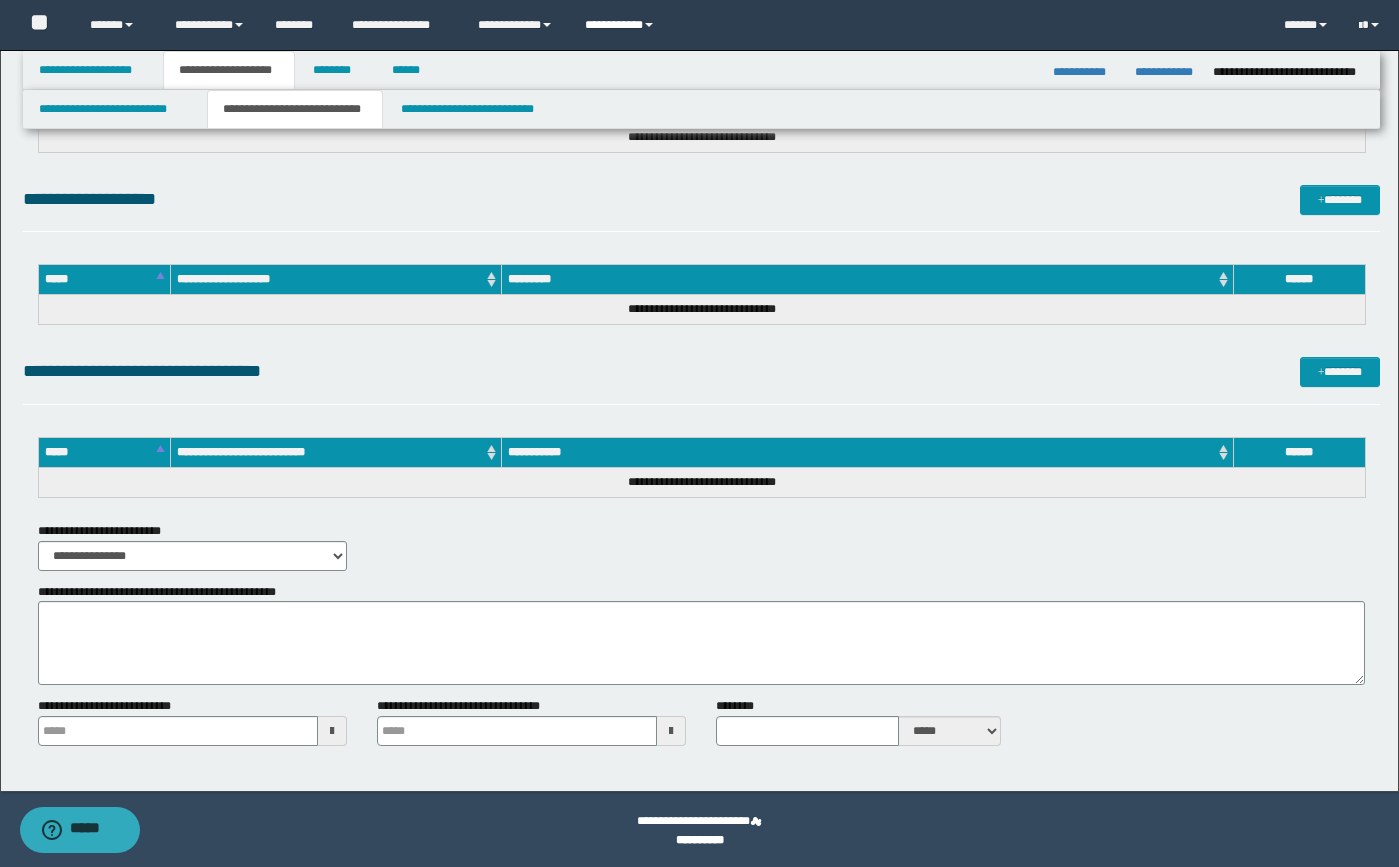 scroll, scrollTop: 812, scrollLeft: 0, axis: vertical 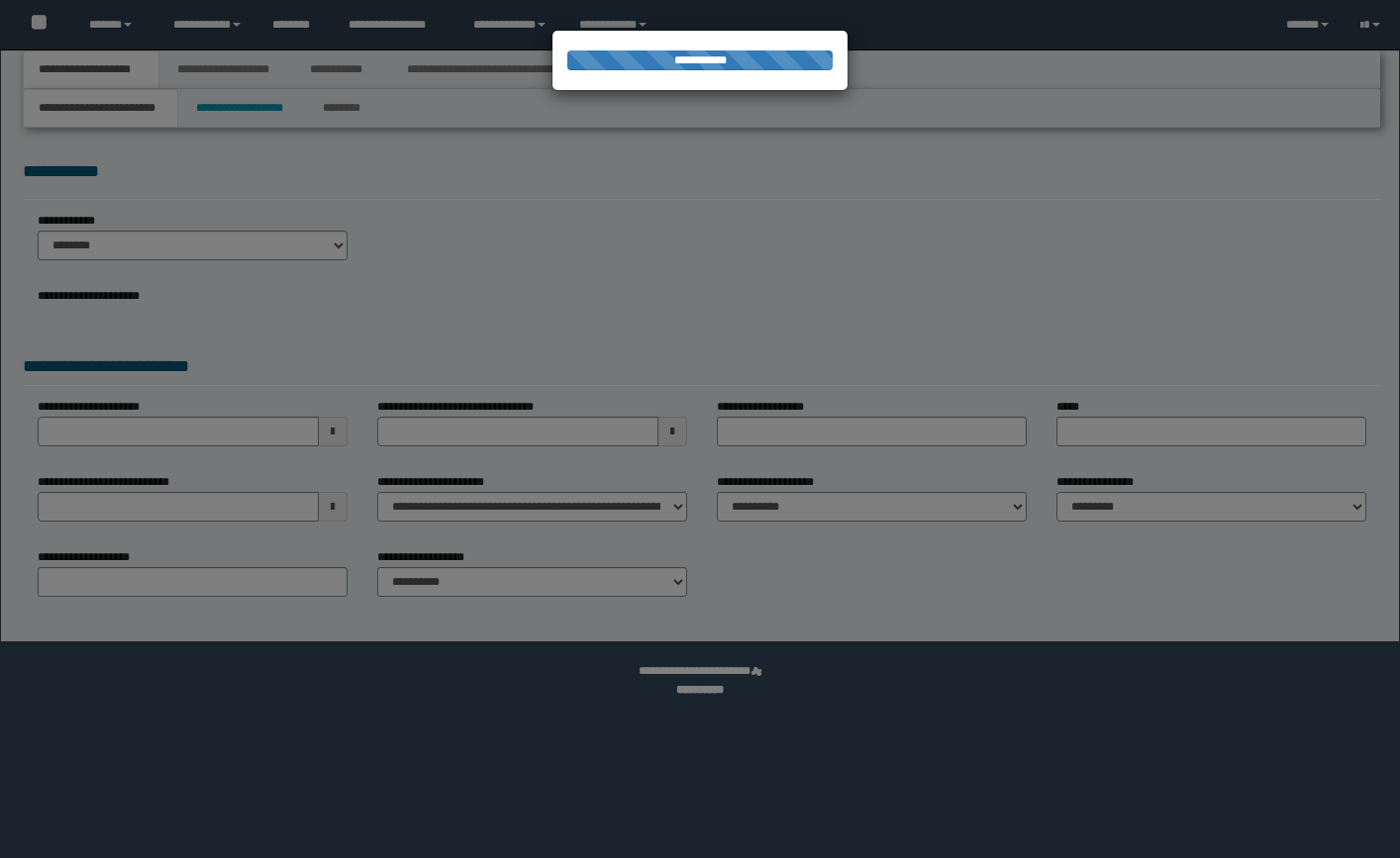 select on "*" 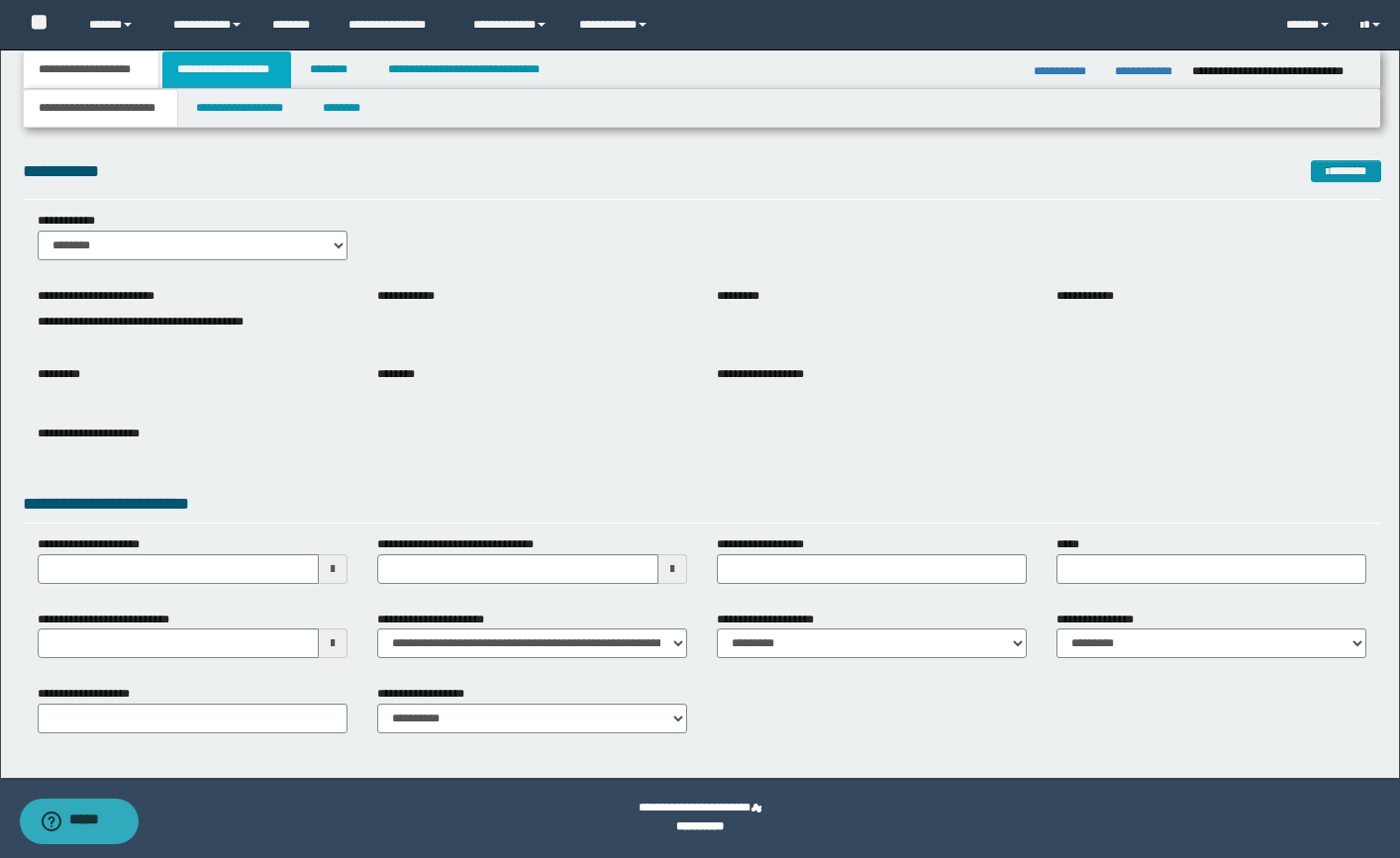 click on "**********" at bounding box center [227, 69] 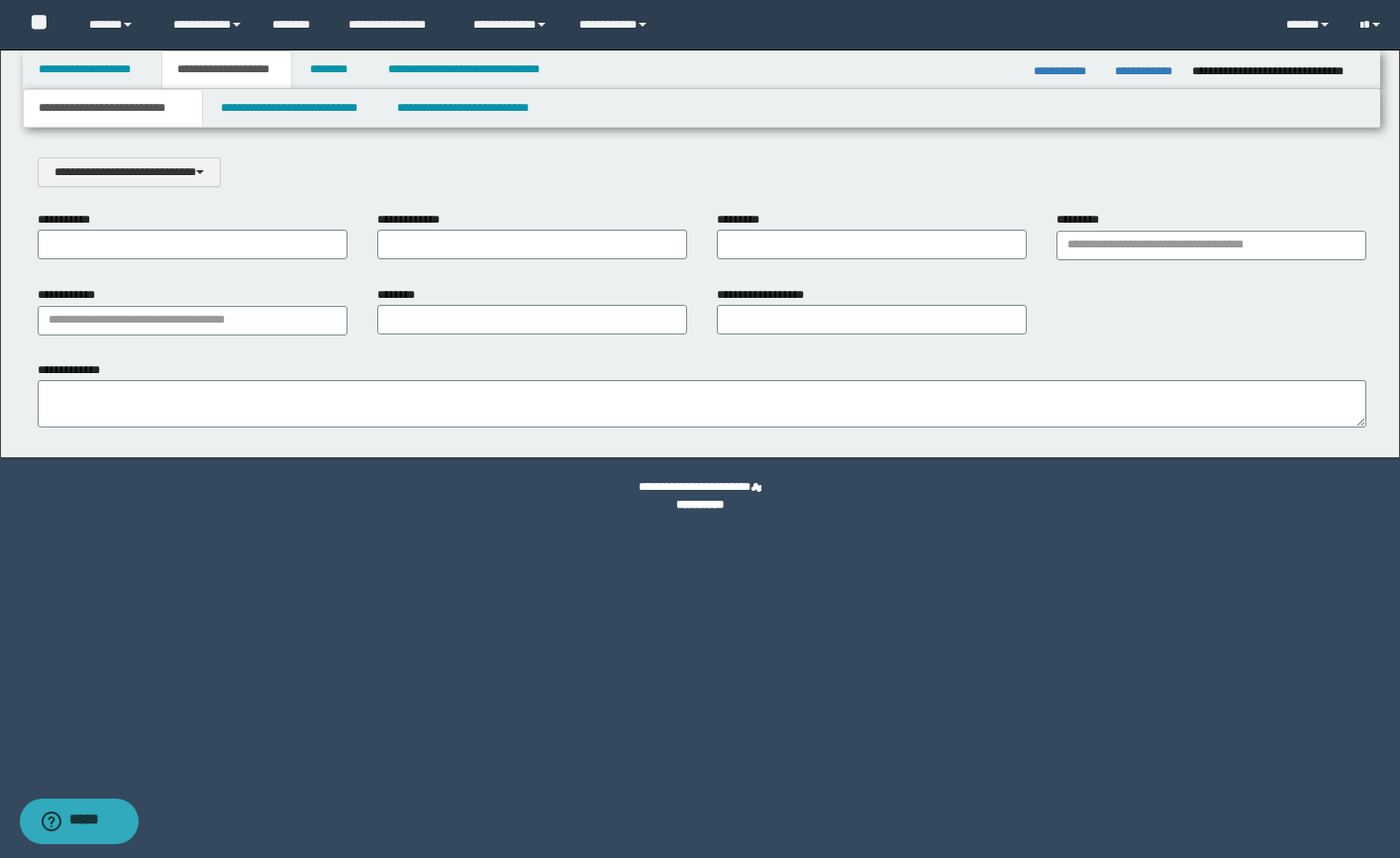 scroll, scrollTop: 0, scrollLeft: 0, axis: both 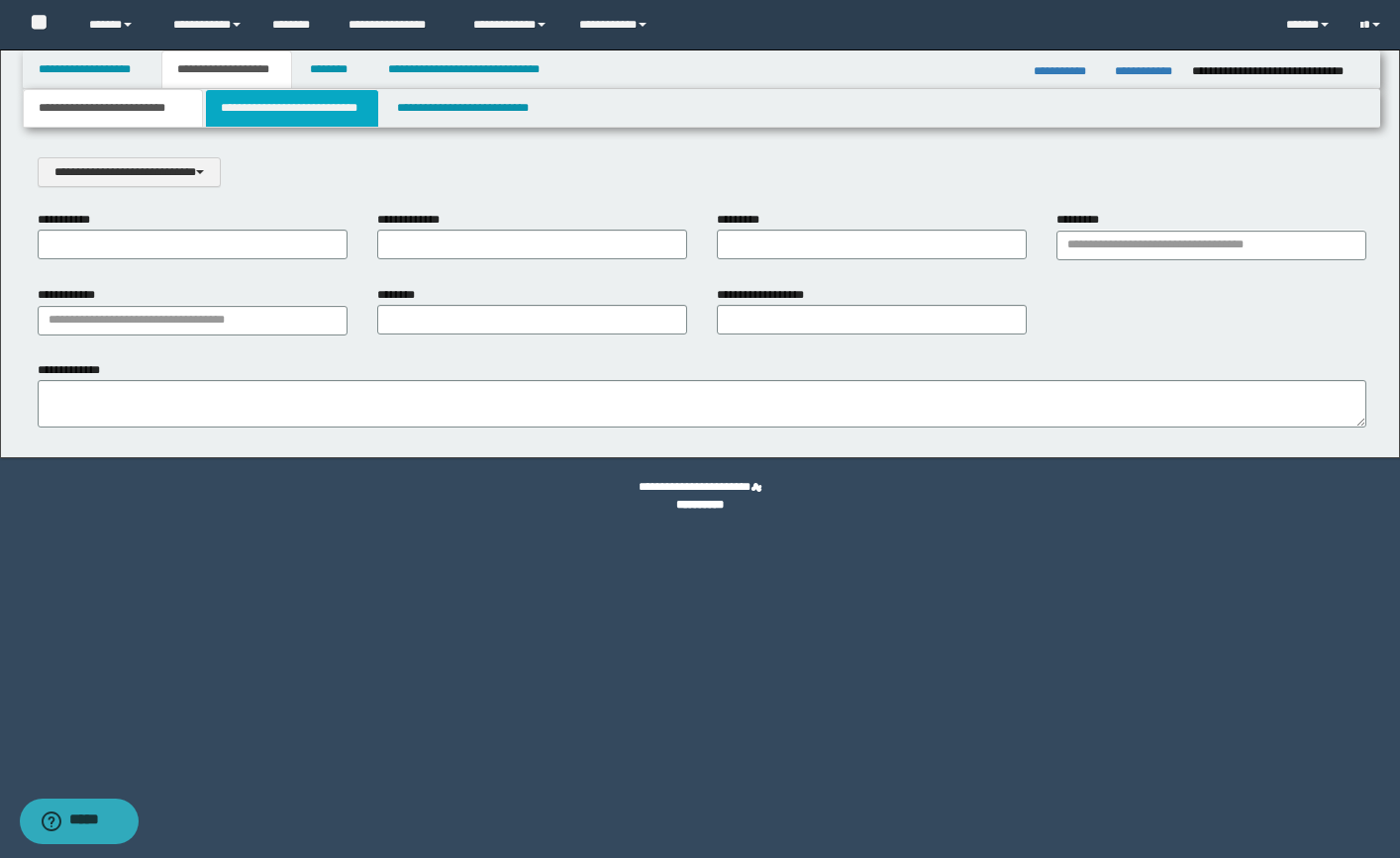 click on "**********" at bounding box center [292, 108] 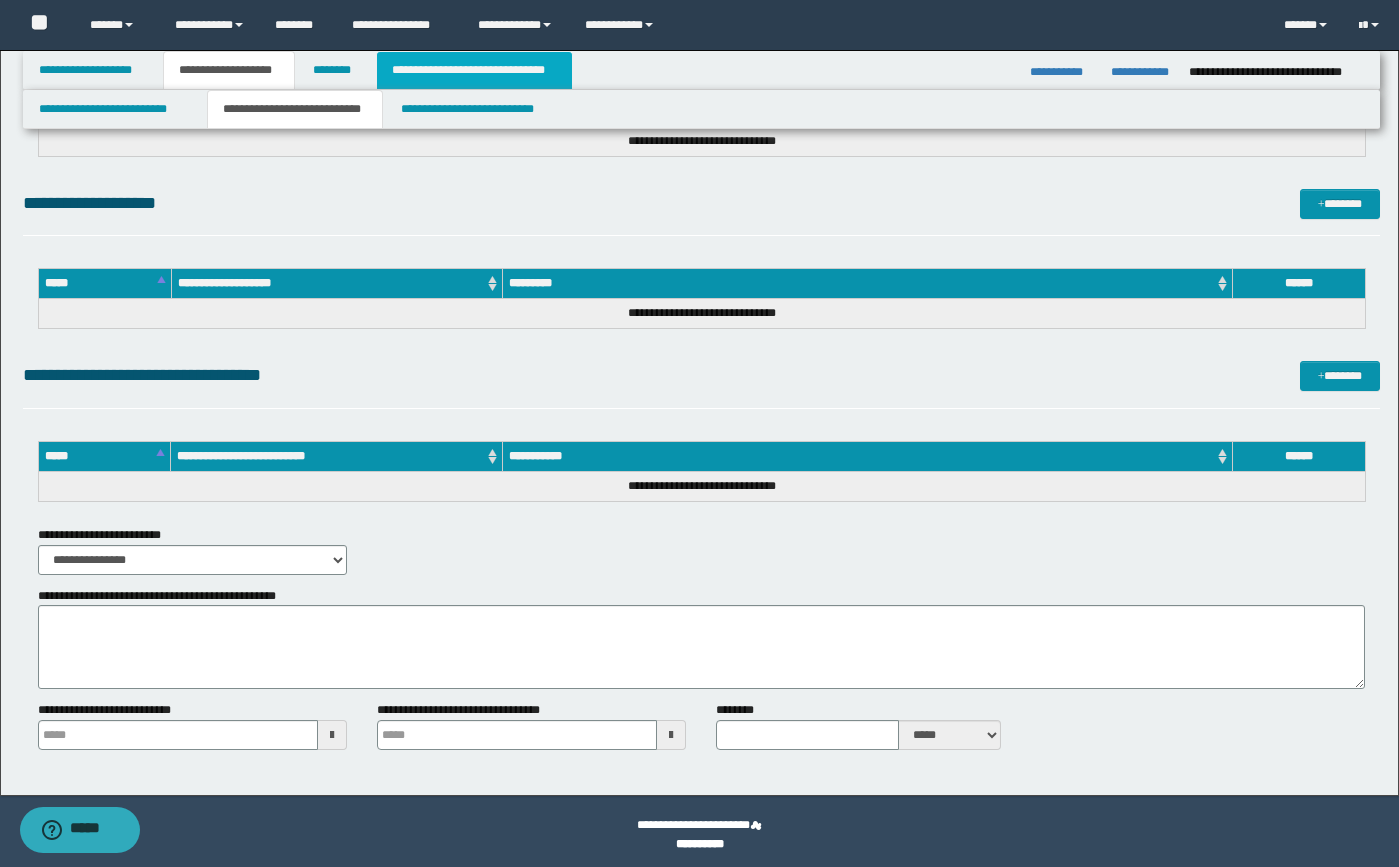 scroll, scrollTop: 812, scrollLeft: 0, axis: vertical 